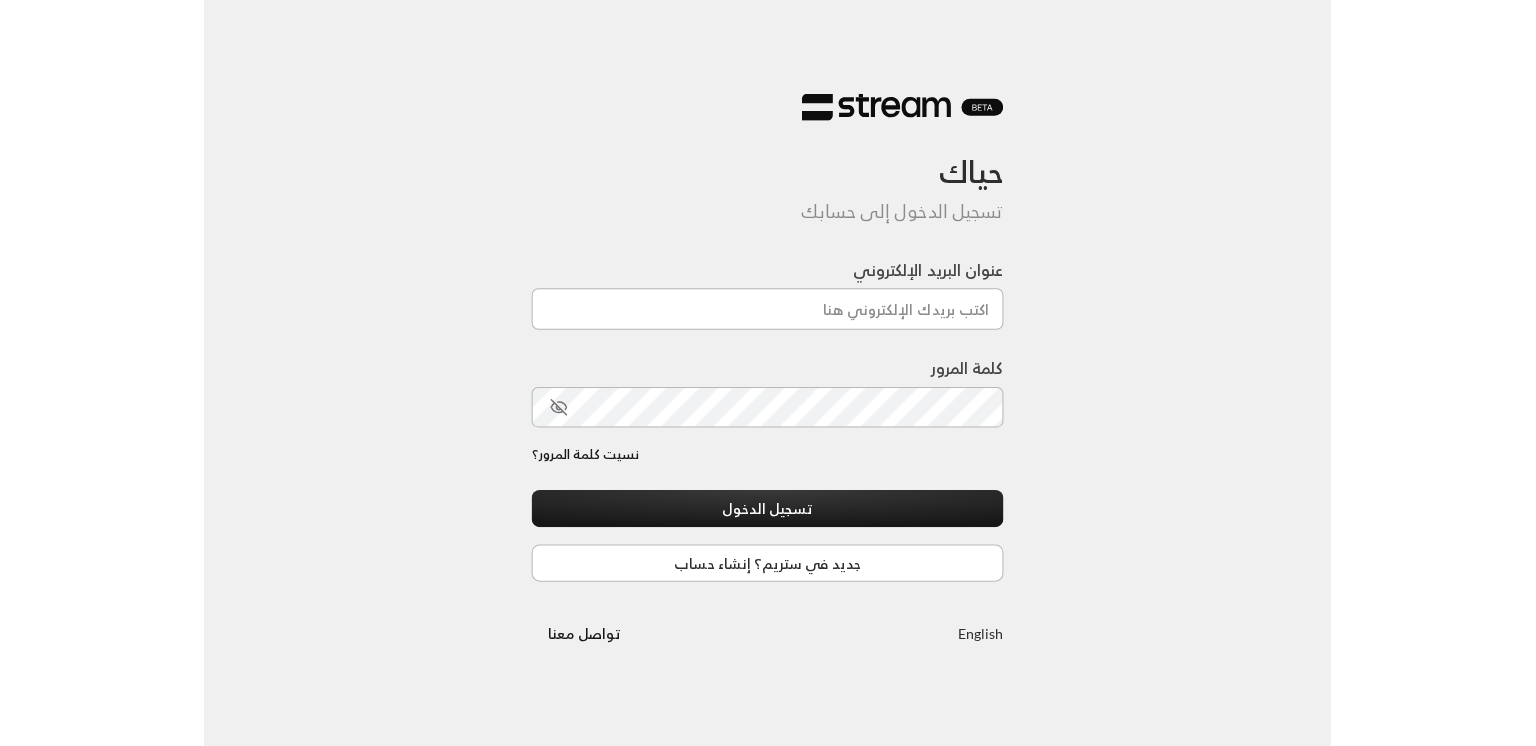 scroll, scrollTop: 0, scrollLeft: 0, axis: both 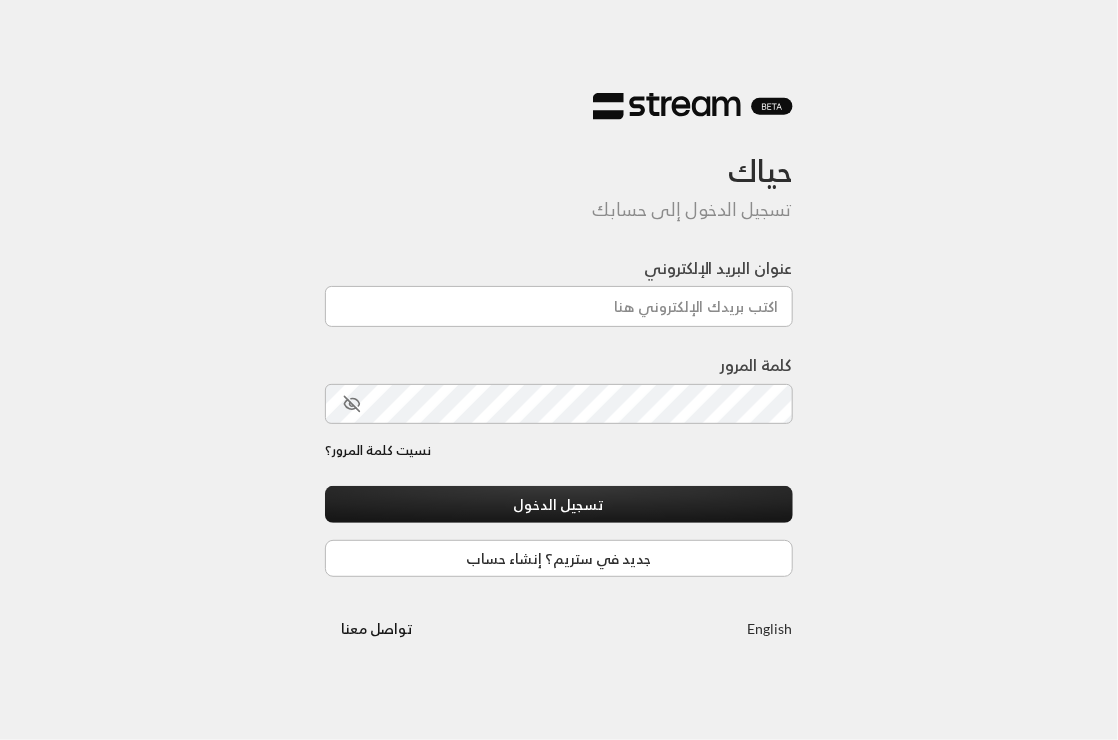 click on "حياك تسجيل الدخول إلى حسابك عنوان البريد الإلكتروني كلمة المرور نسيت كلمة المرور؟ تسجيل الدخول جديد في ستريم؟ إنشاء حساب English     تواصل معنا" at bounding box center [559, 370] 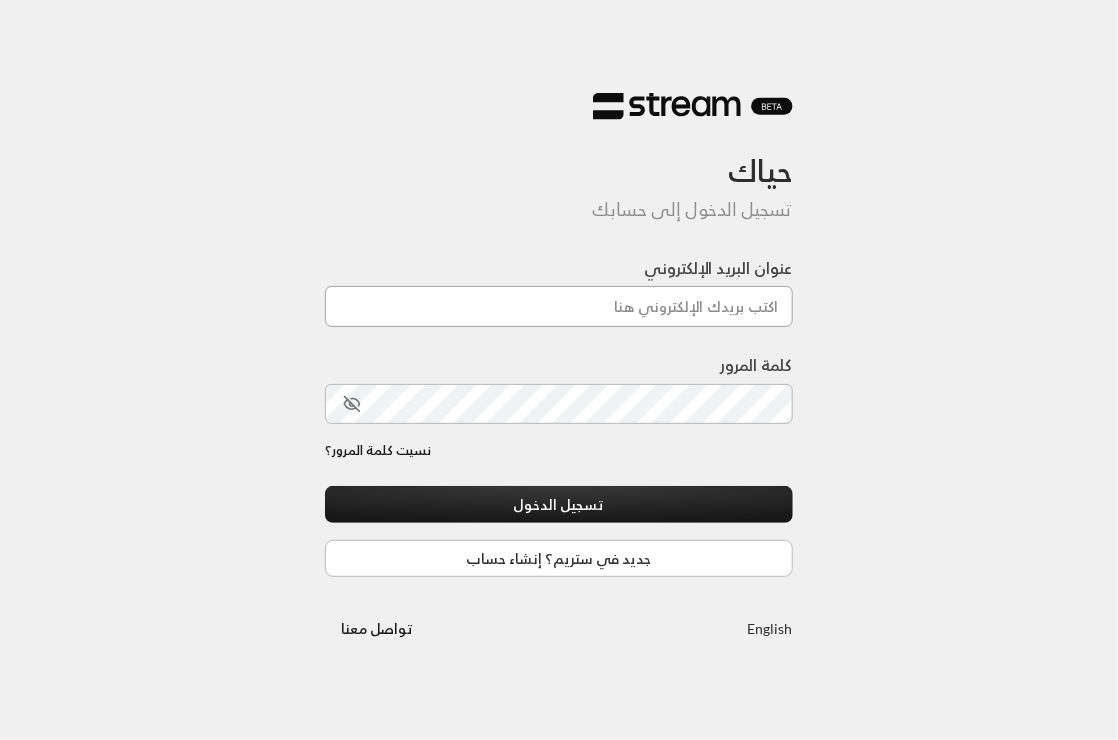type on "[EMAIL_ADDRESS][DOMAIN_NAME]" 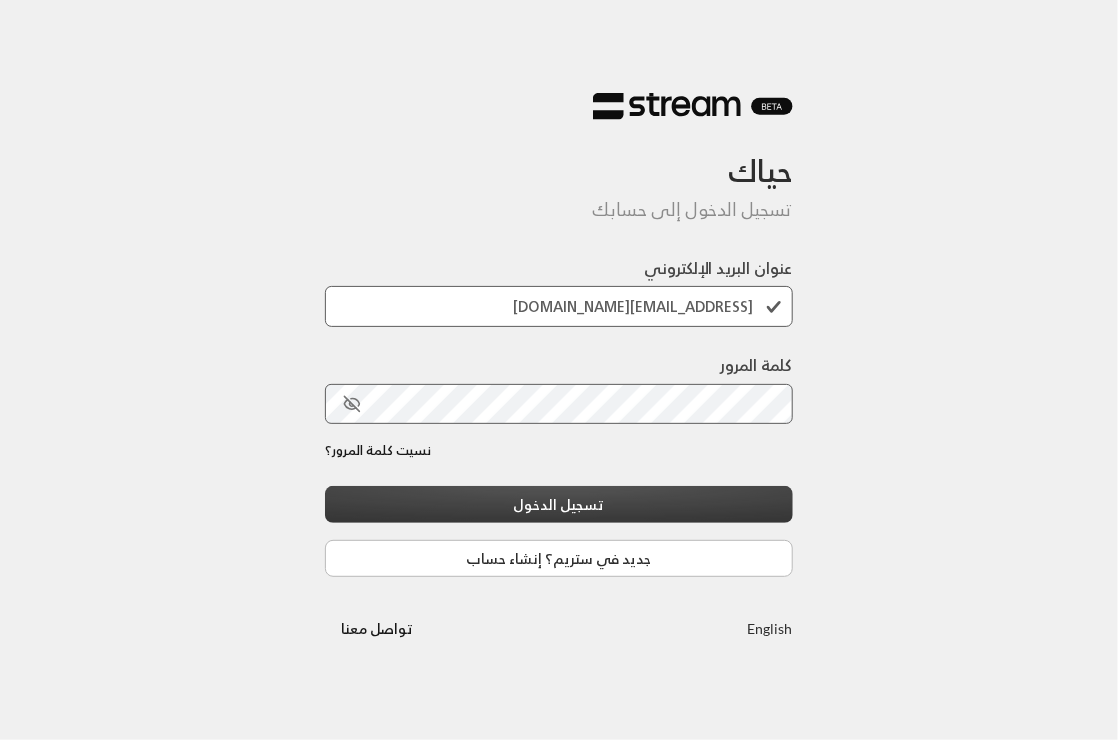 click on "تسجيل الدخول" at bounding box center (559, 504) 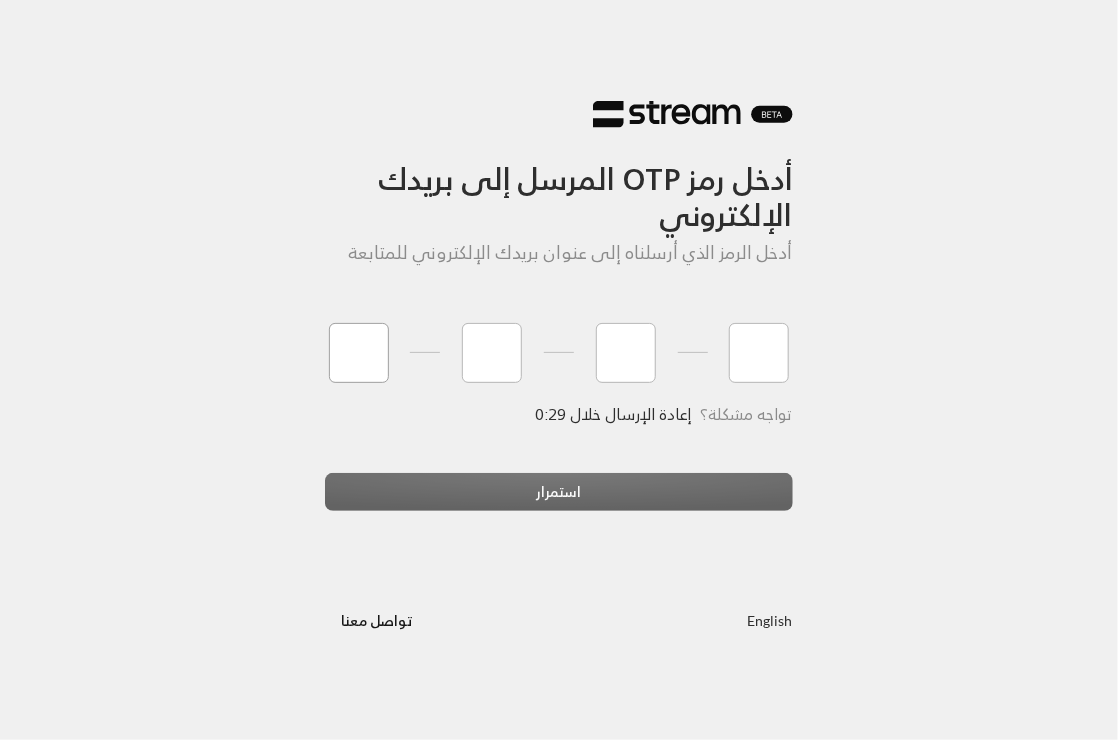 type on "3" 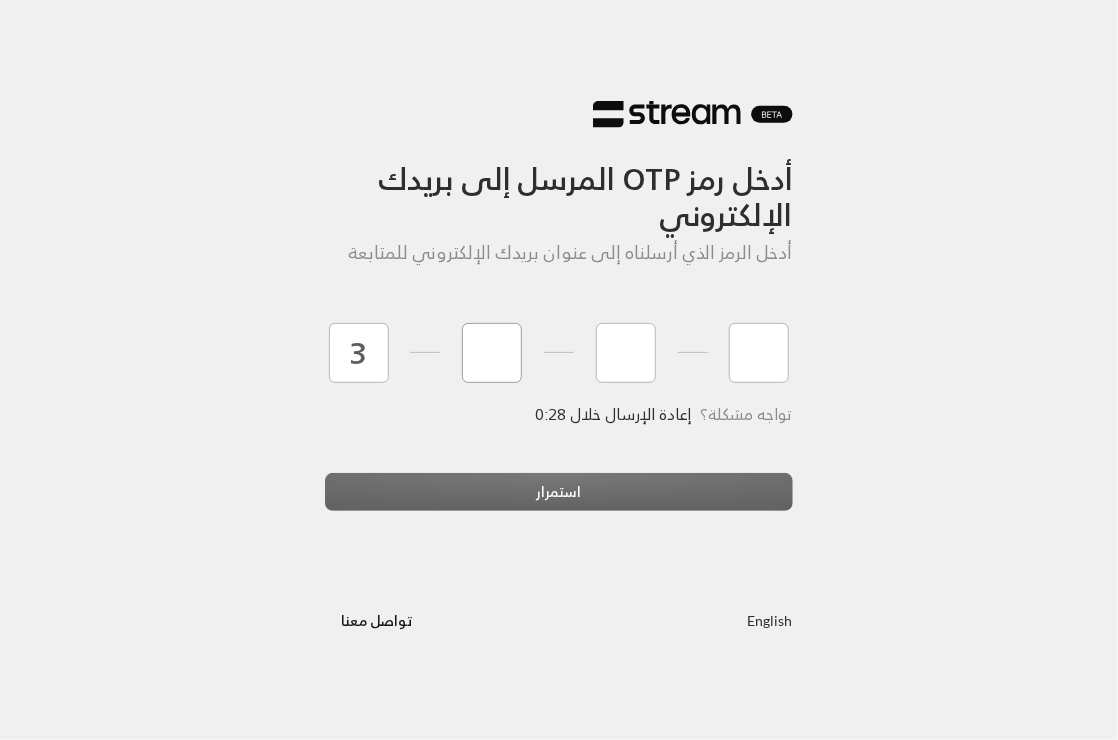 type on "7" 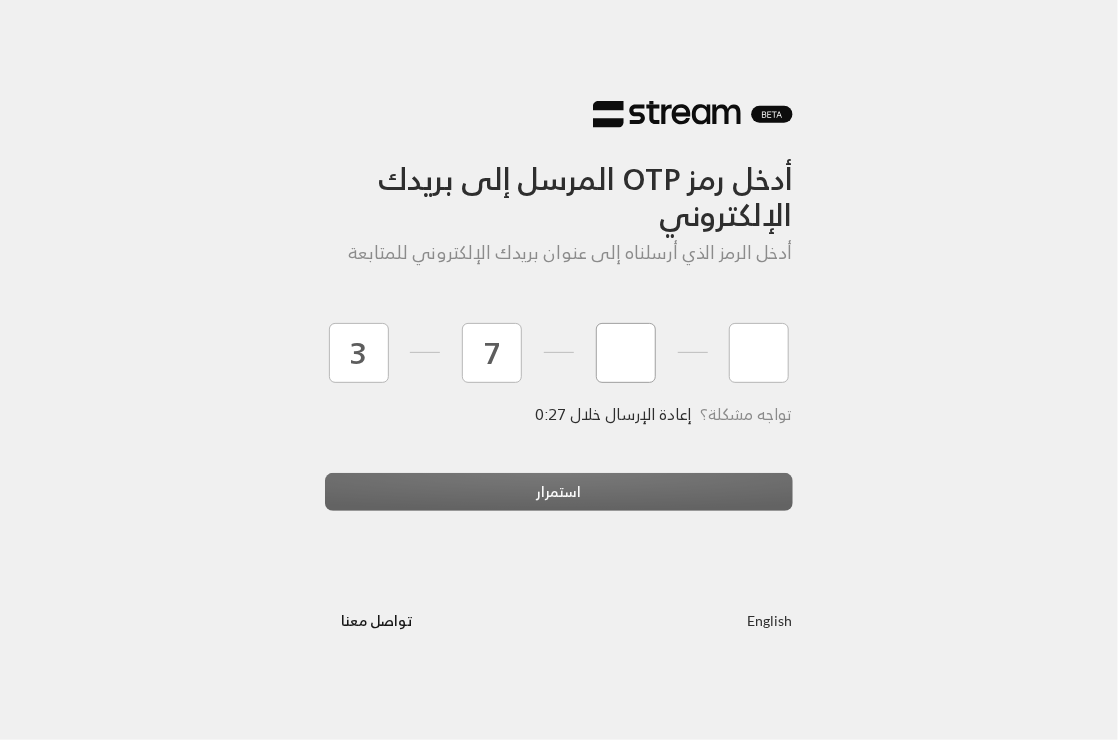 type on "3" 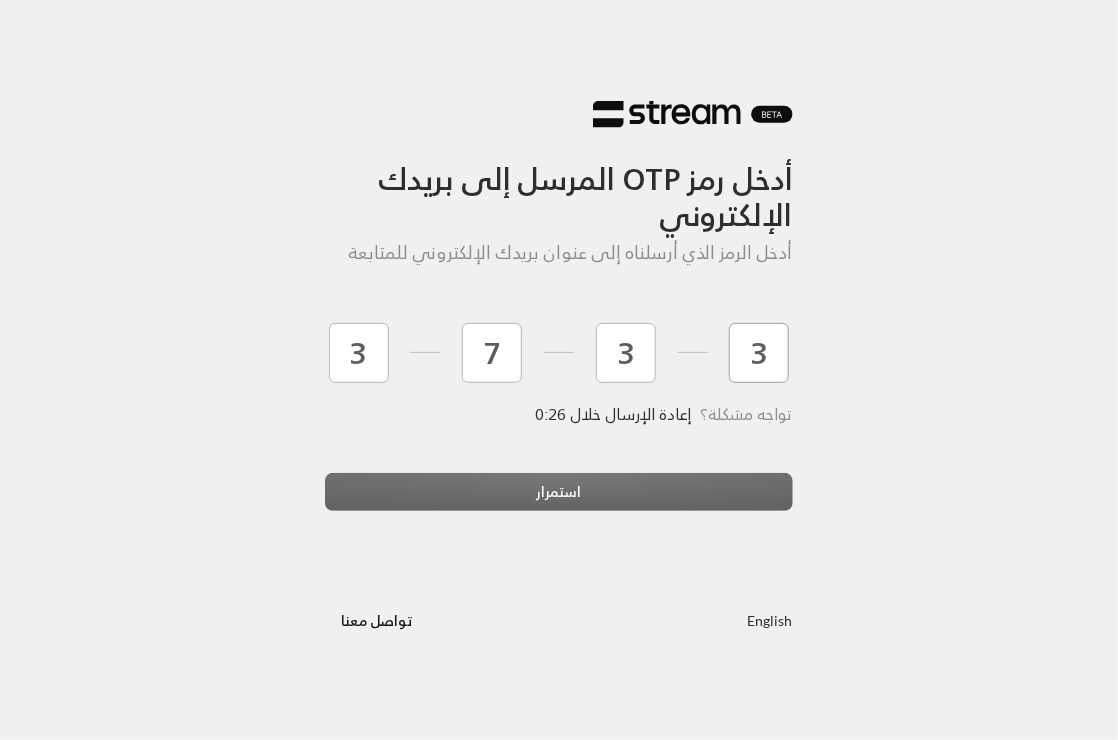 type on "3" 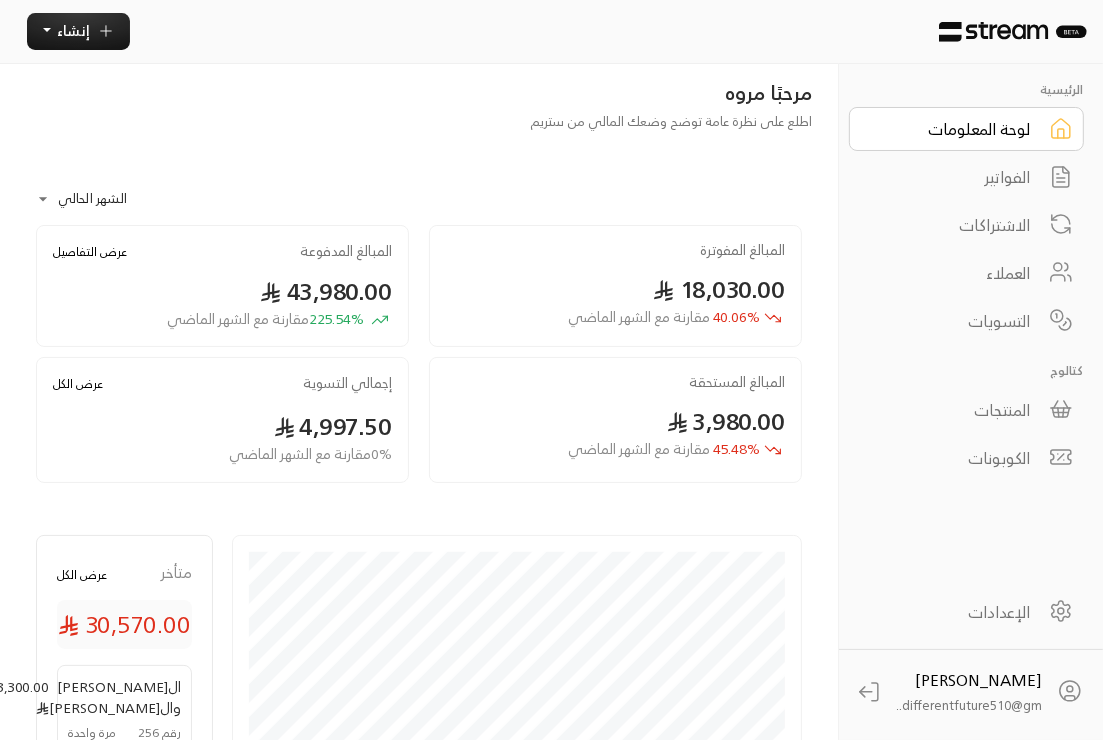 click on "الفواتير" at bounding box center [953, 177] 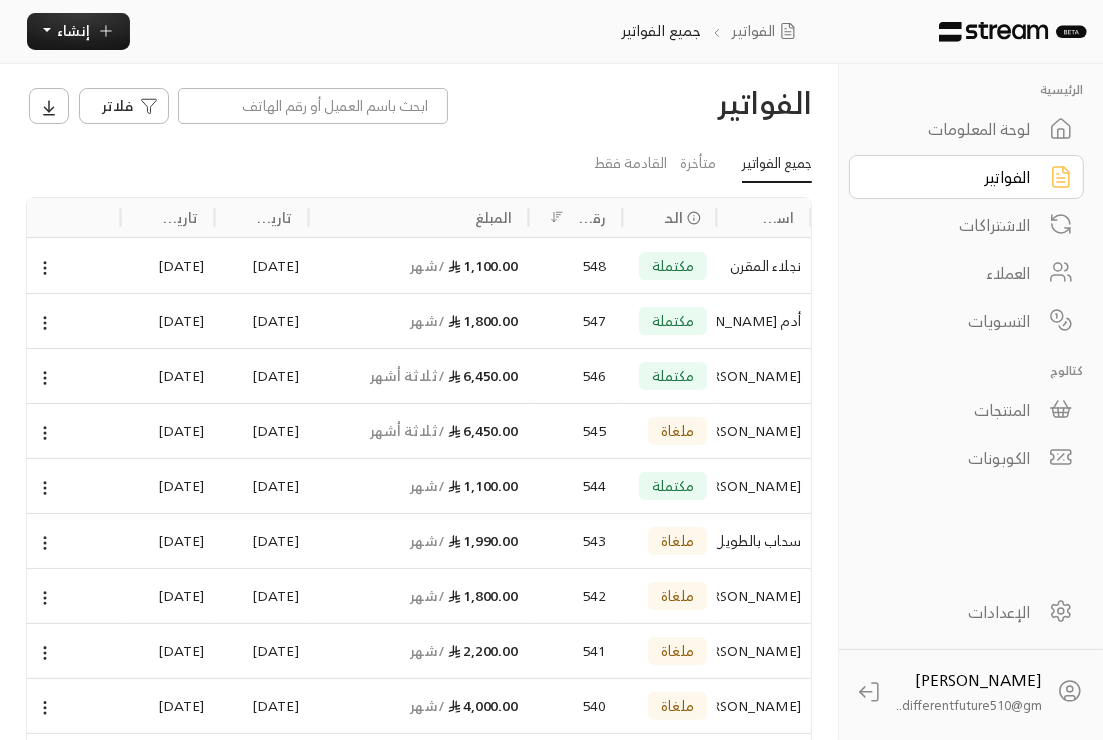 click on "الاشتراكات" at bounding box center [966, 225] 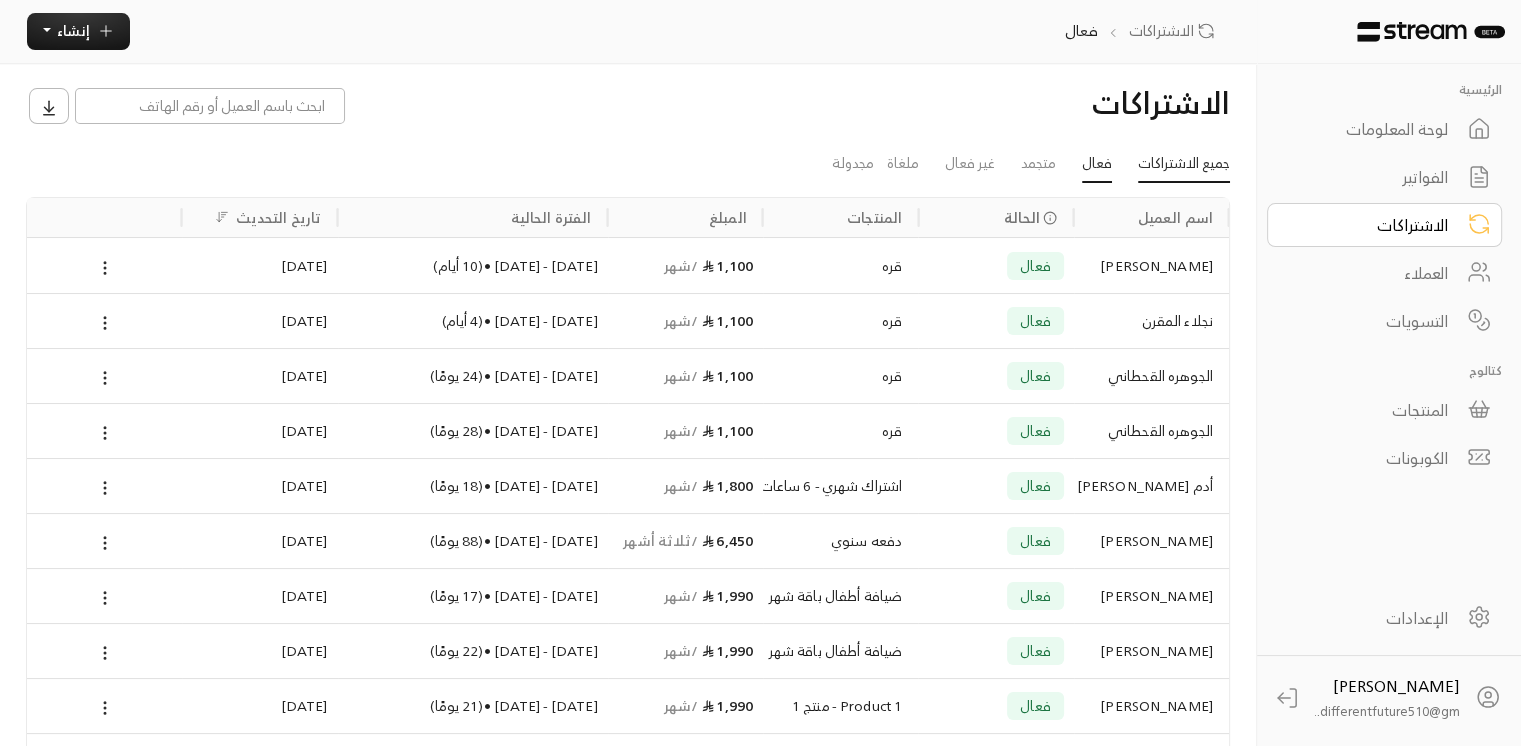 click on "جميع الاشتراكات" at bounding box center [1184, 165] 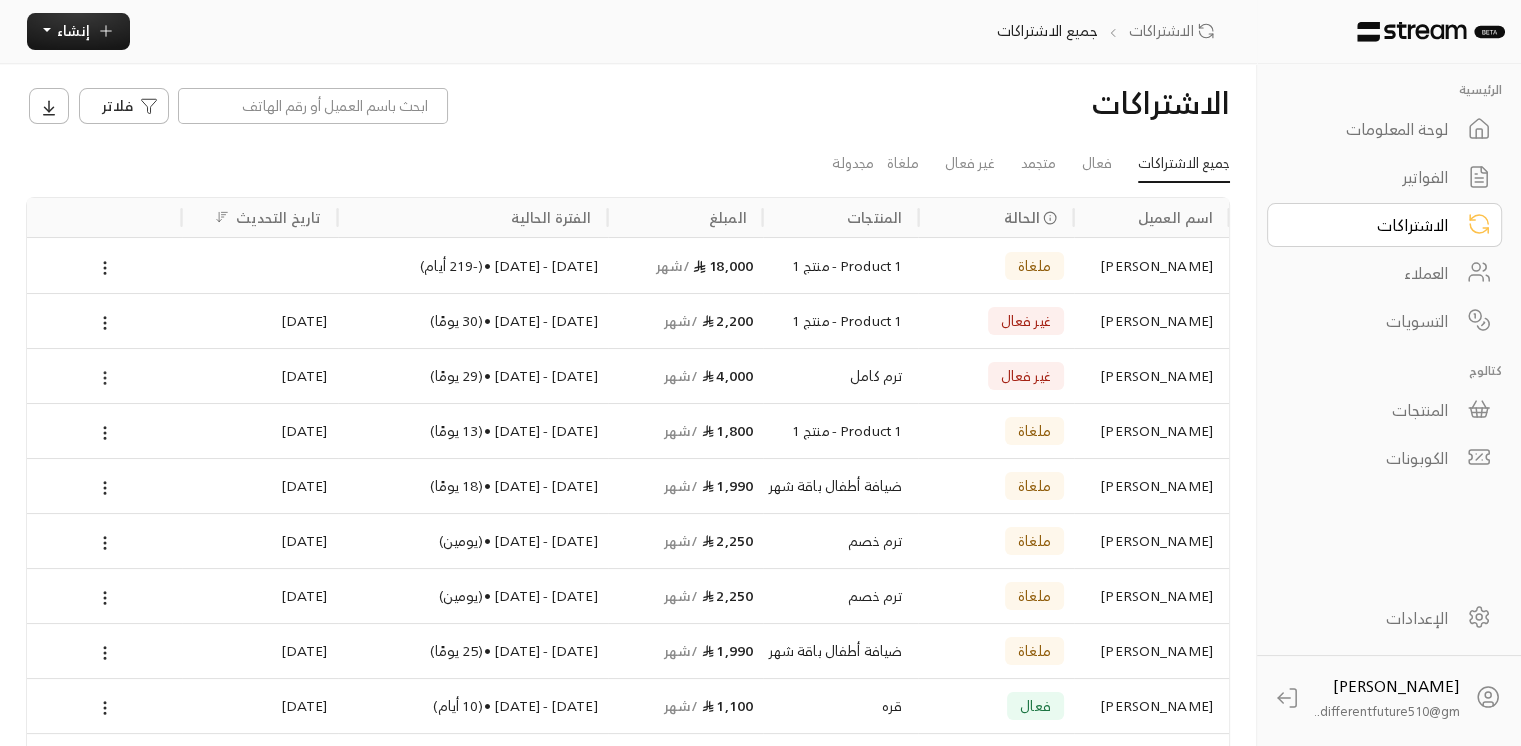click 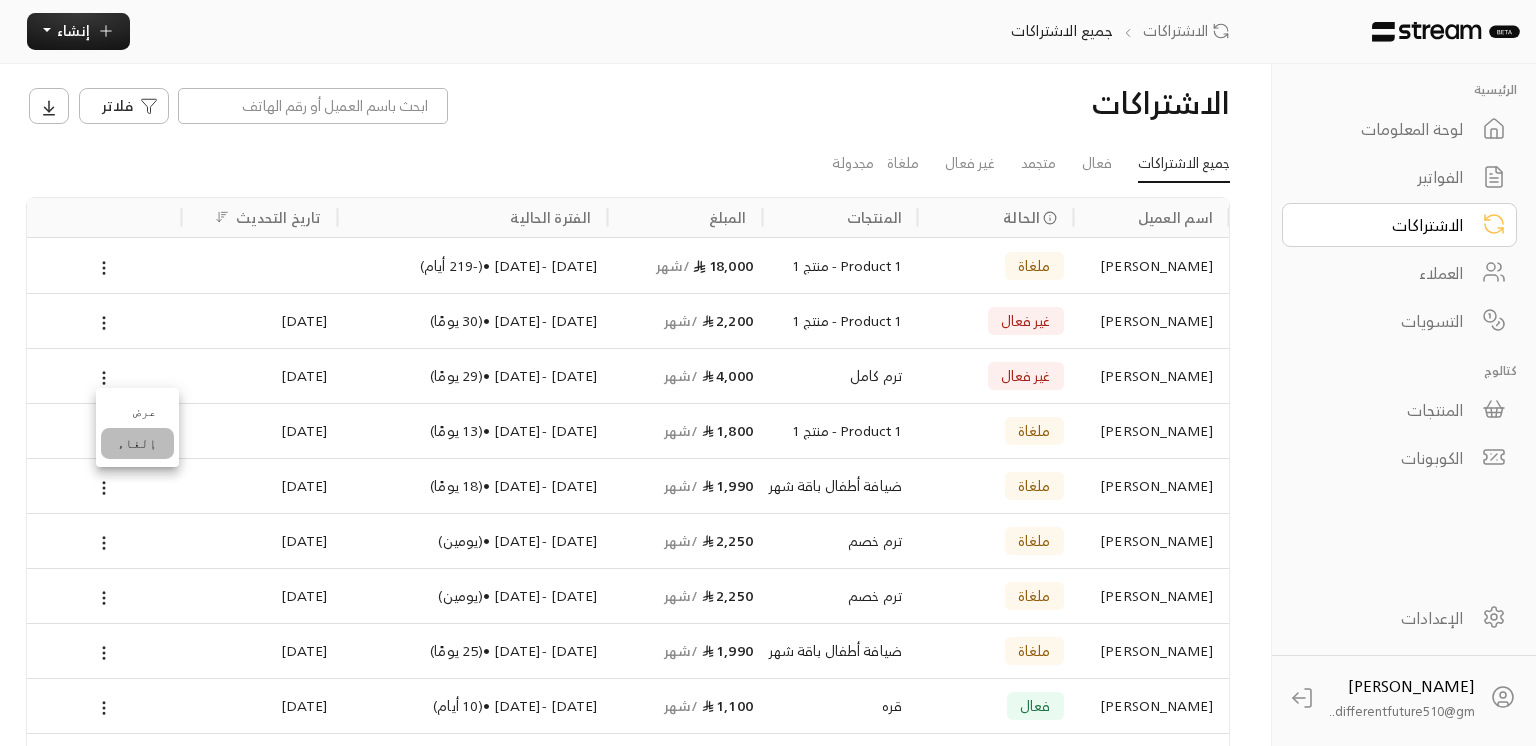 click on "إلغاء" at bounding box center (137, 444) 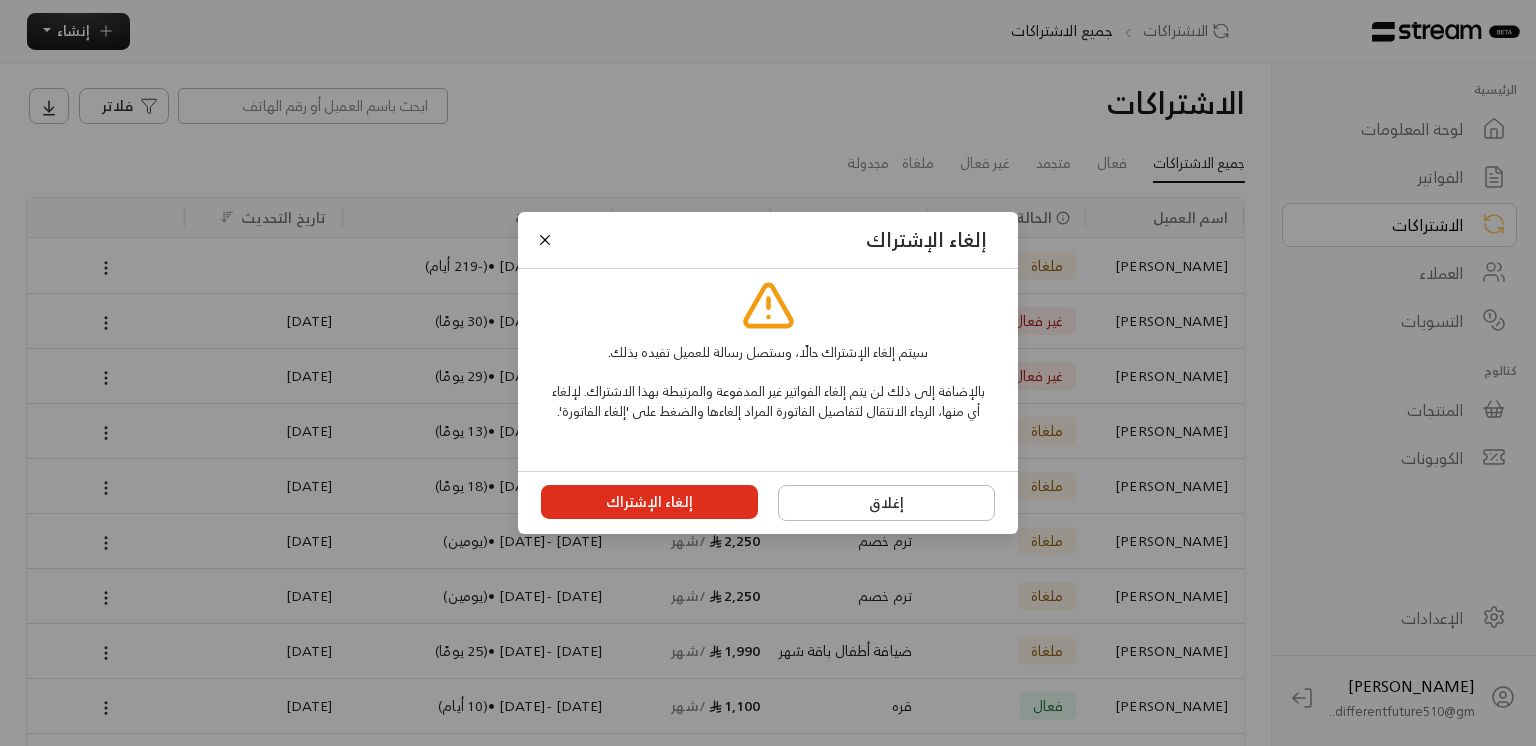 click on "إلغاء الإشتراك" at bounding box center (650, 502) 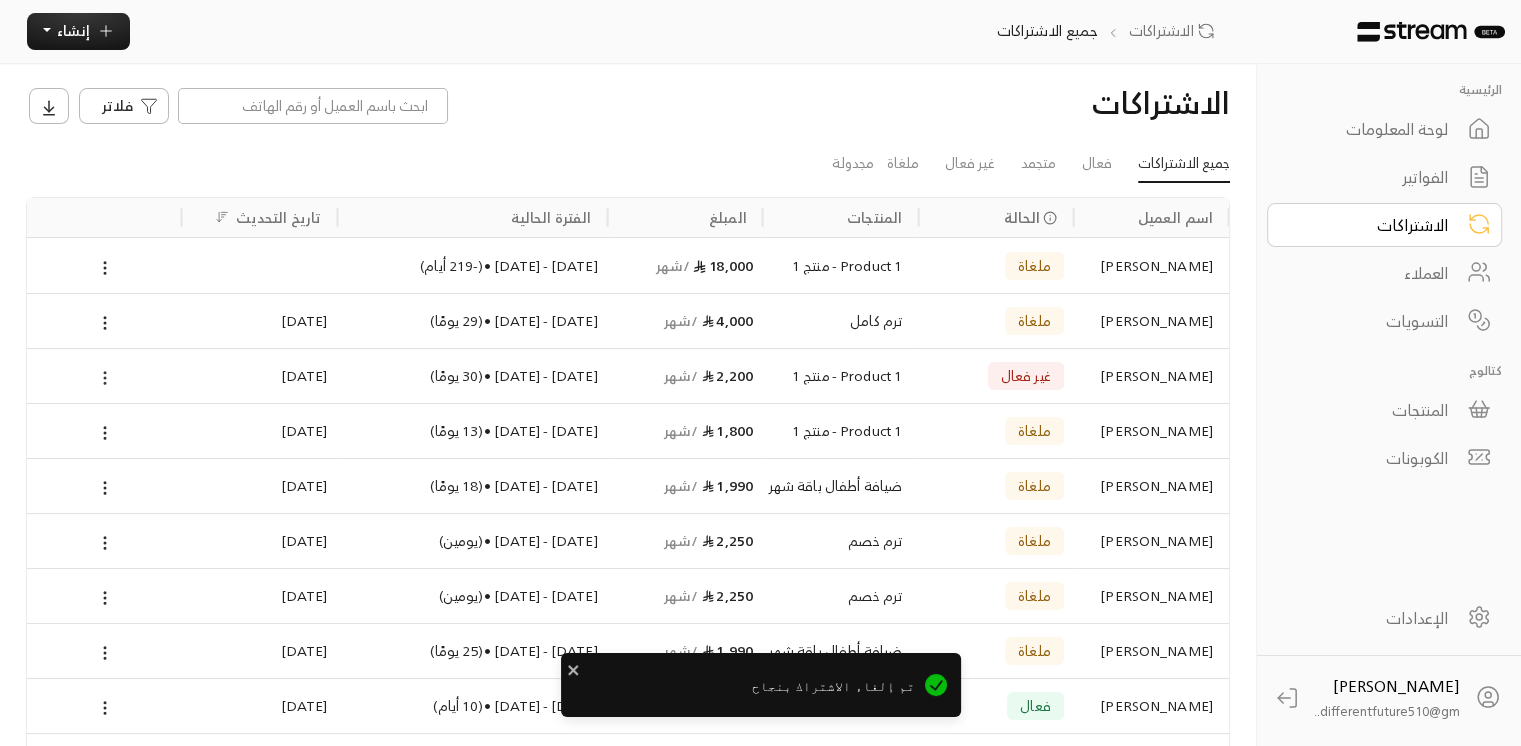 click 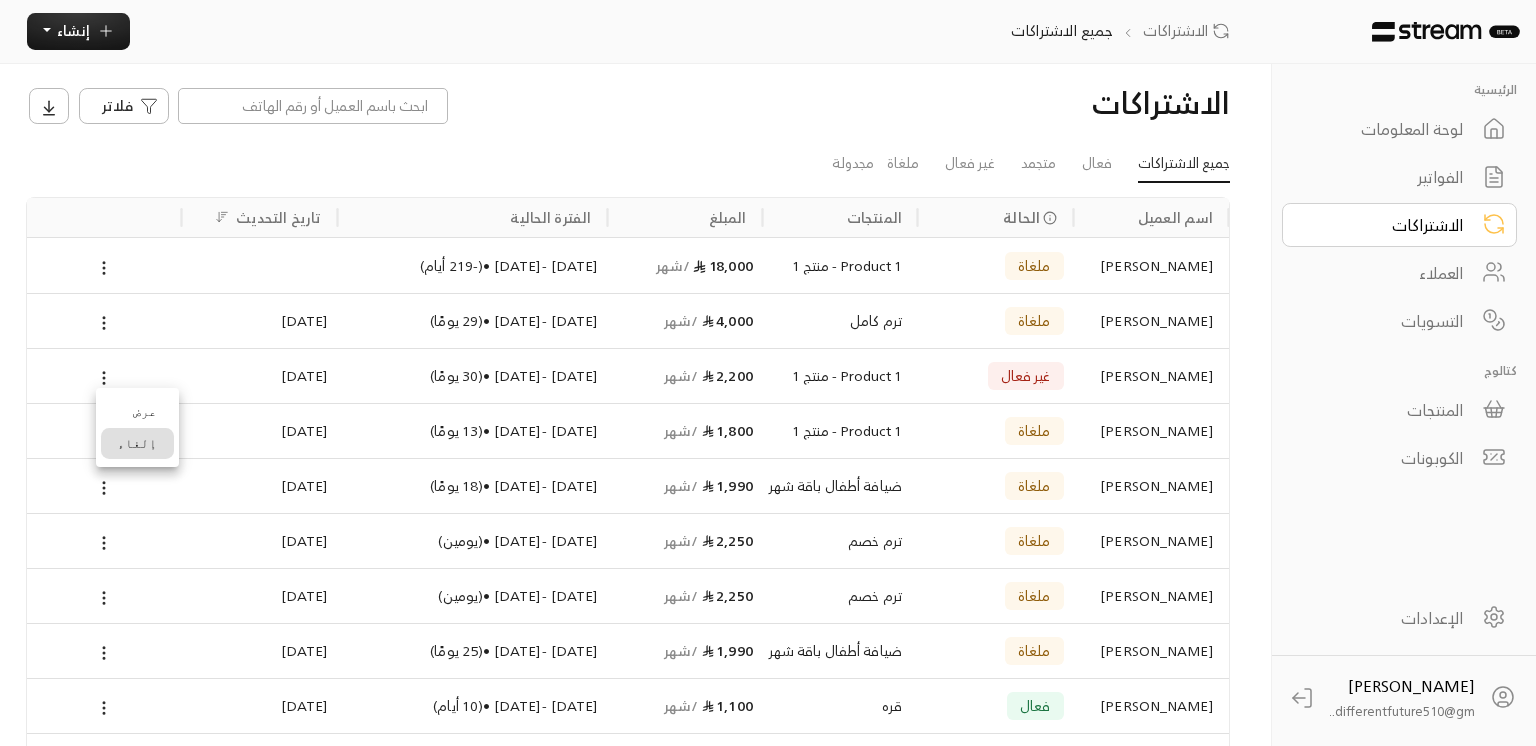 type 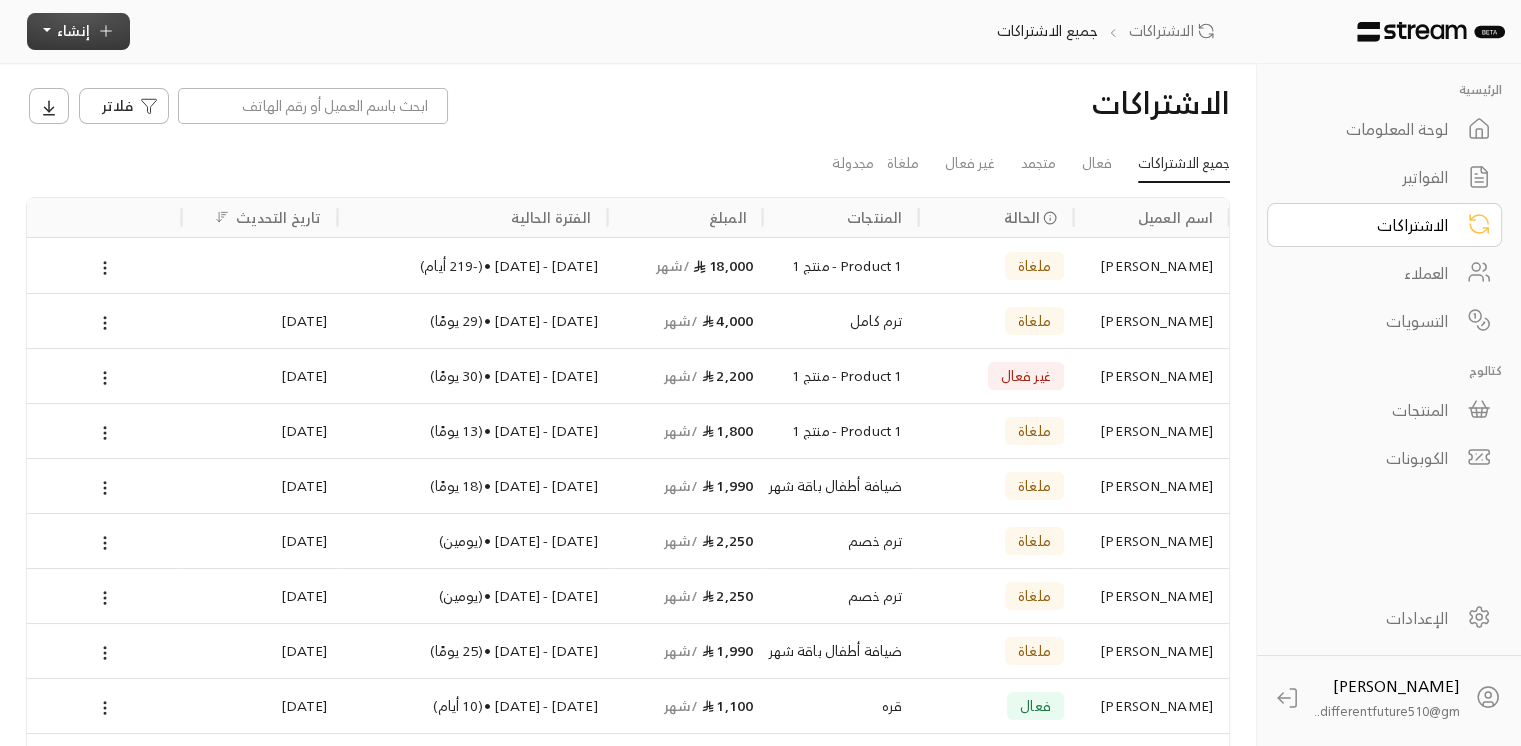 click on "إنشاء" at bounding box center (73, 30) 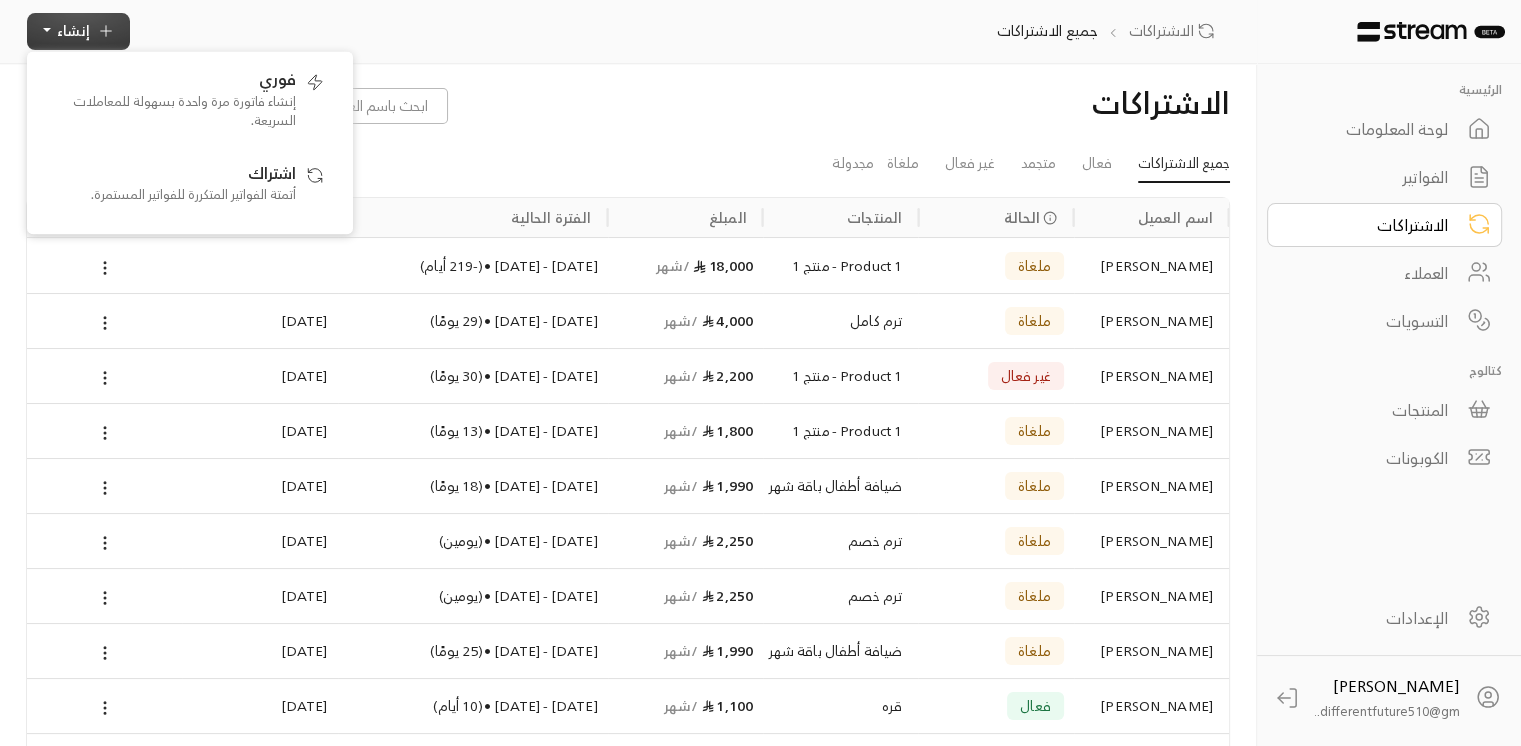 click on "إنشاء" at bounding box center [78, 31] 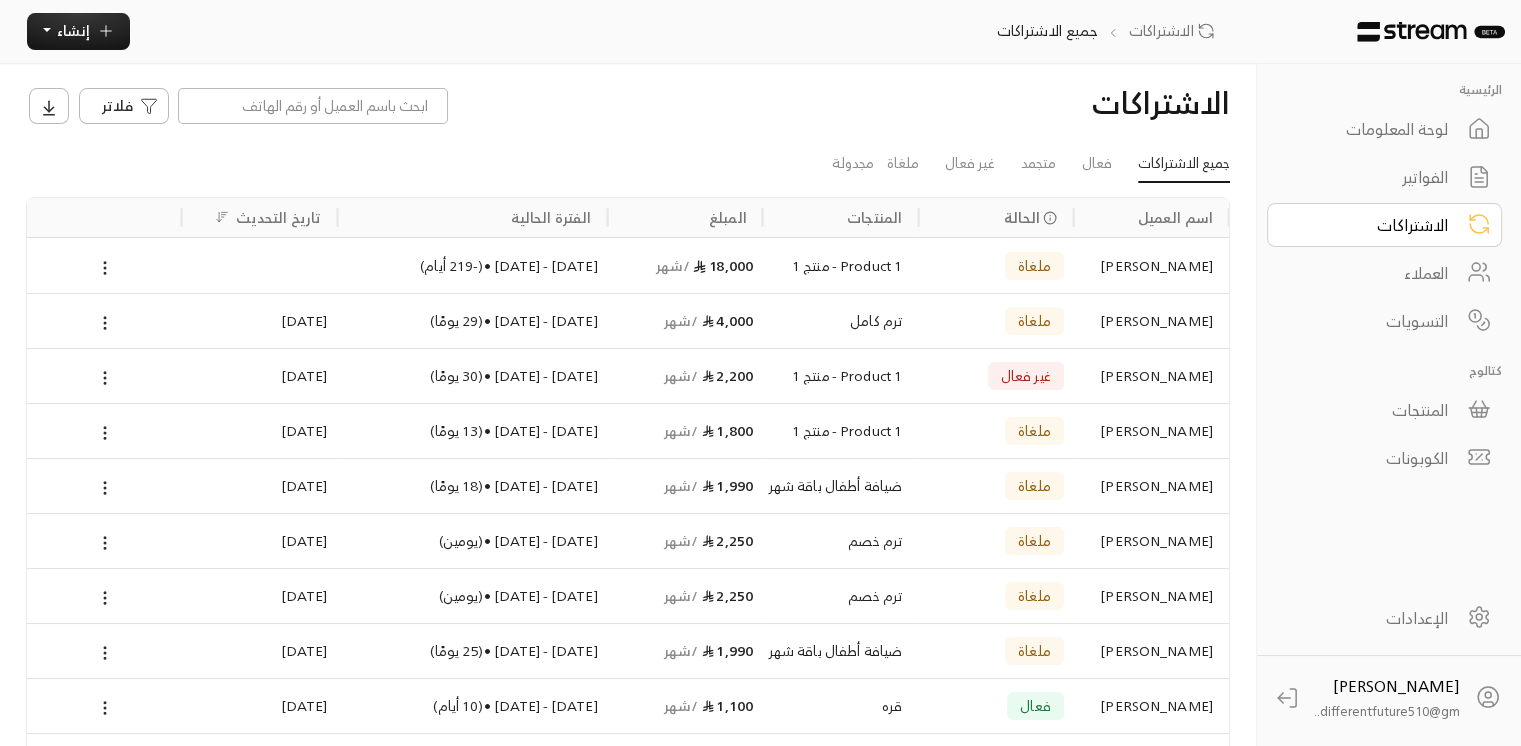 click on "الفواتير" at bounding box center (1371, 177) 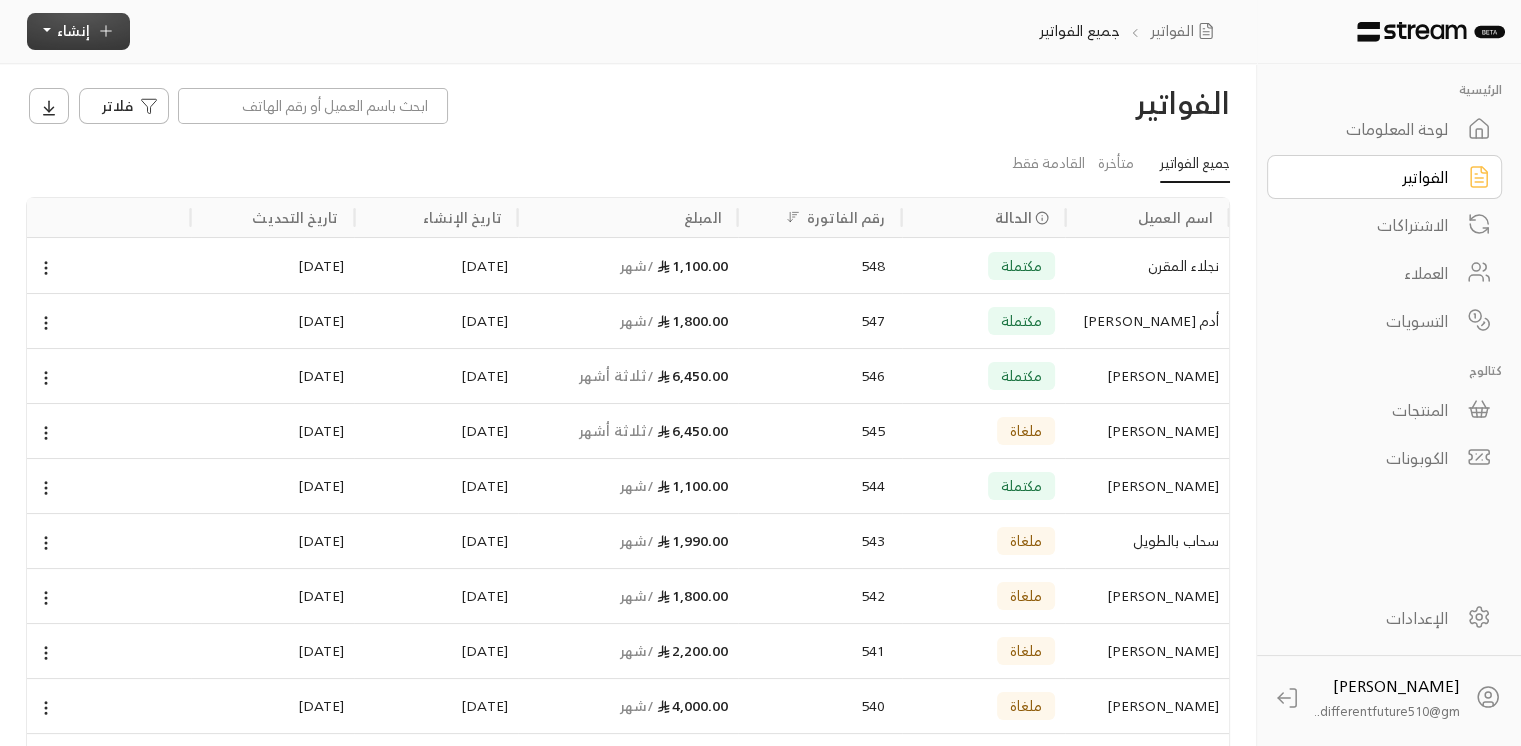 click 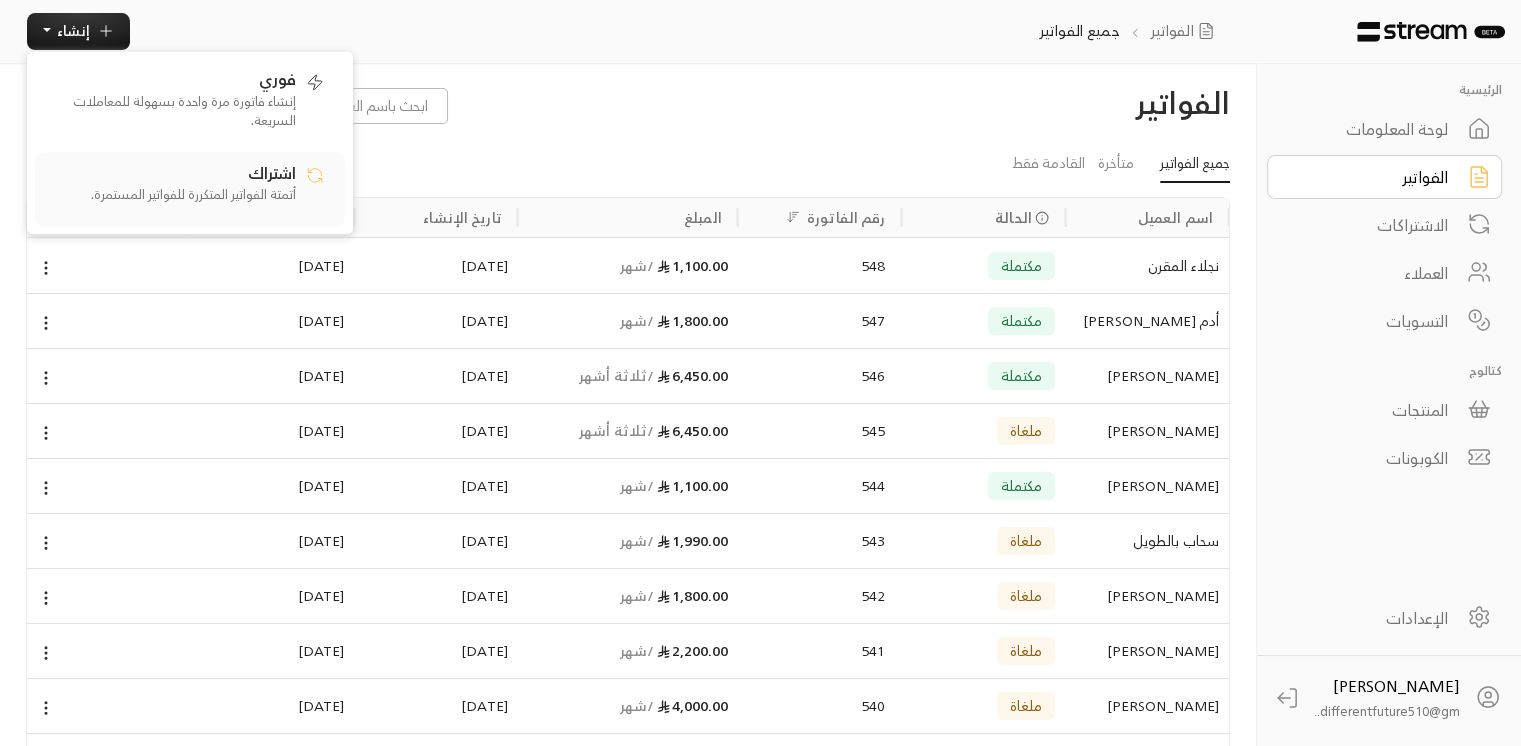 click on "اشتراك أتمتة الفواتير المتكررة للفواتير المستمرة." at bounding box center (171, 189) 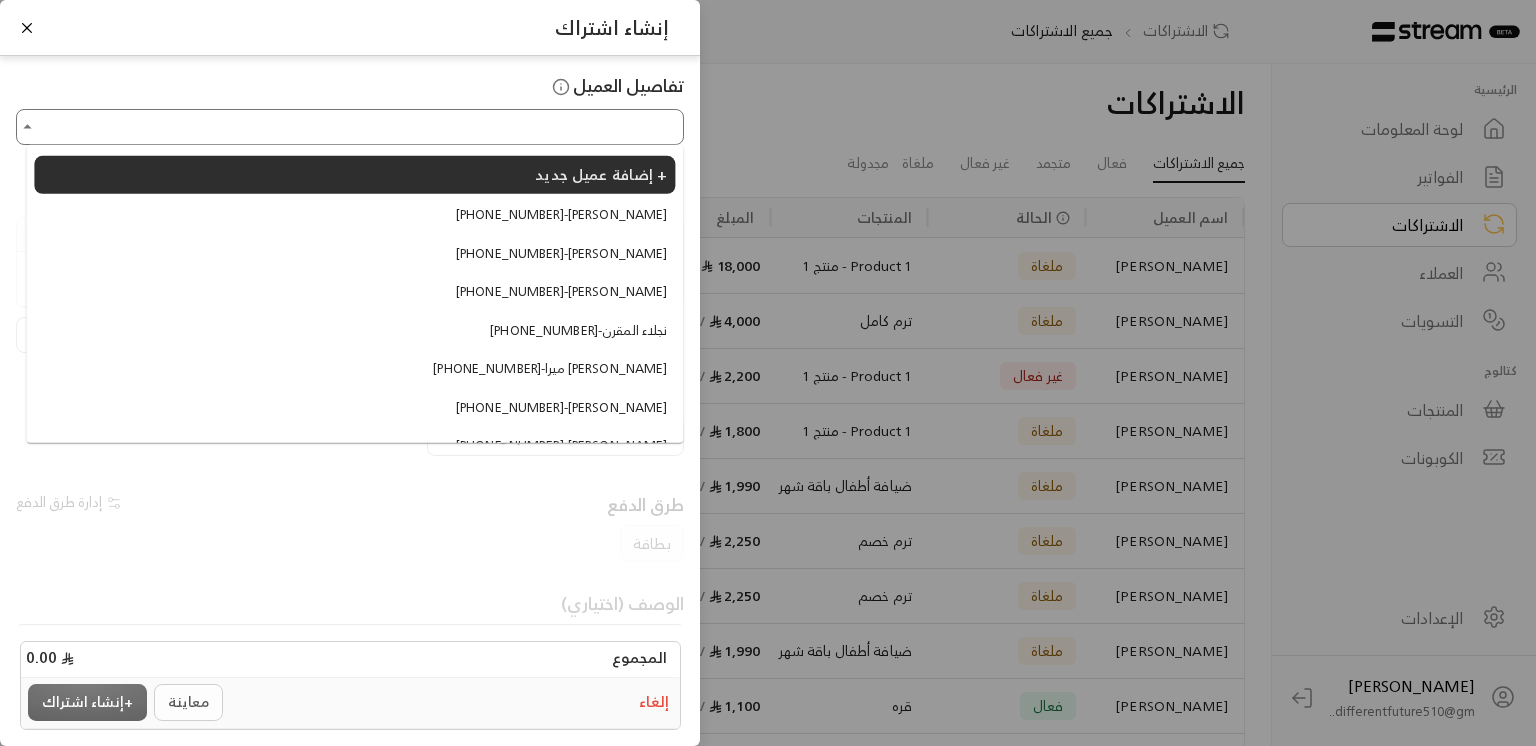 click on "اختر العميل" at bounding box center [350, 127] 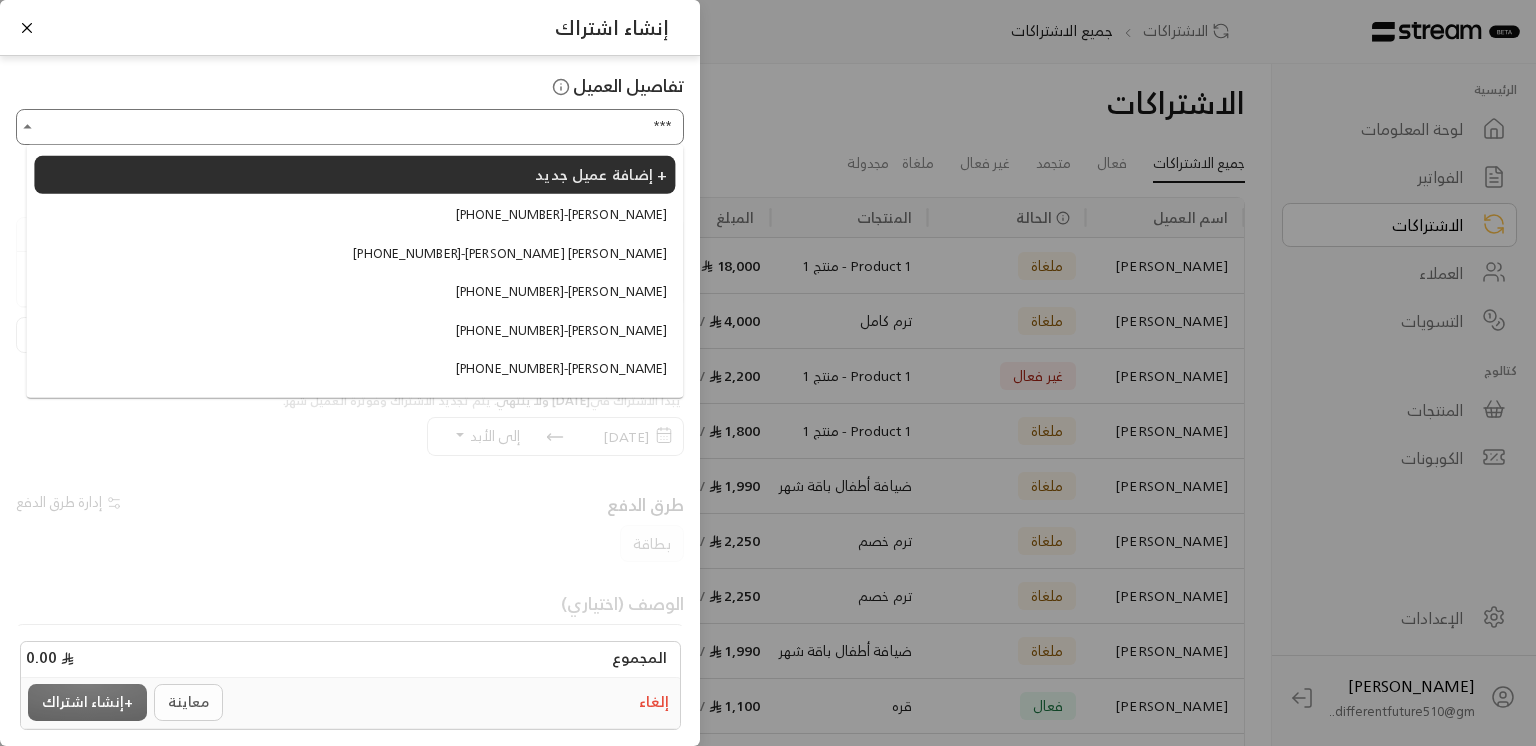 click on "[PHONE_NUMBER]  -  [PERSON_NAME]" at bounding box center (561, 292) 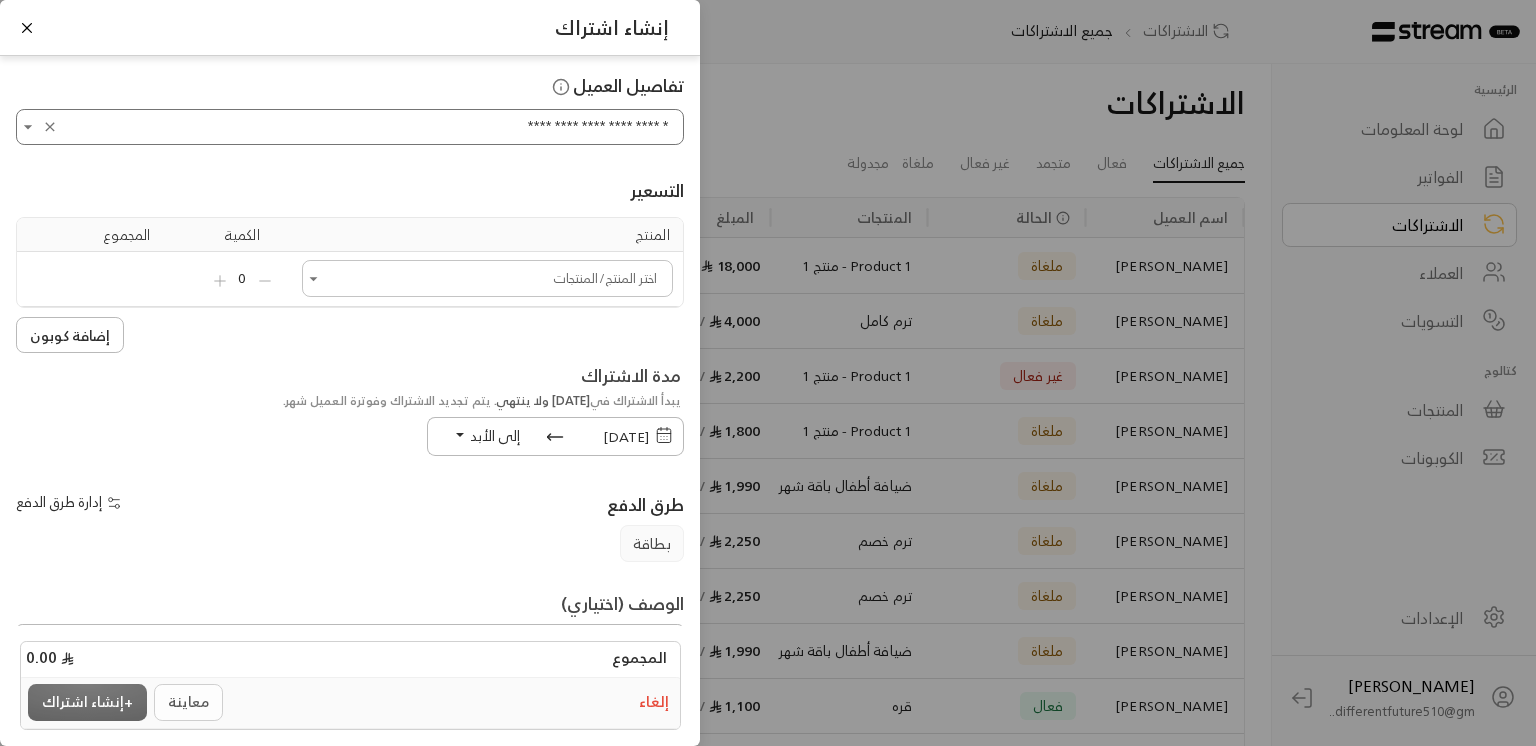 click 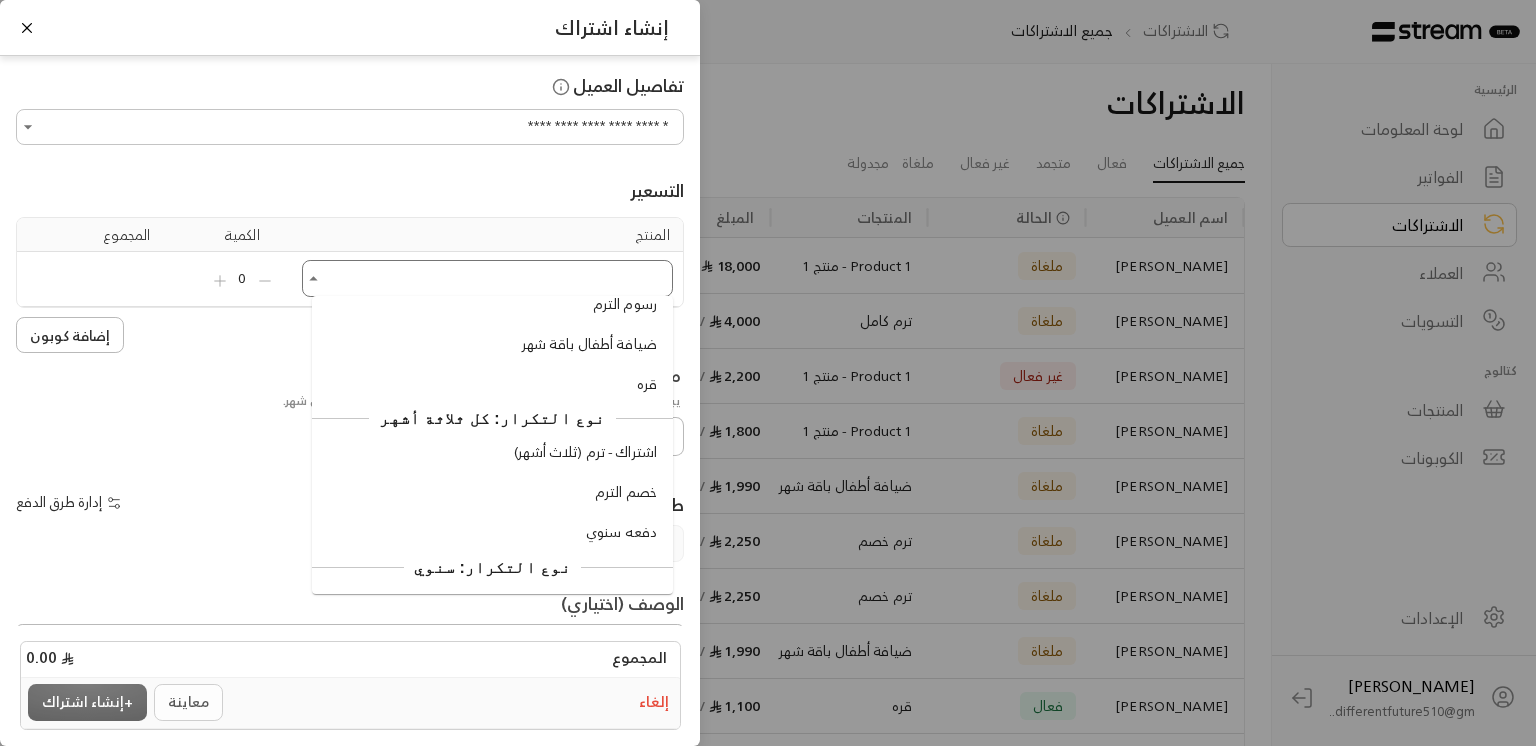 scroll, scrollTop: 837, scrollLeft: 0, axis: vertical 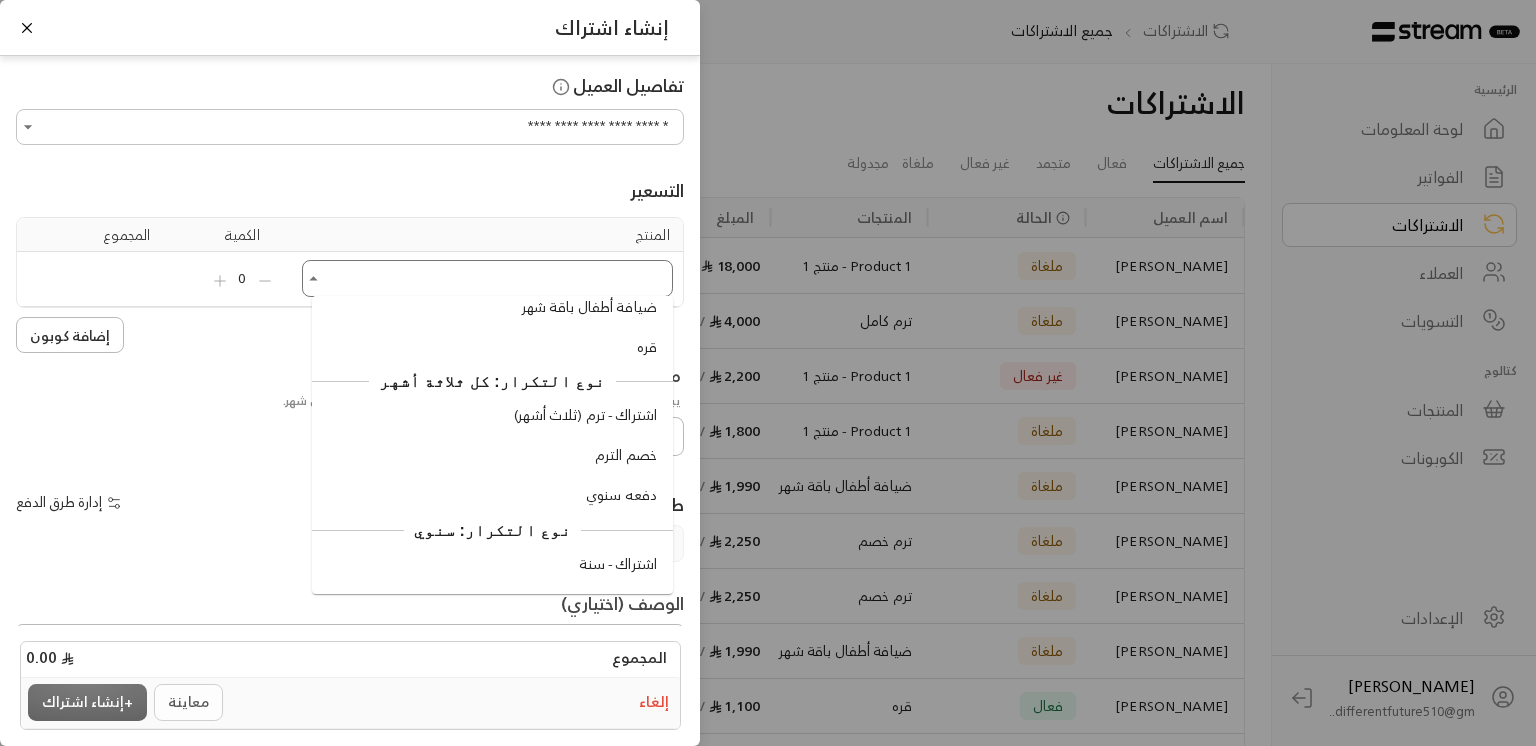 click on "دفعه سنوي" at bounding box center [492, 495] 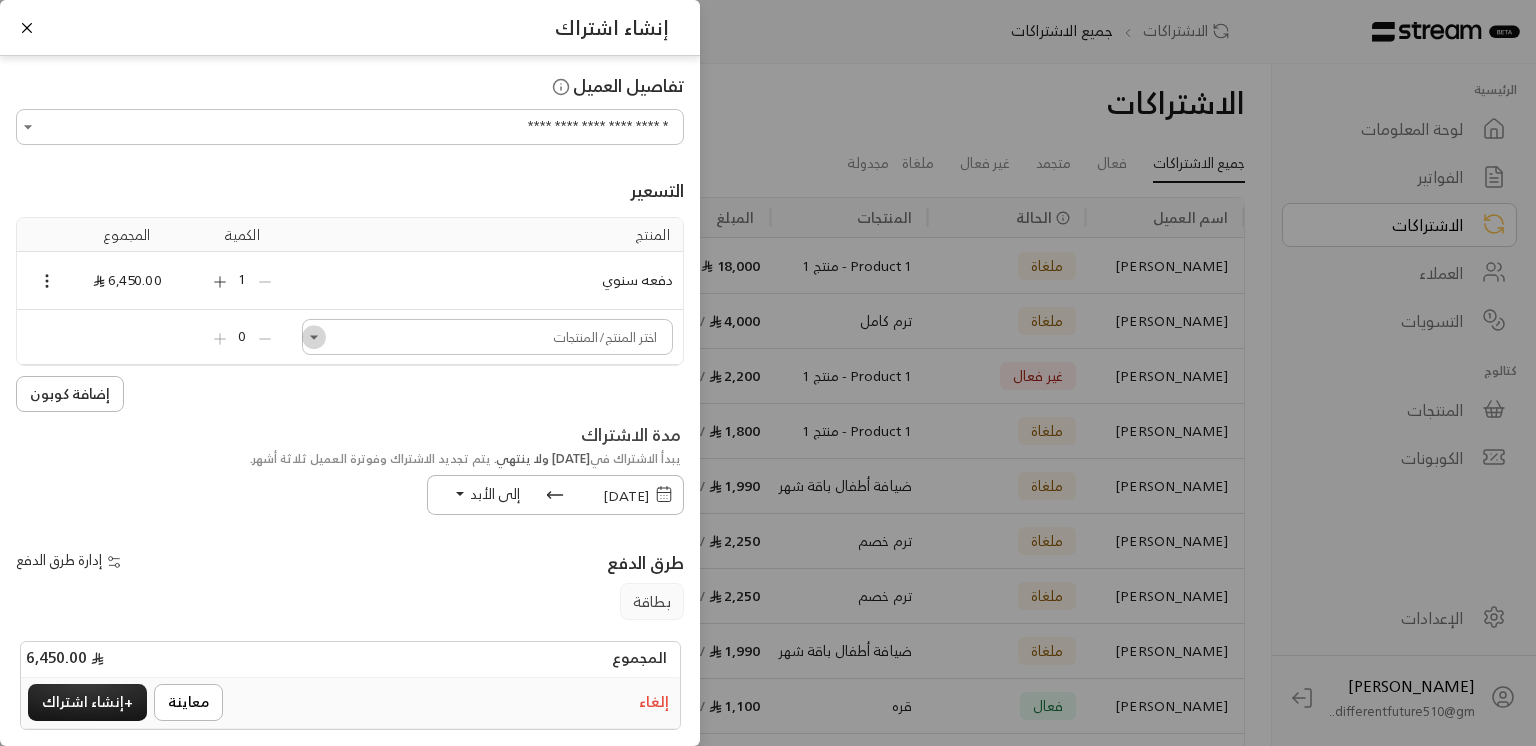 click 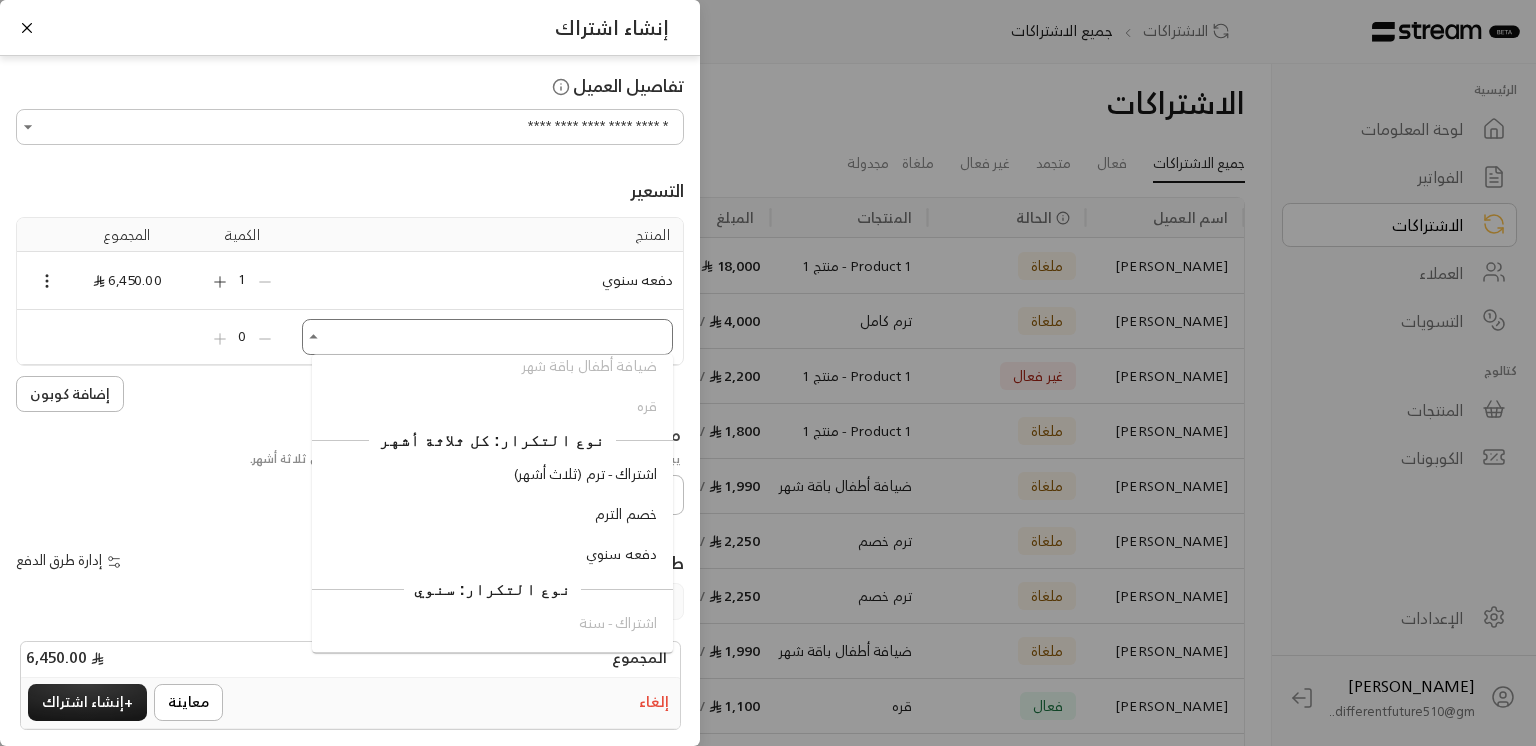 scroll, scrollTop: 837, scrollLeft: 0, axis: vertical 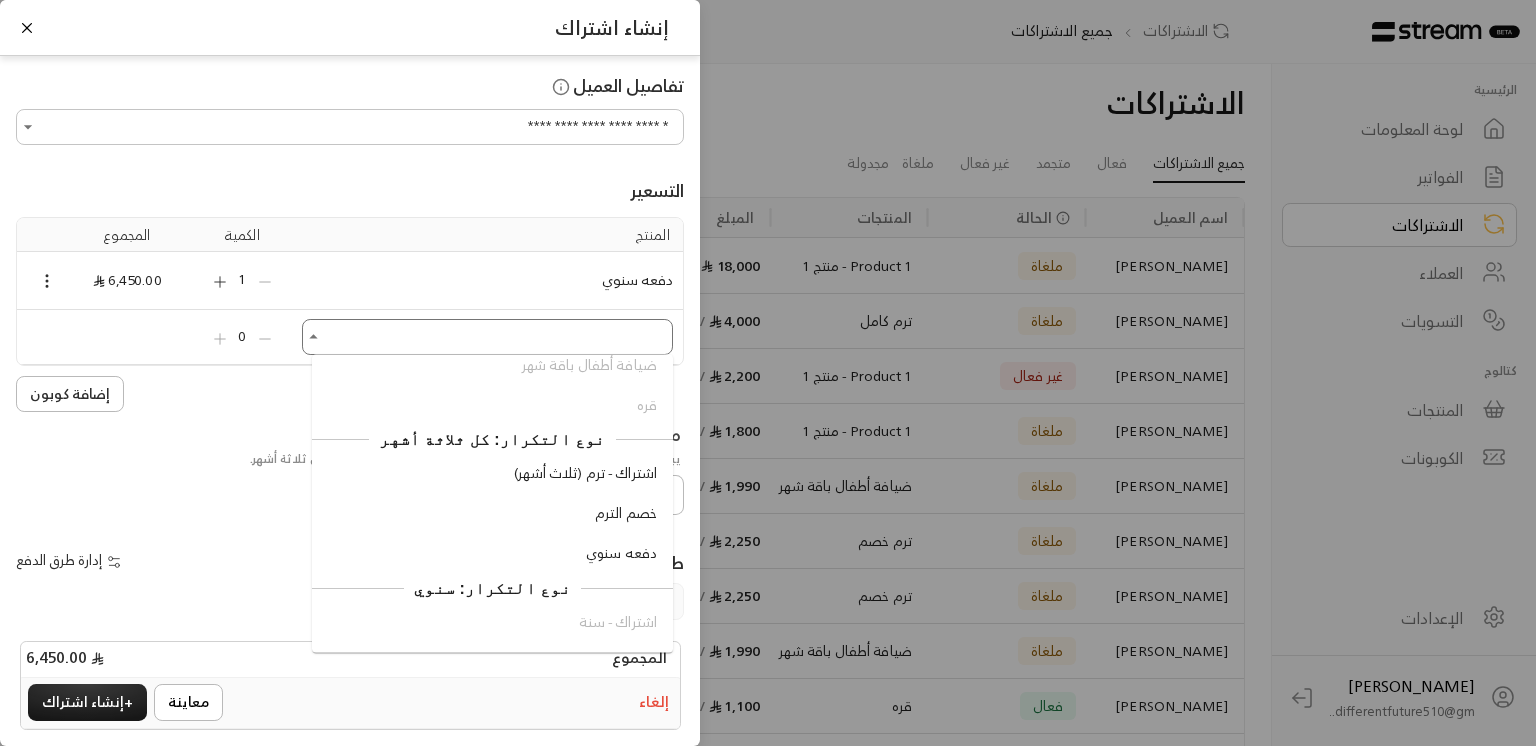 click on "خصم الترم" at bounding box center (492, 514) 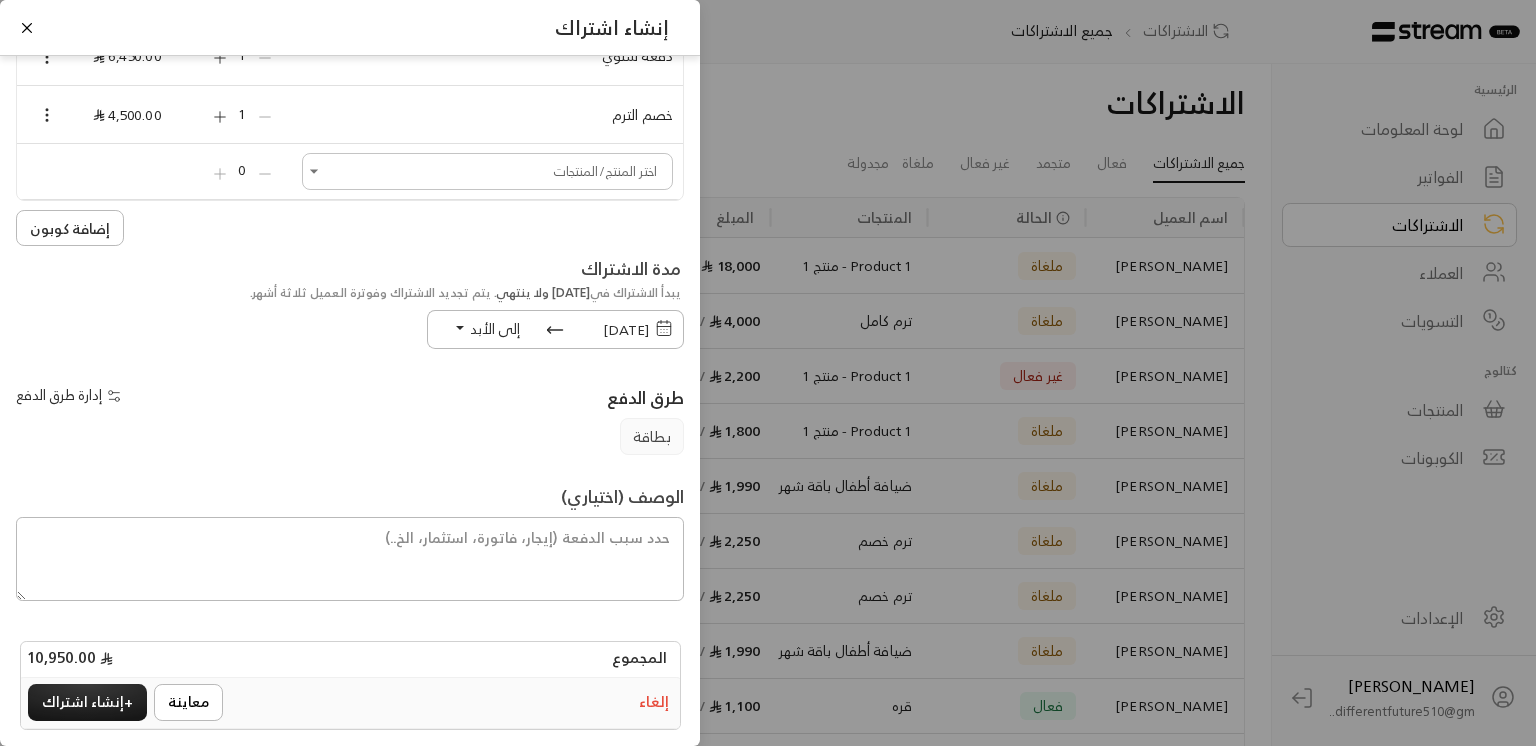 scroll, scrollTop: 0, scrollLeft: 0, axis: both 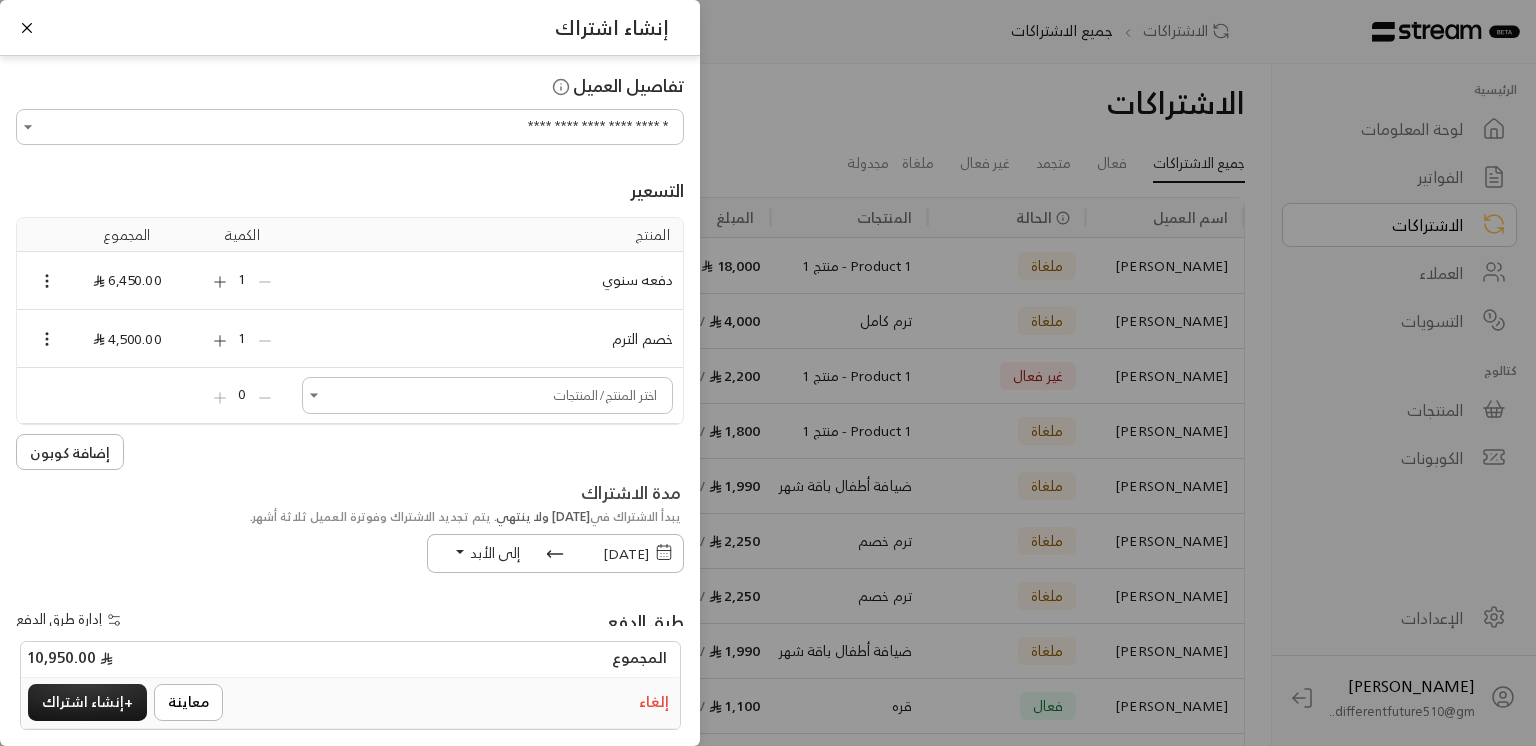 click 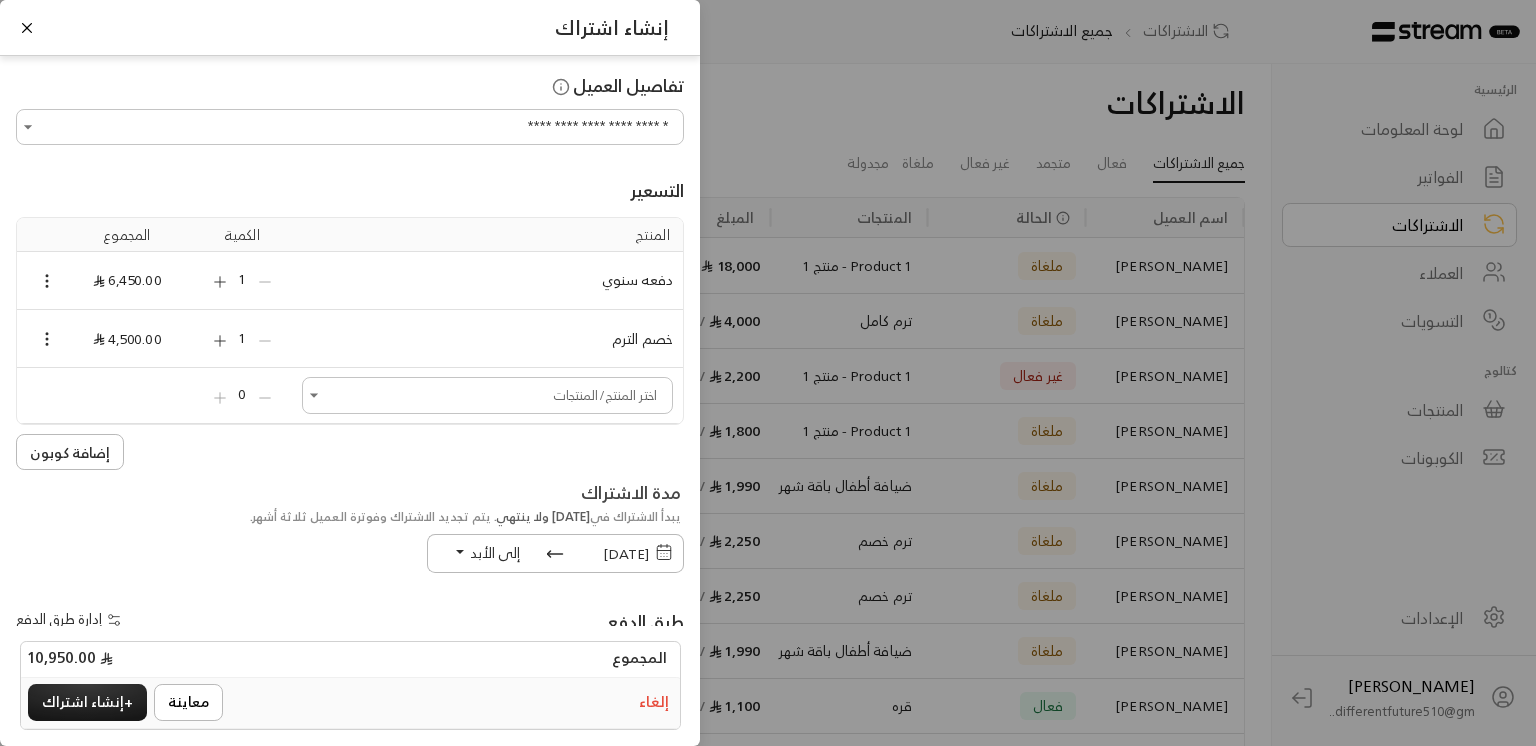 click on "مدة الاشتراك يبدأ الاشتراك في  [DATE]   ولا ينتهي . يتم تجديد الاشتراك وفوترة العميل ثلاثة أشهر." at bounding box center (350, 507) 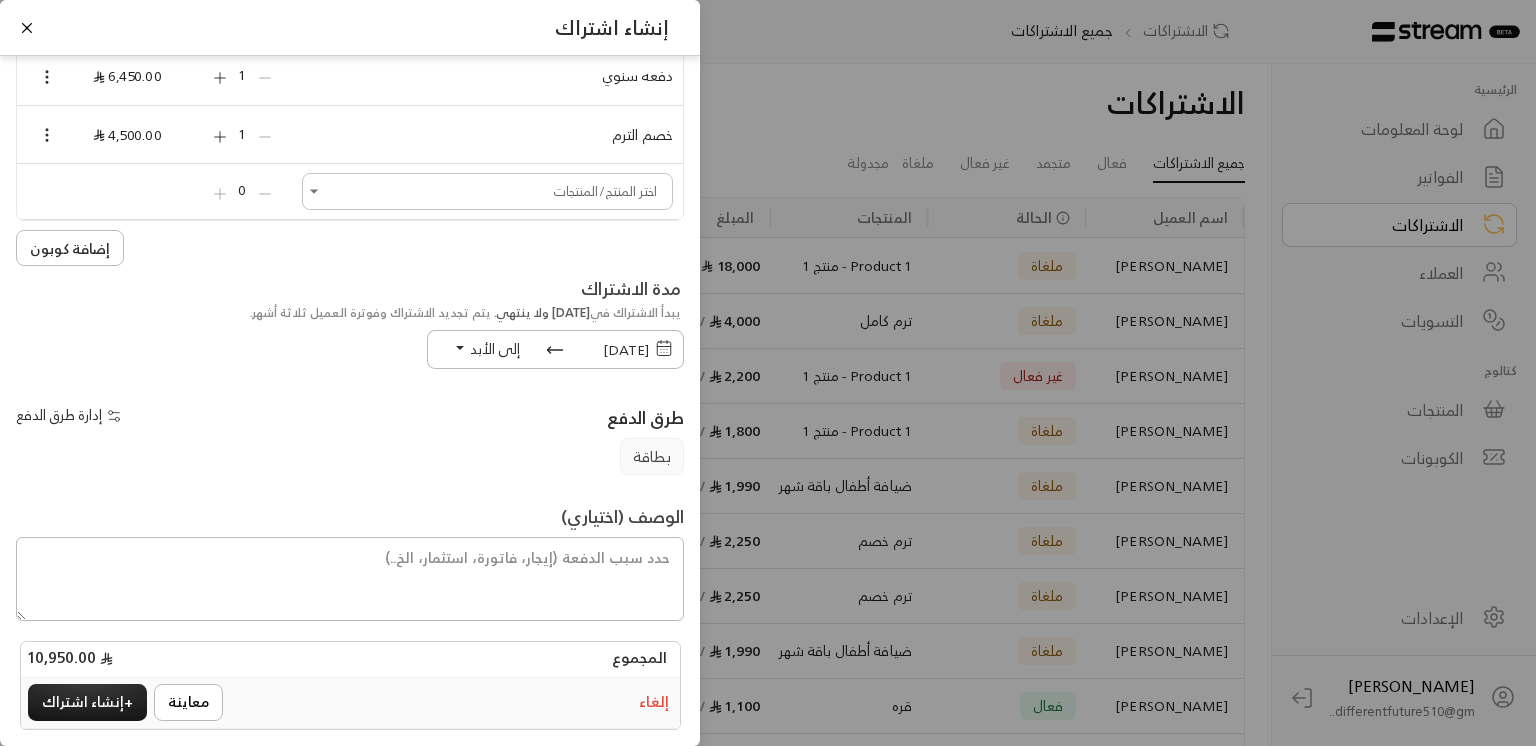 scroll, scrollTop: 224, scrollLeft: 0, axis: vertical 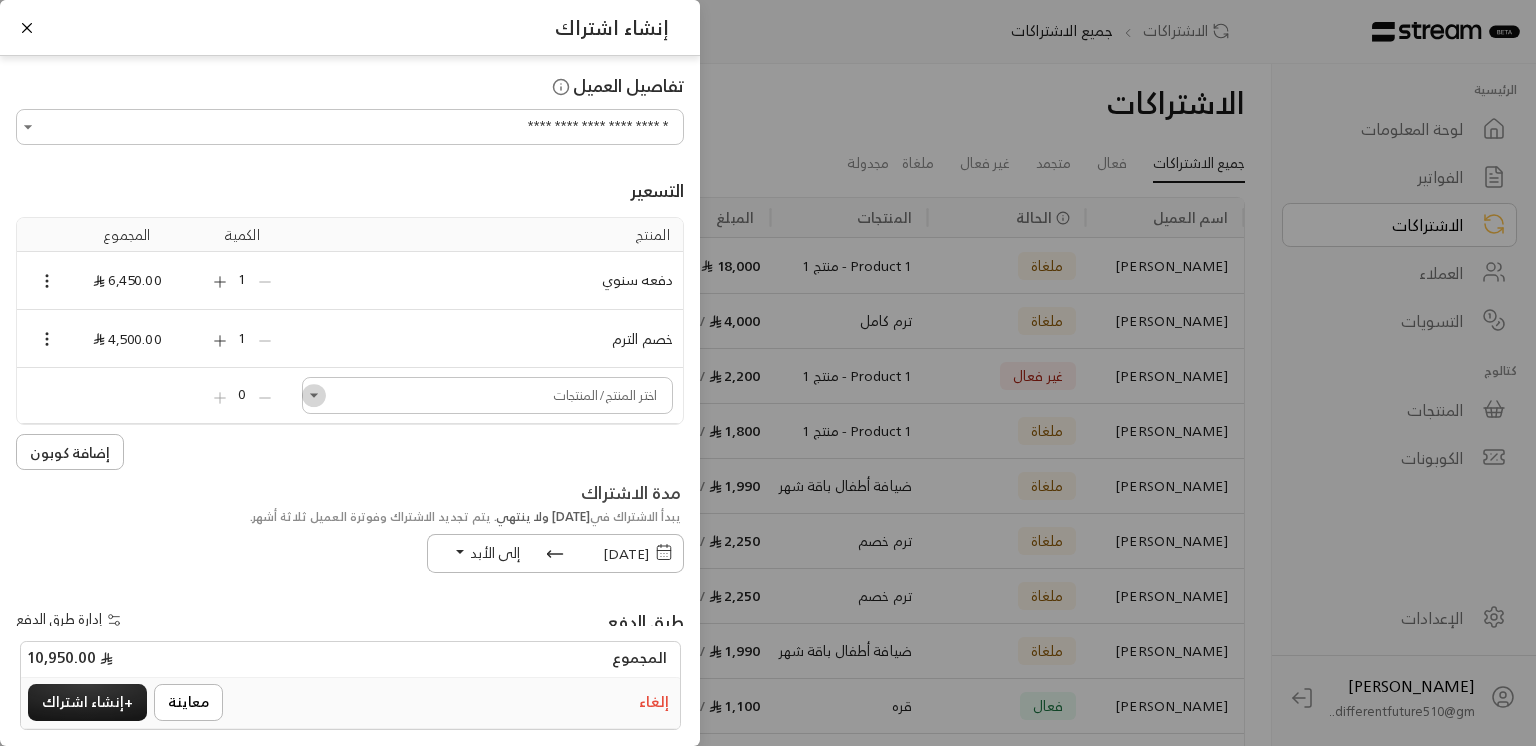 click 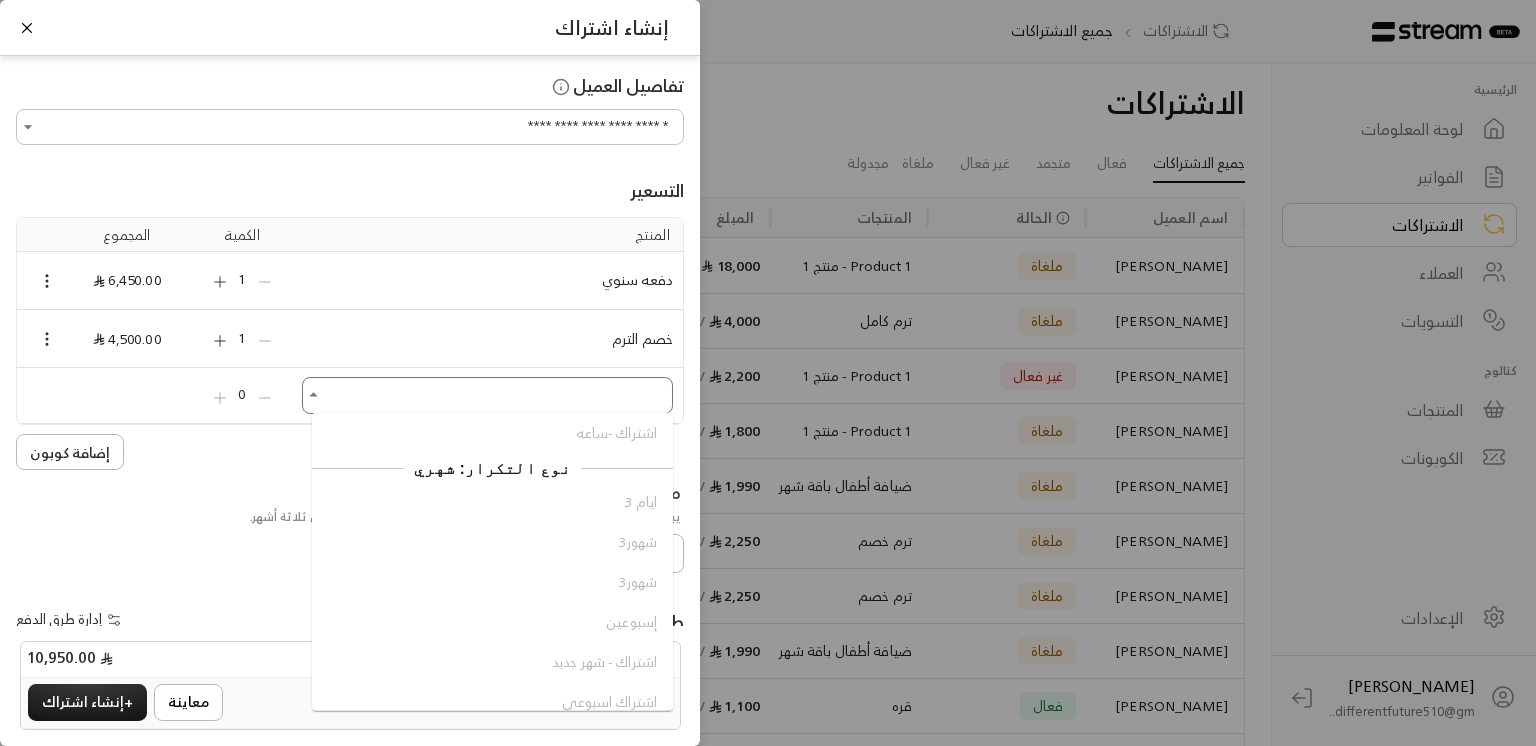 scroll, scrollTop: 160, scrollLeft: 0, axis: vertical 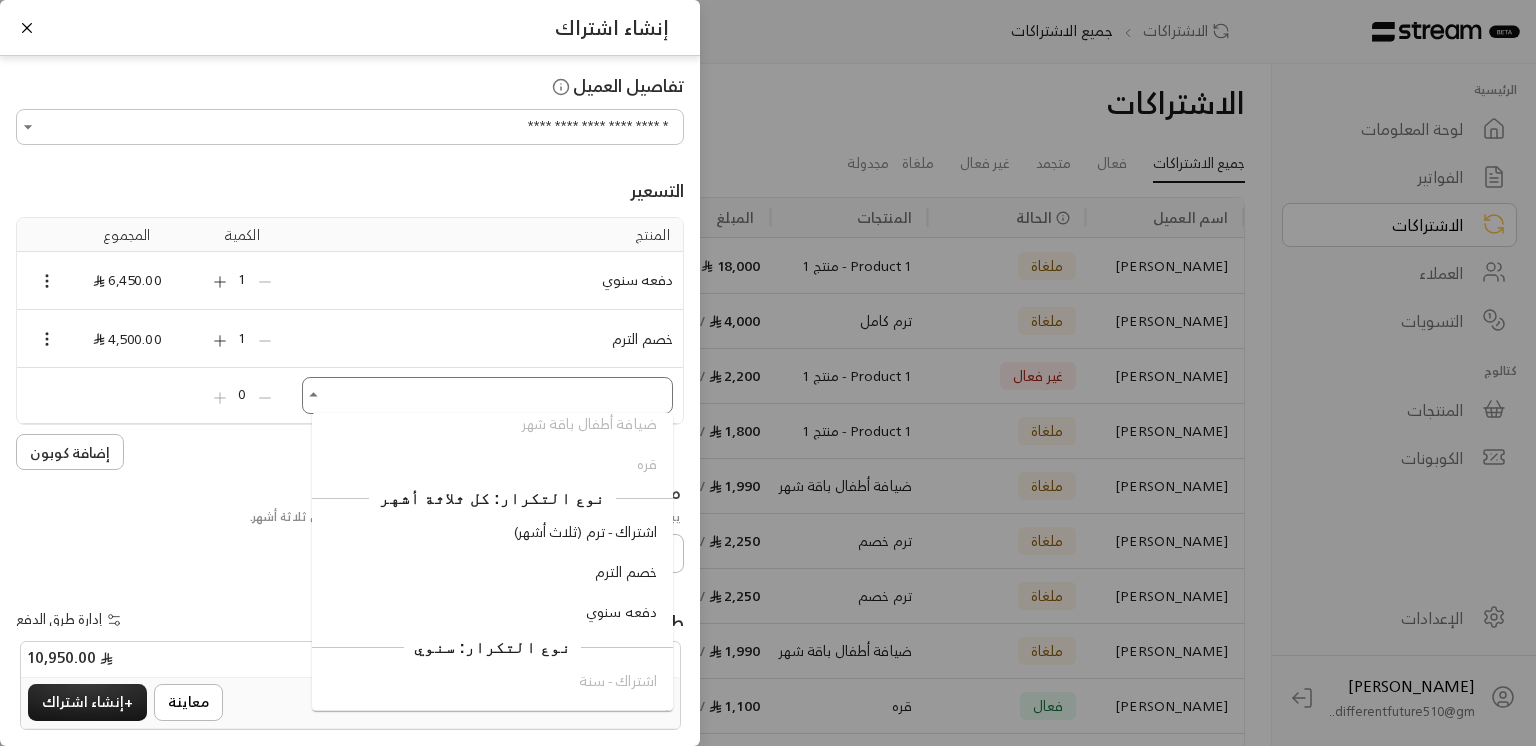 click on "دفعه سنوي" at bounding box center (492, 612) 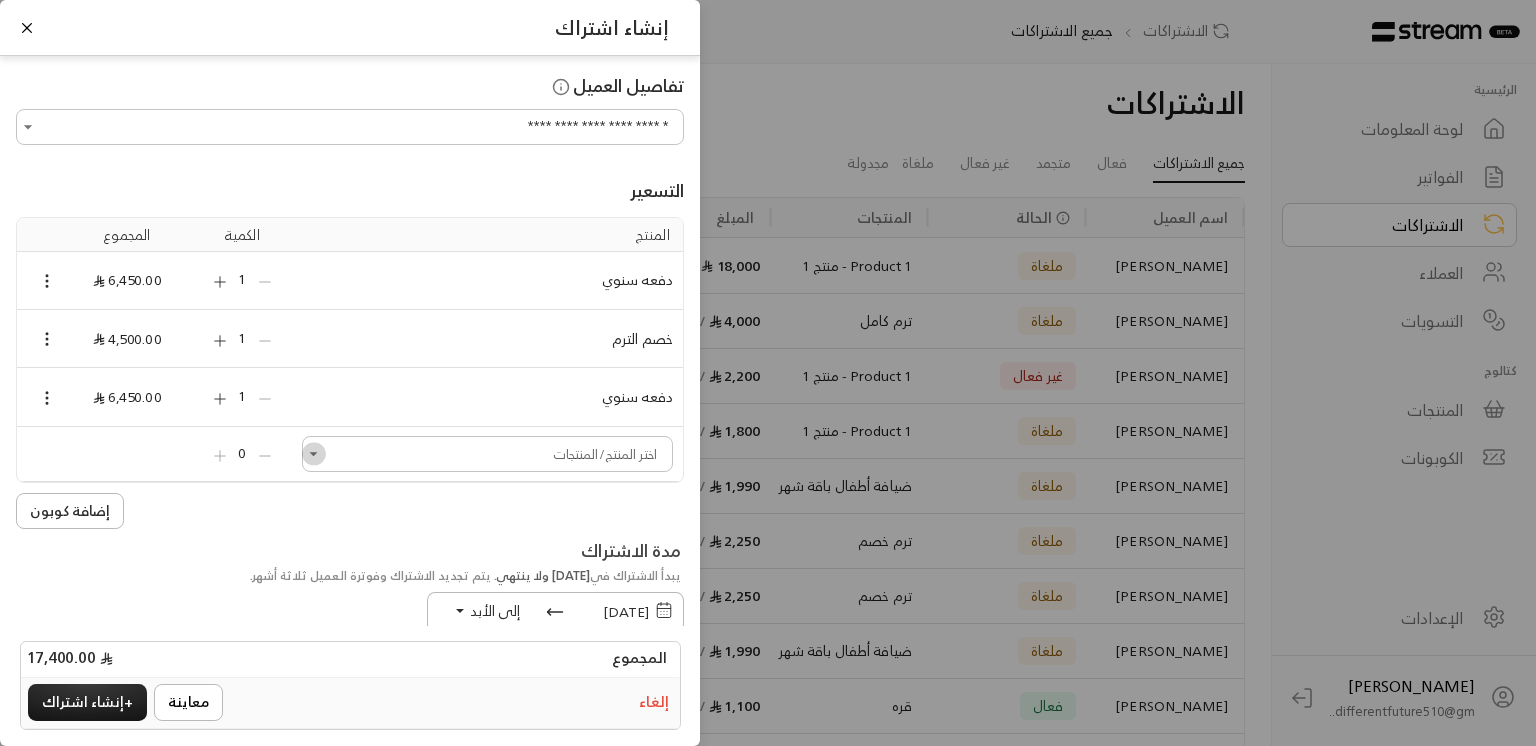 click 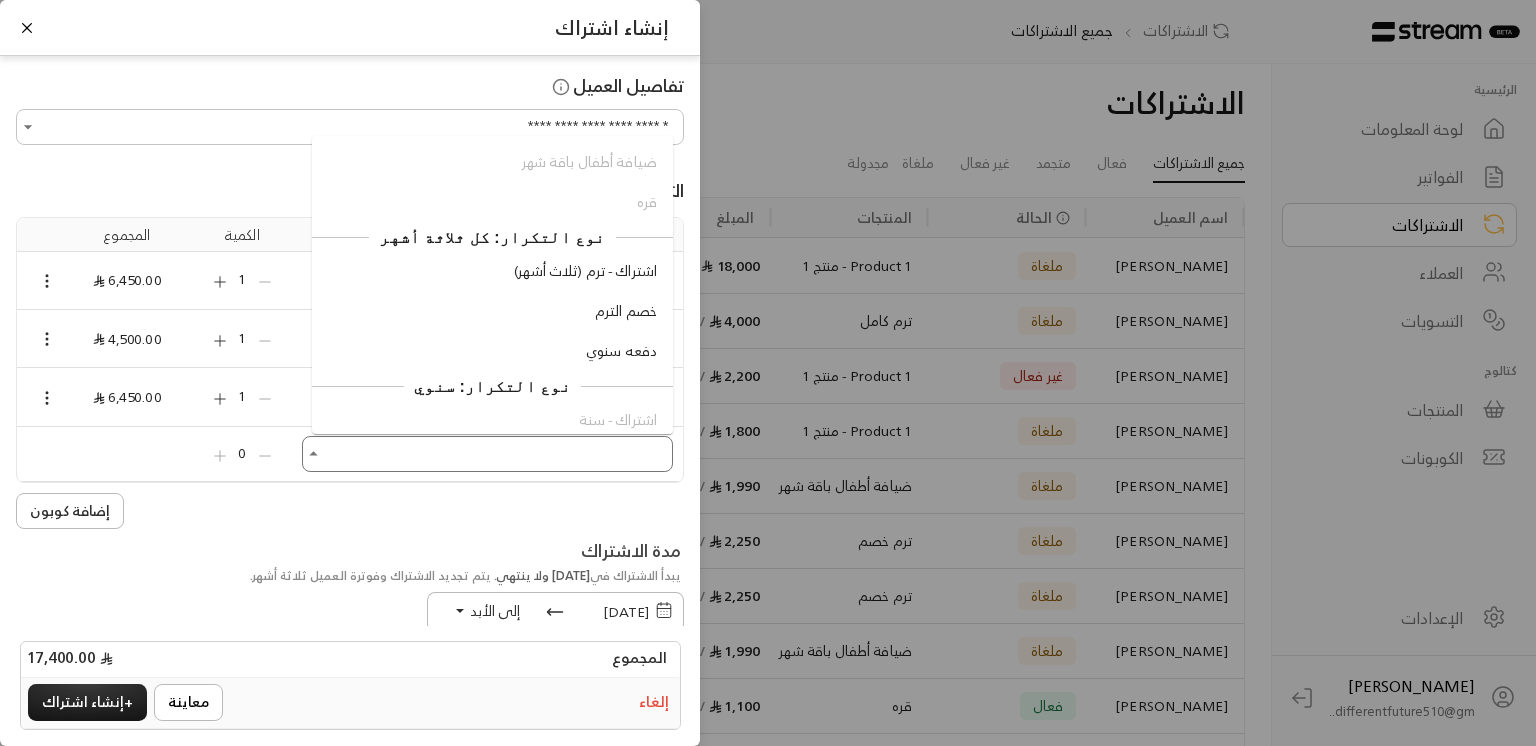 scroll, scrollTop: 834, scrollLeft: 0, axis: vertical 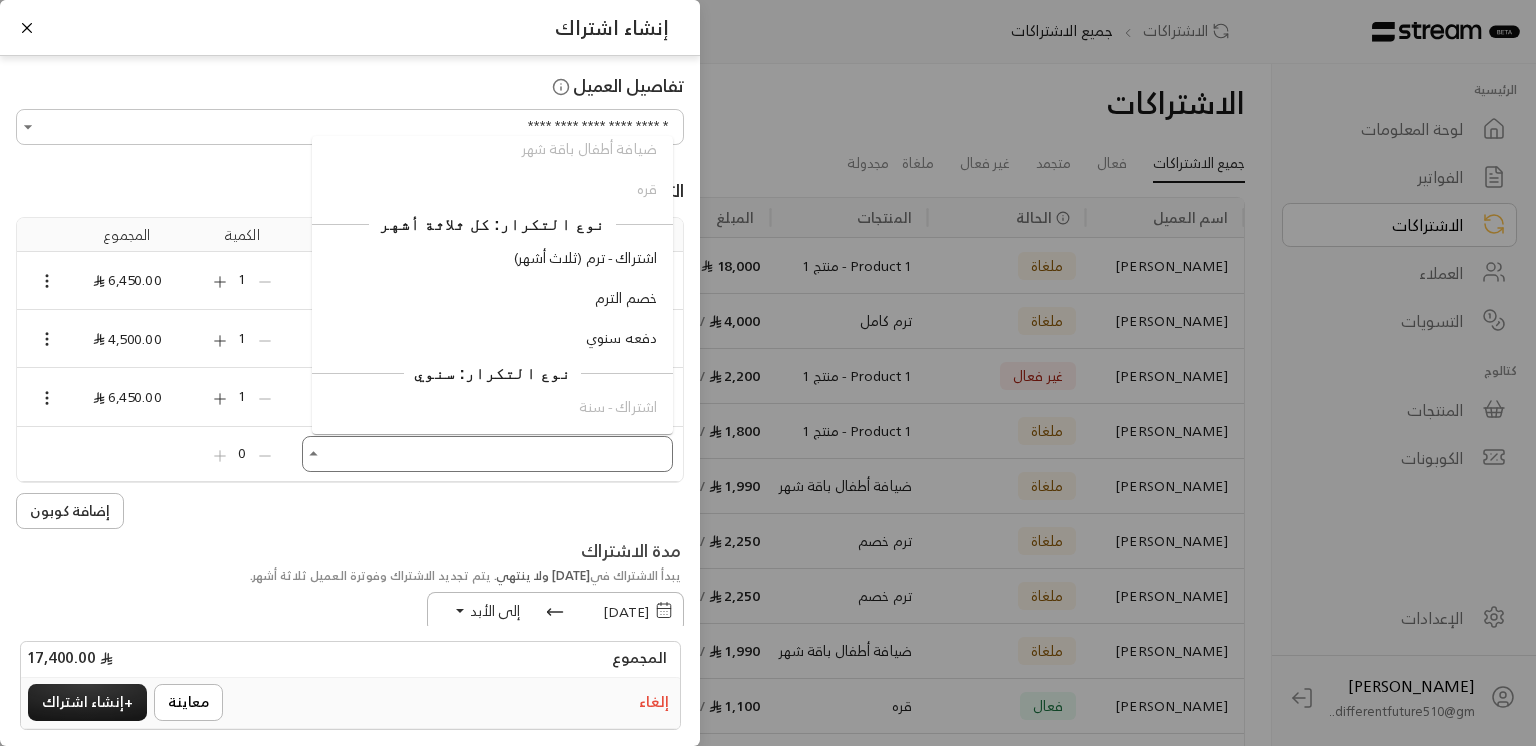 click on "خصم الترم" at bounding box center [492, 298] 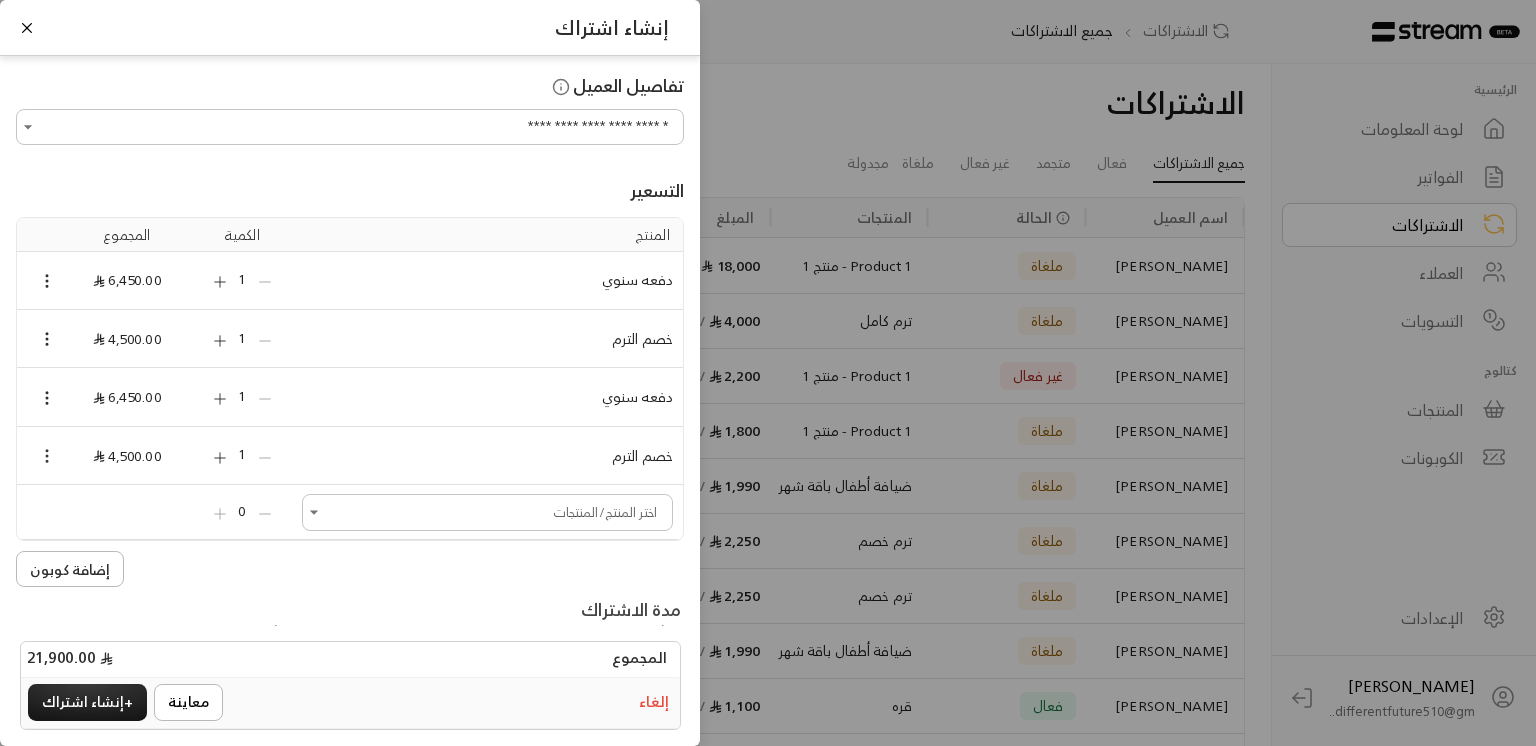 click 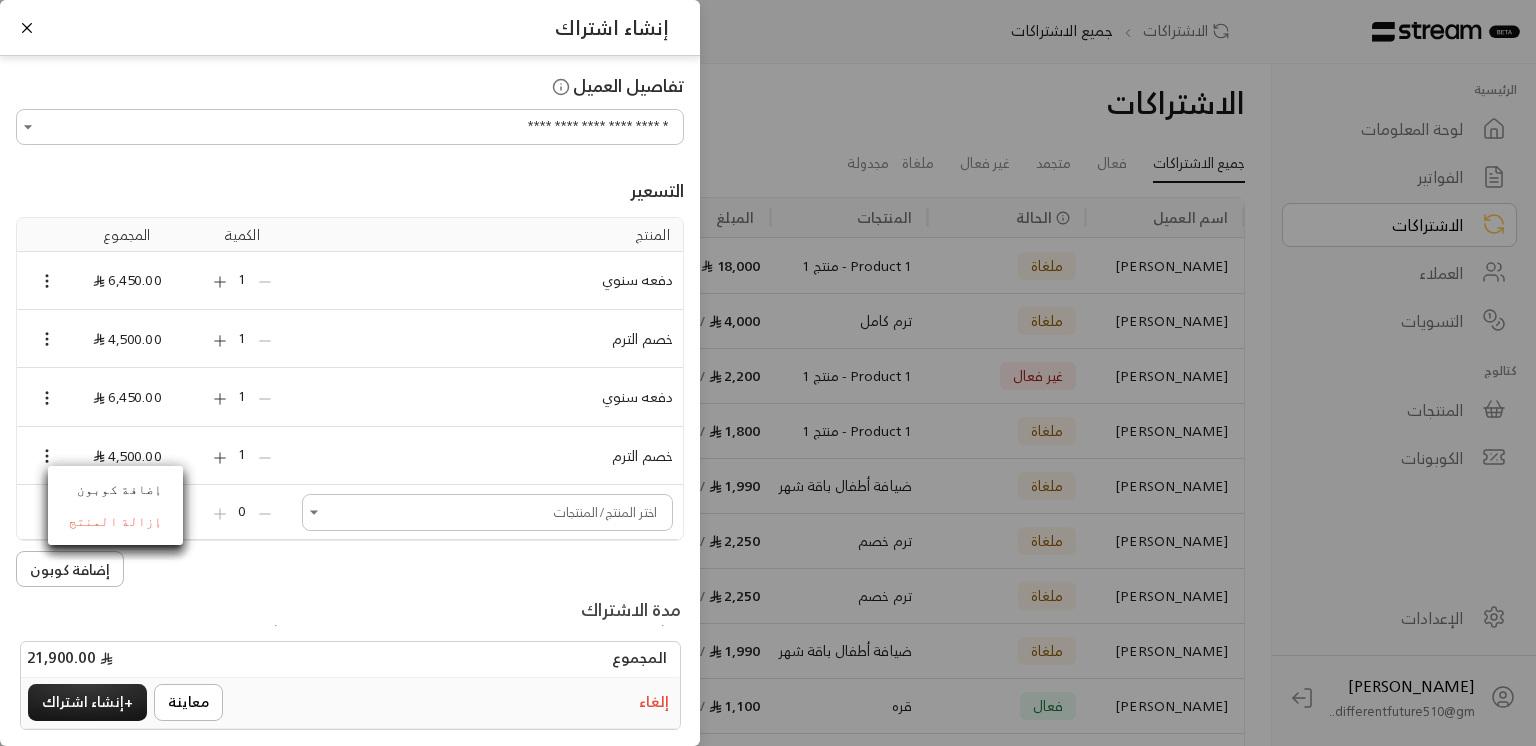 click on "إزالة المنتج" at bounding box center [115, 522] 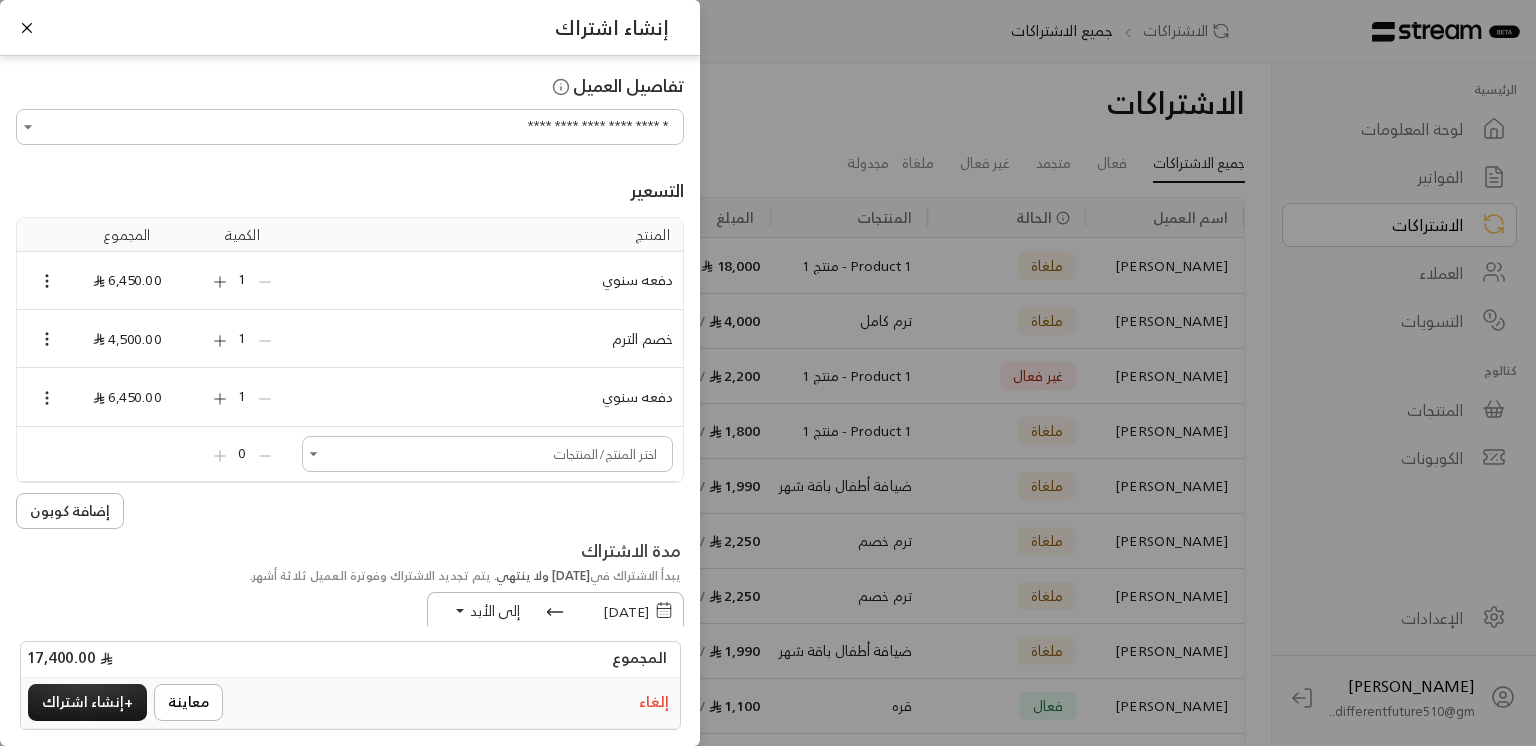 click 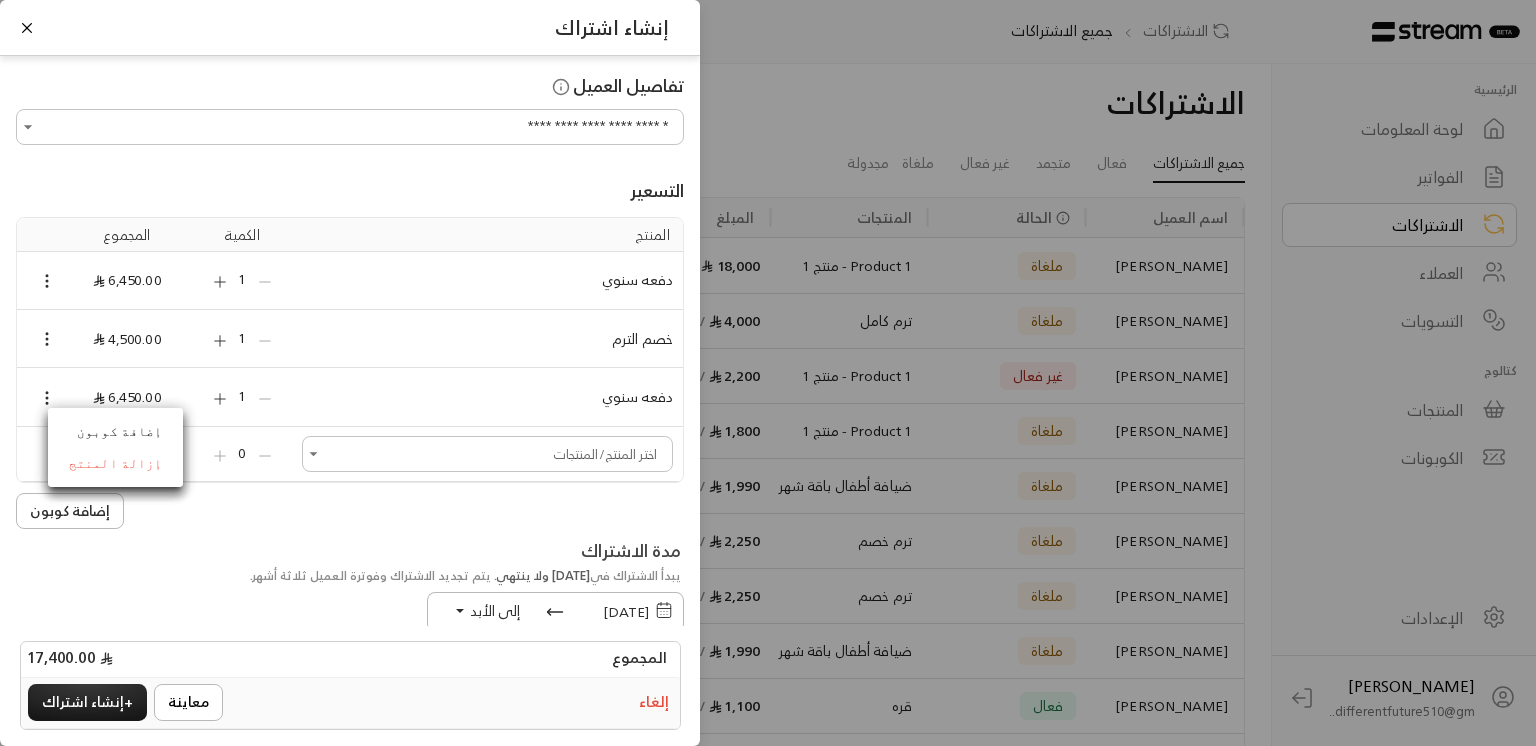 click on "إزالة المنتج" at bounding box center (115, 464) 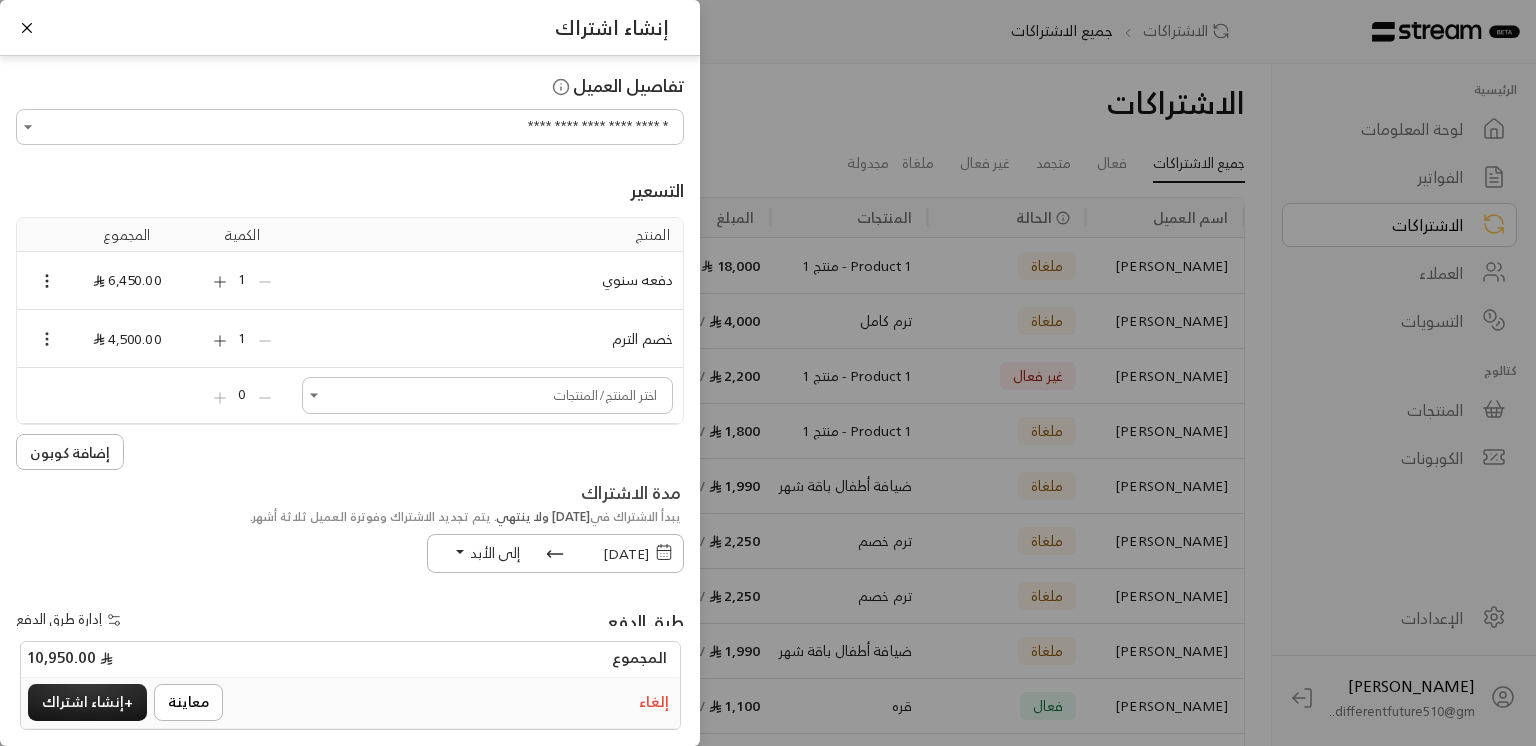 click 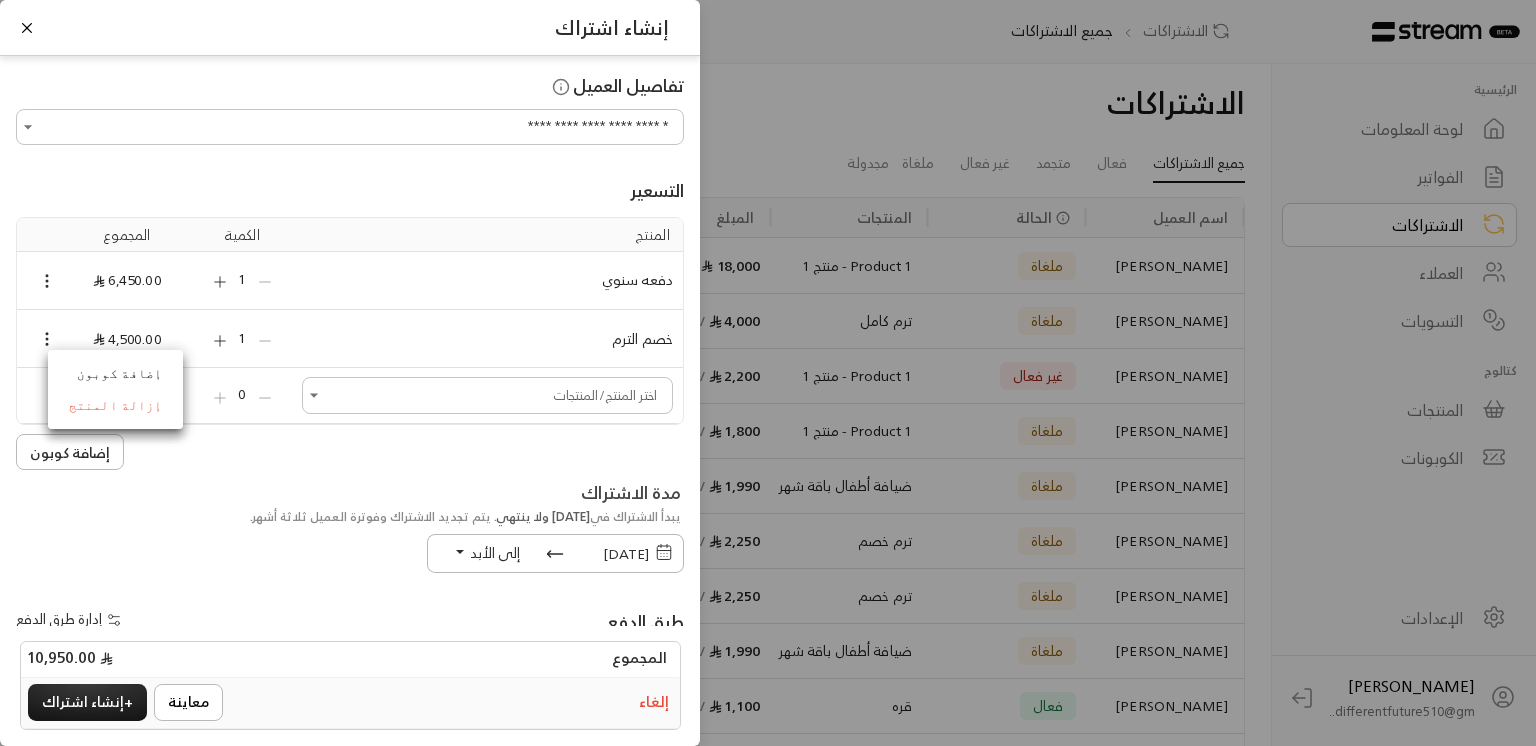 click on "إزالة المنتج" at bounding box center [115, 406] 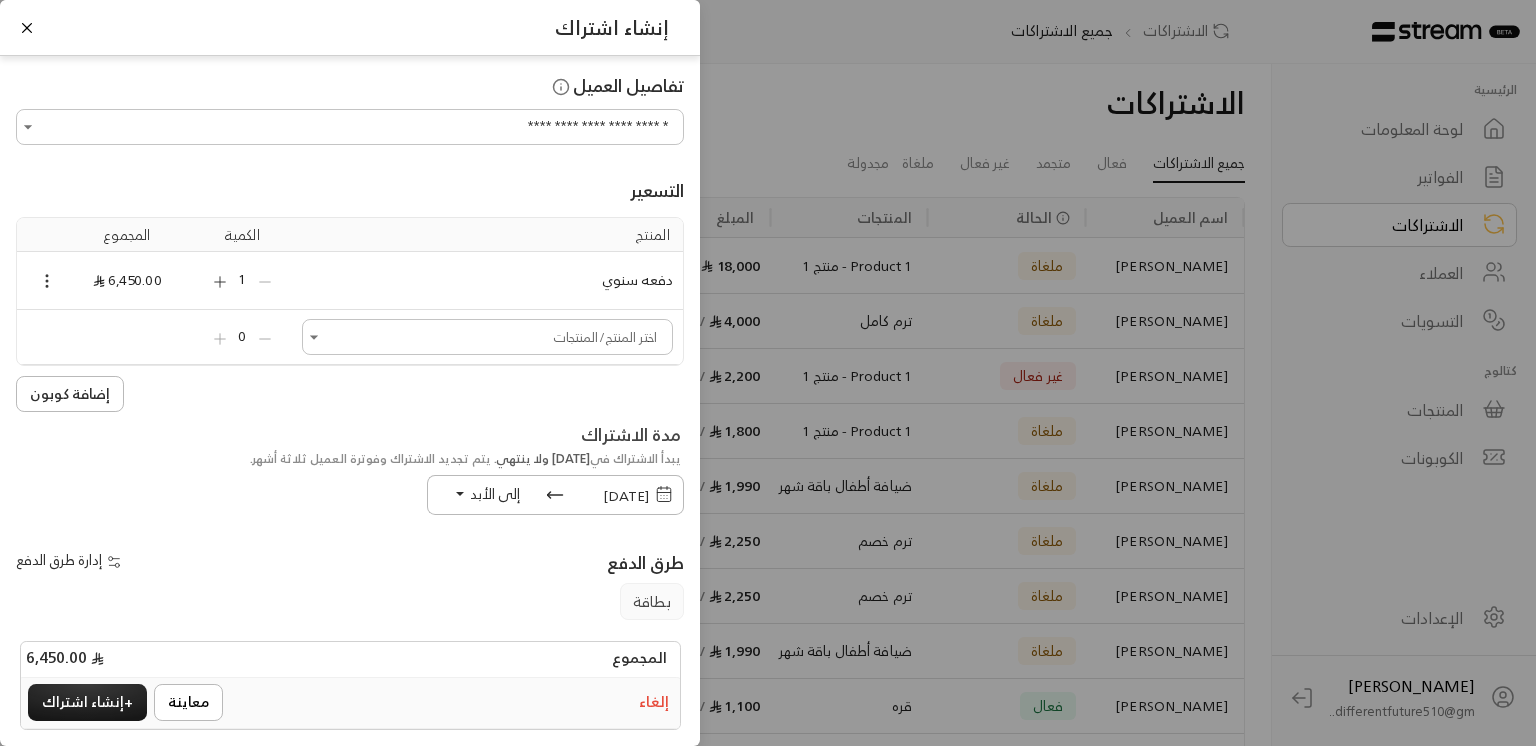 click 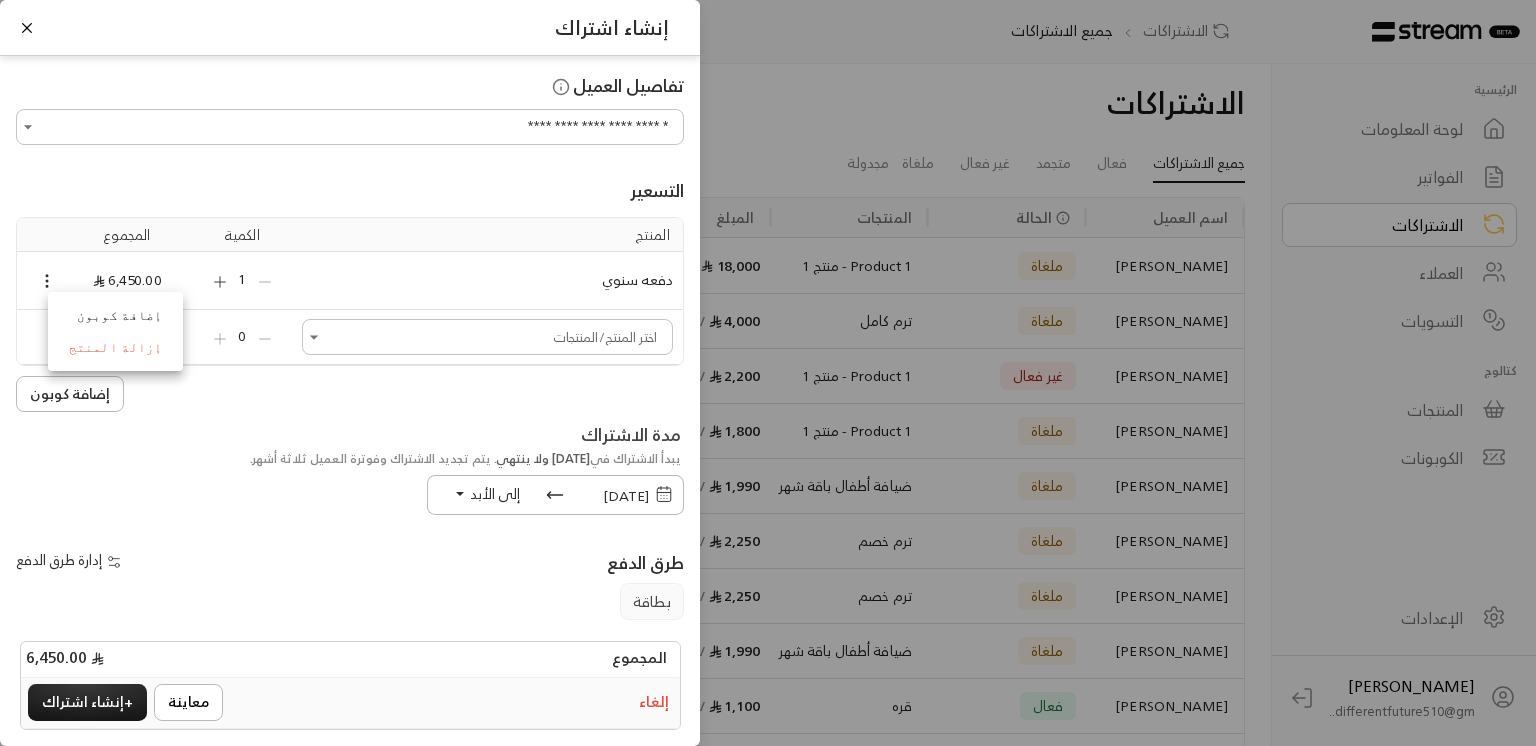 click on "إزالة المنتج" at bounding box center (115, 348) 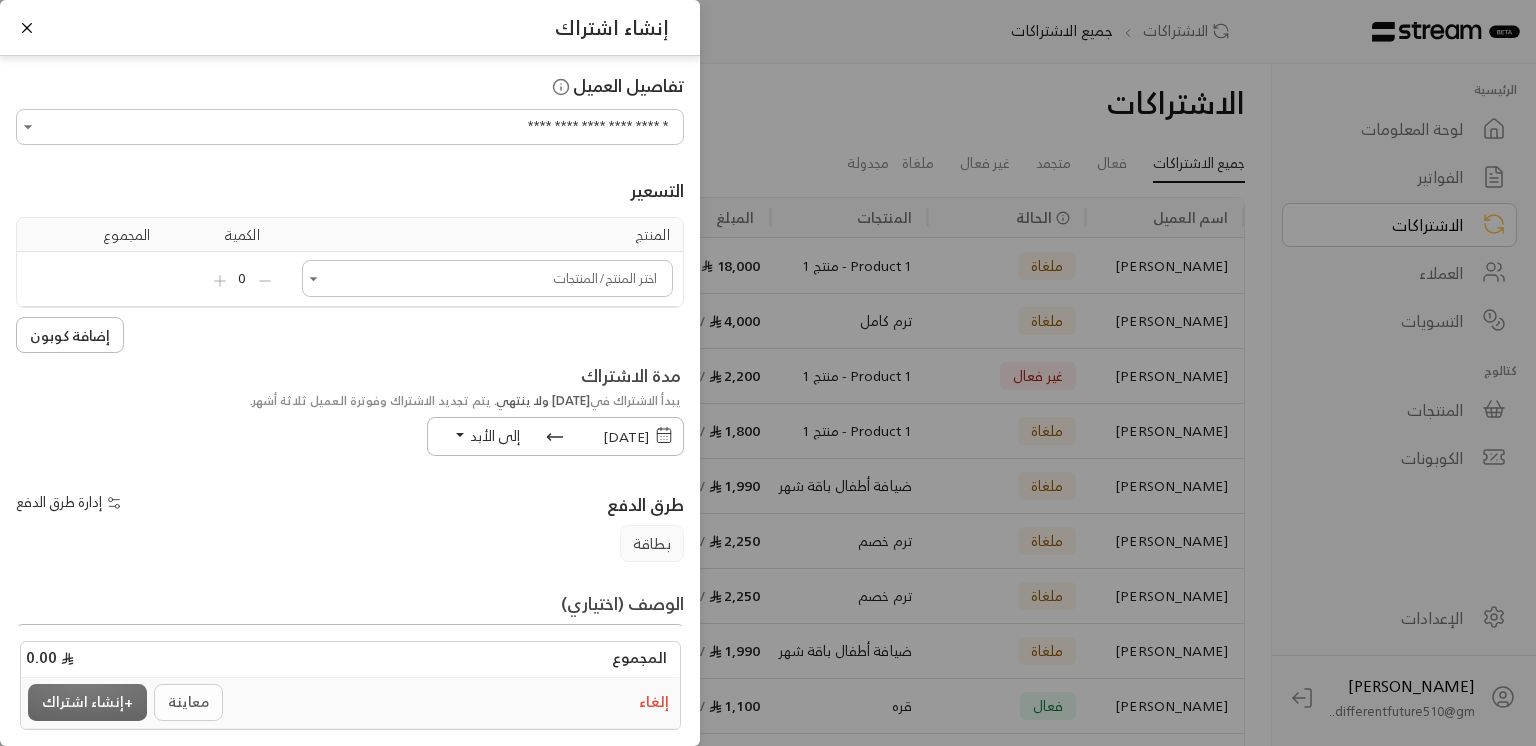 click on "**********" at bounding box center [768, 373] 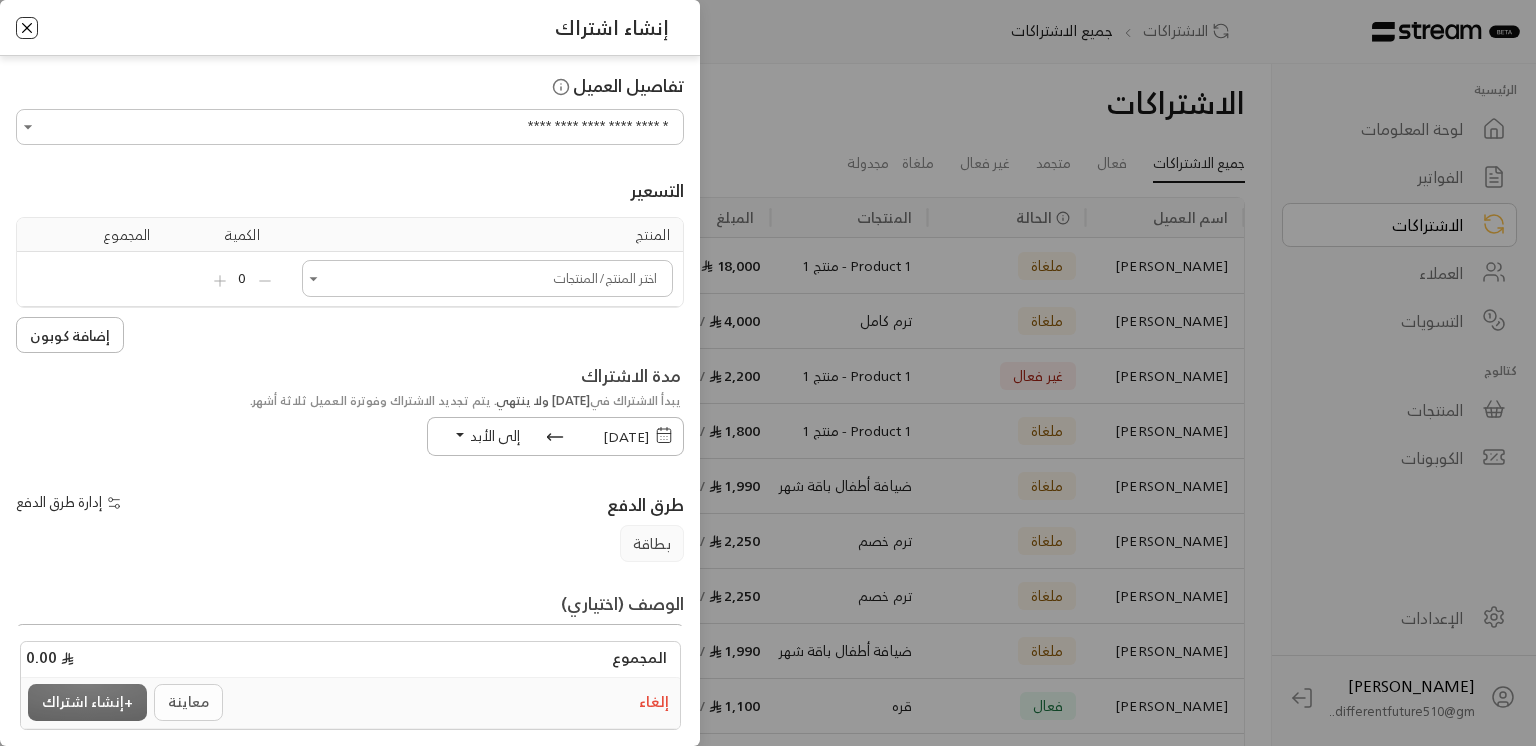 click at bounding box center (27, 28) 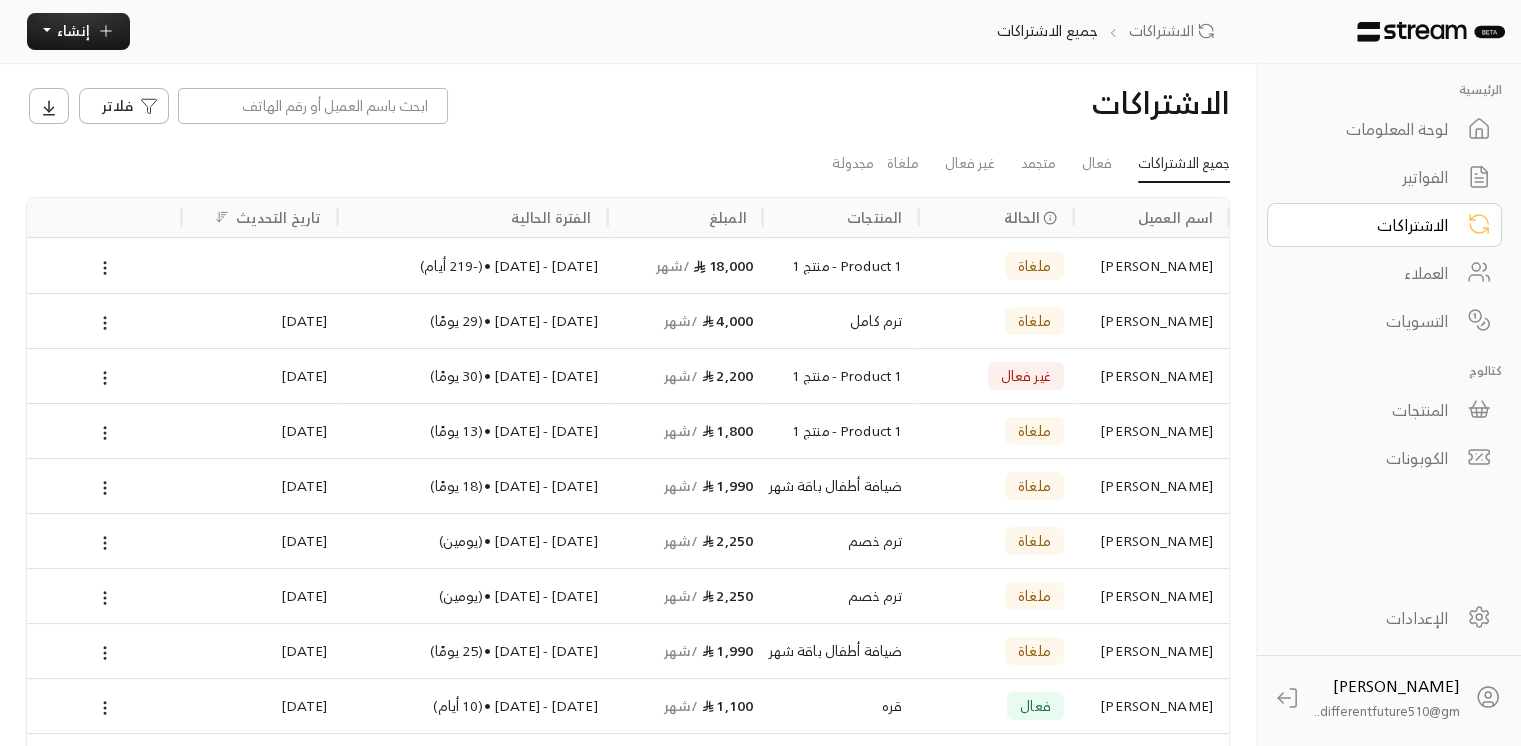 click on "الكوبونات" at bounding box center [1371, 458] 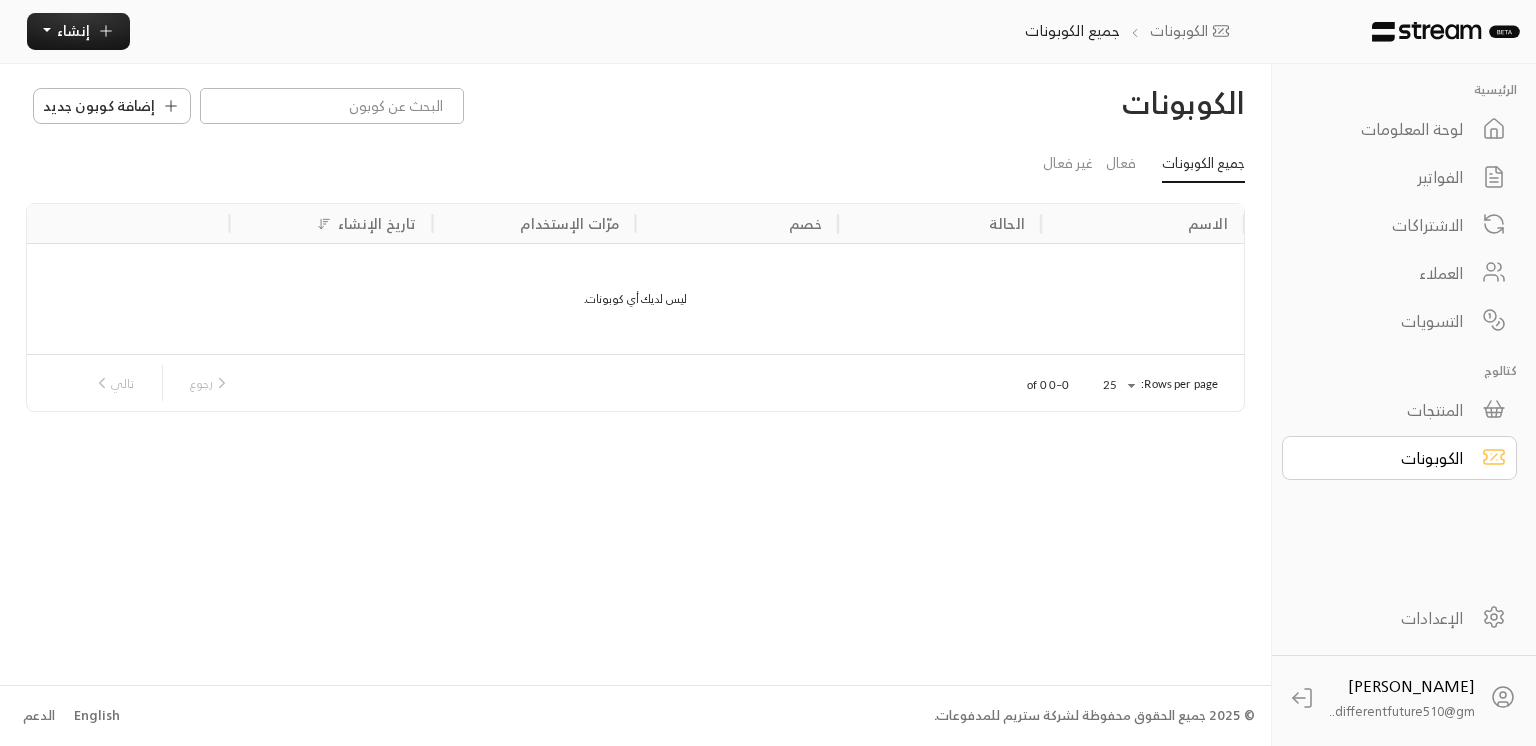 click on "المنتجات" at bounding box center [1386, 410] 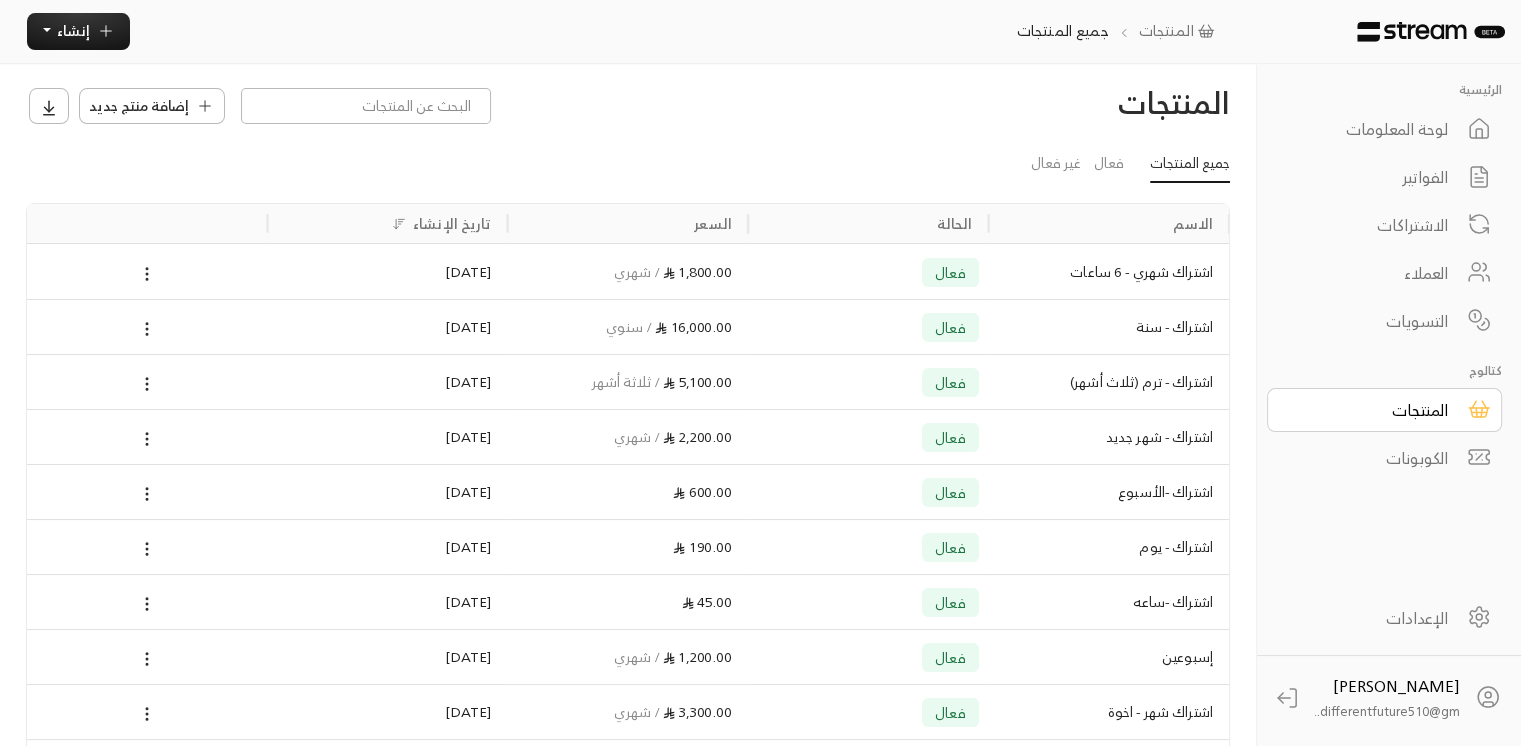 click on "المنتجات" at bounding box center (1371, 410) 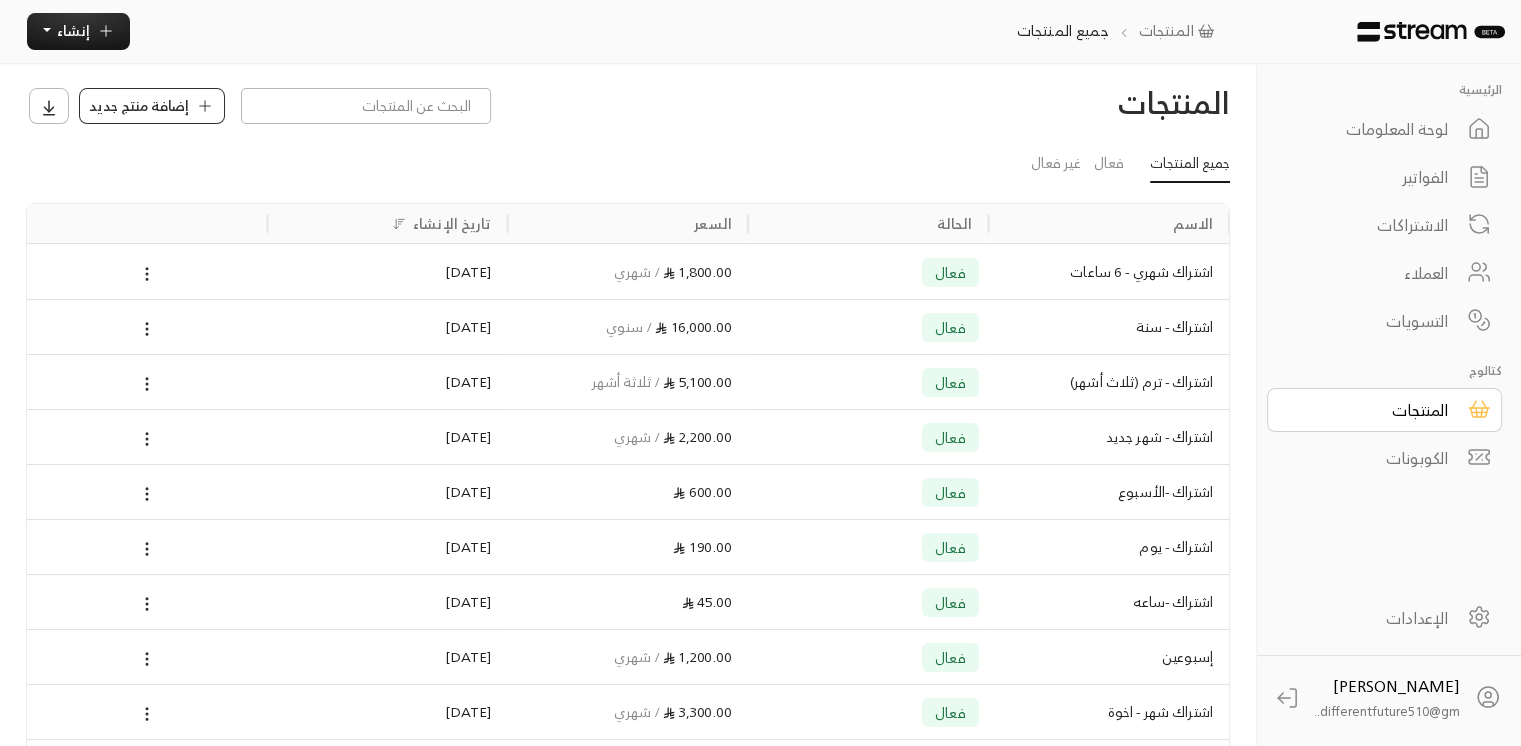 click on "إضافة منتج جديد" at bounding box center [139, 105] 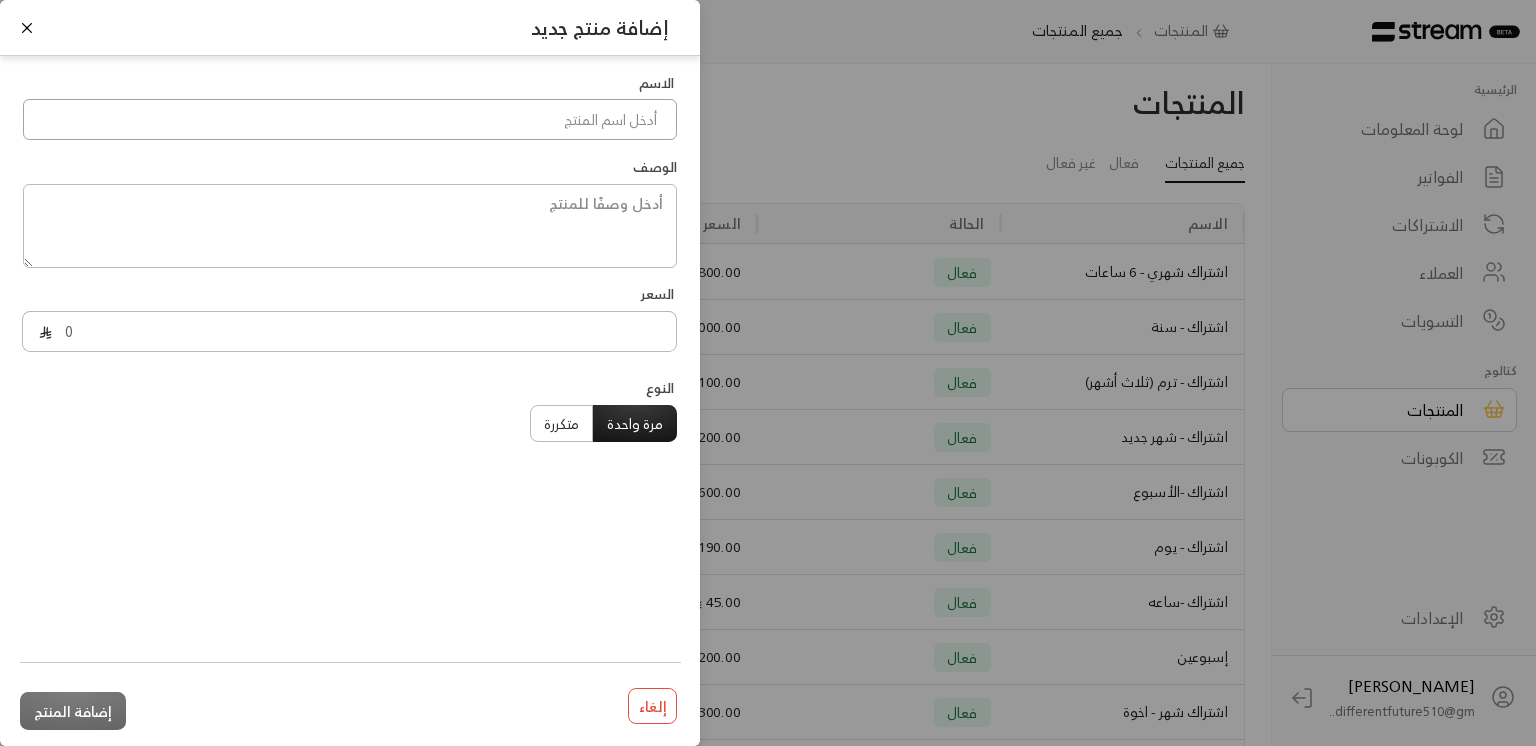 click at bounding box center [350, 119] 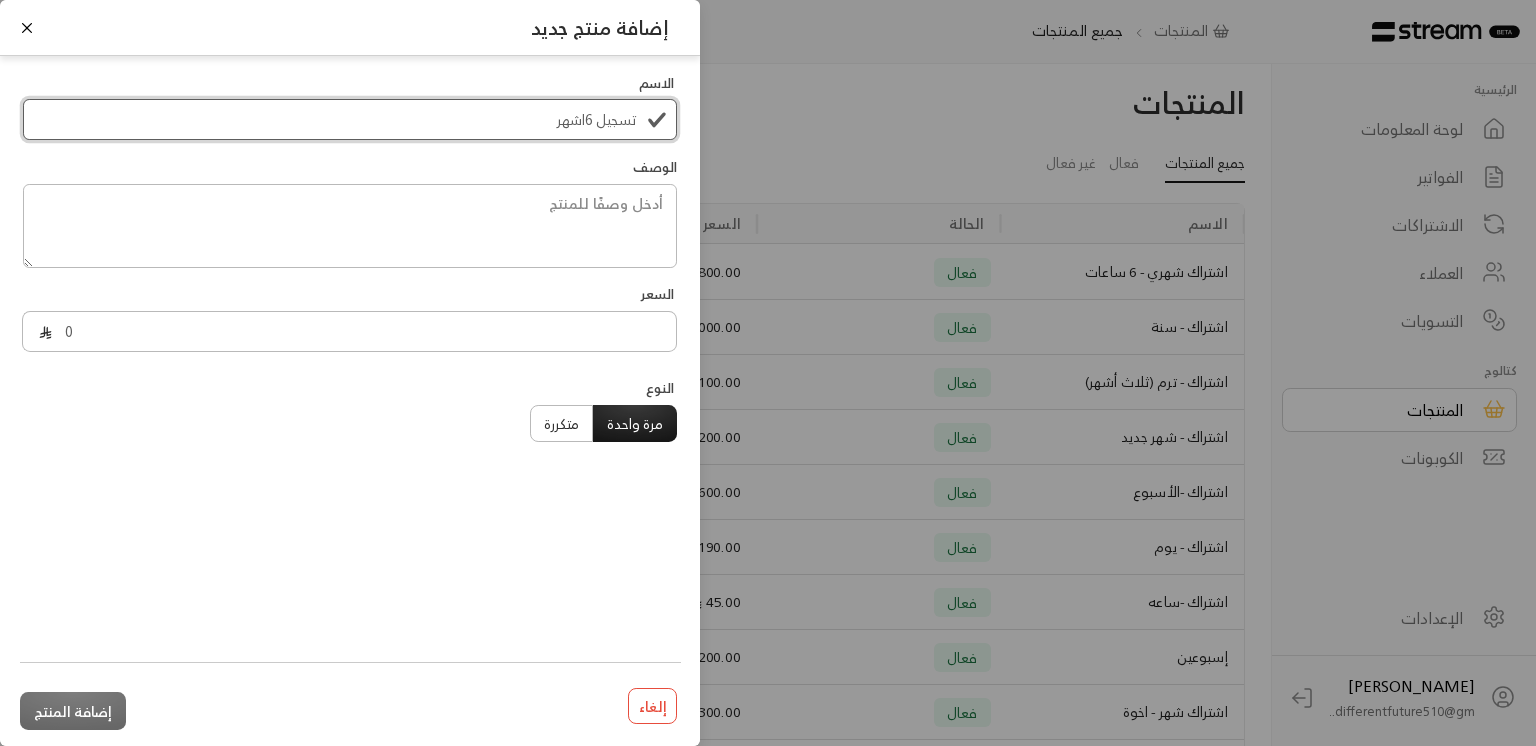 type on "تسجيل 6اشهر" 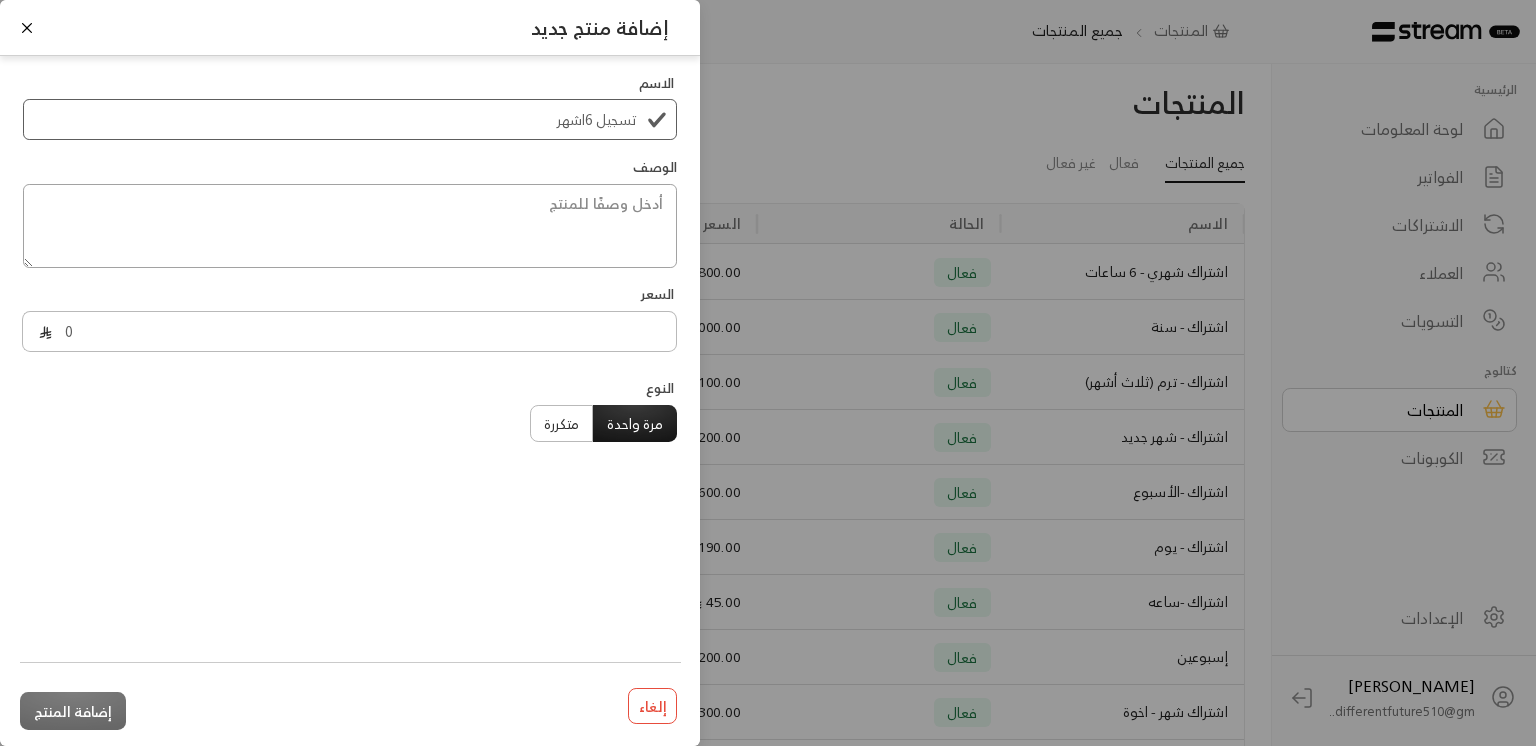 click at bounding box center (350, 226) 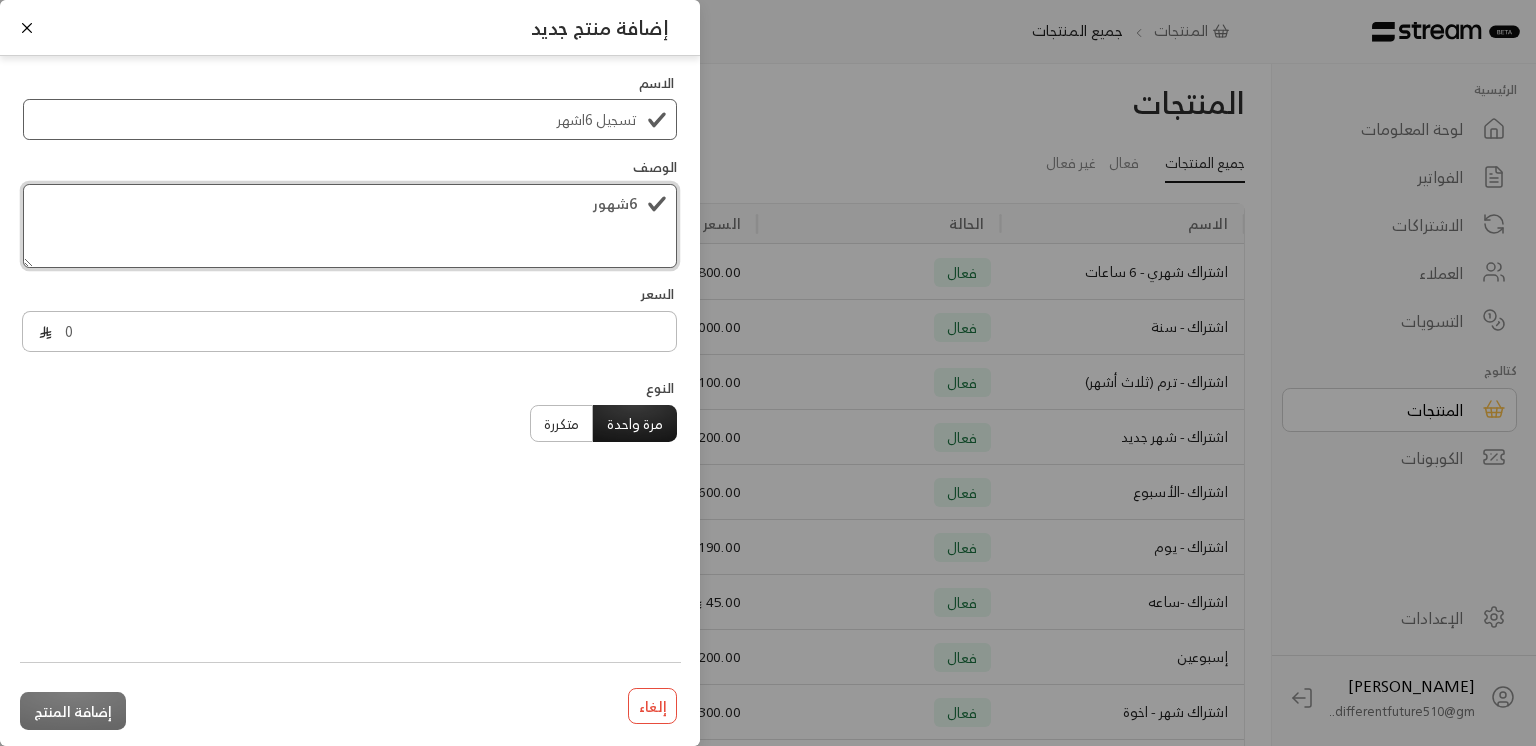 type on "6شهور" 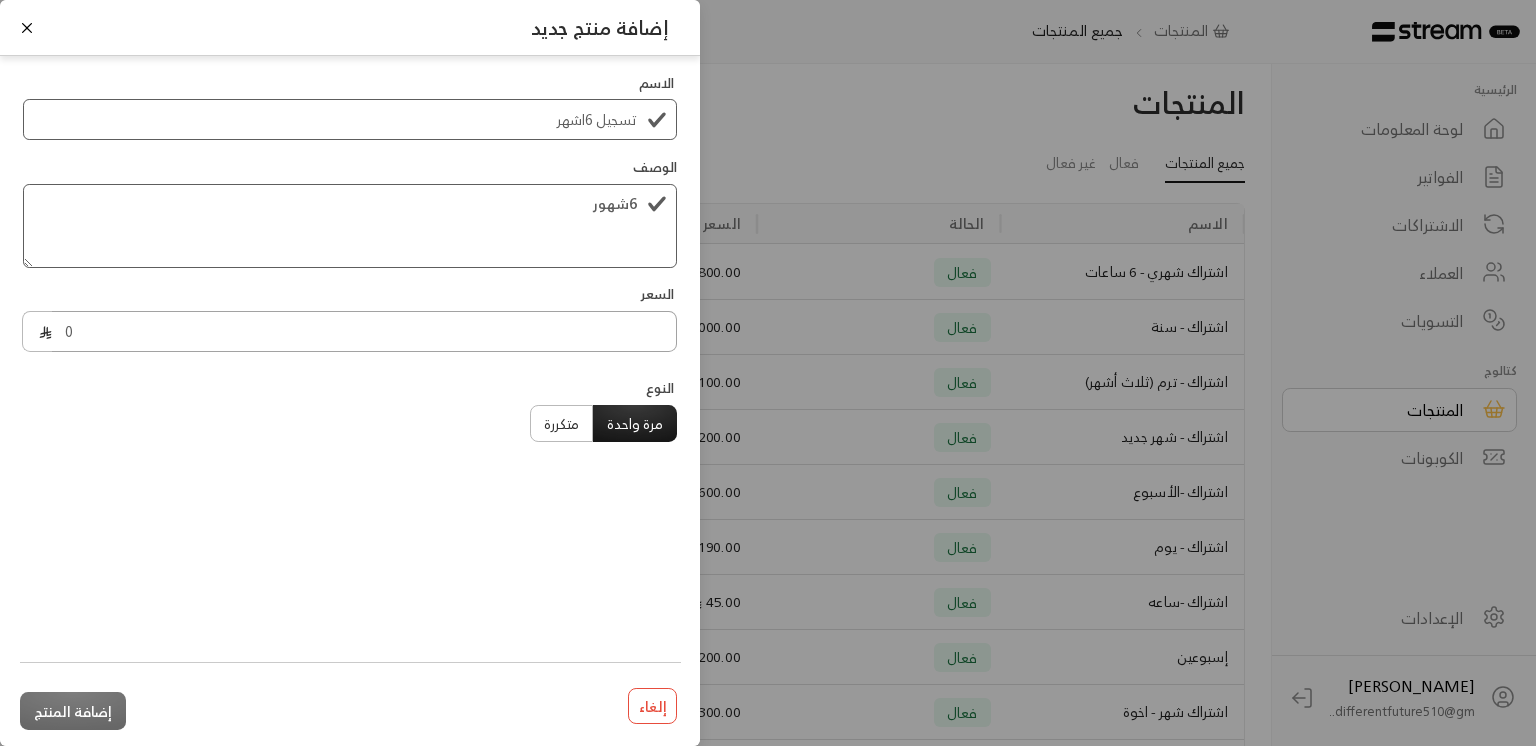 click on "0" at bounding box center (365, 331) 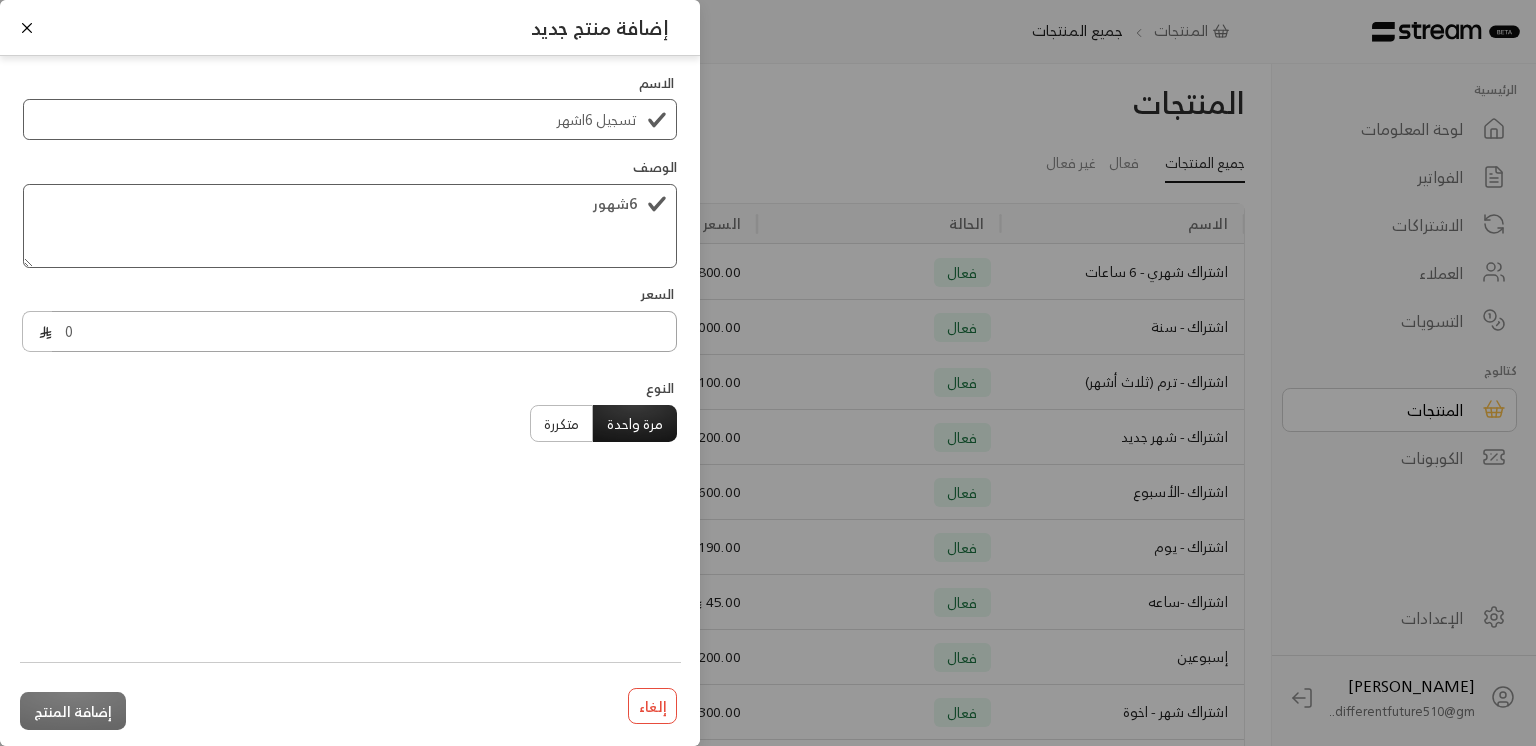 click on "0" at bounding box center (365, 331) 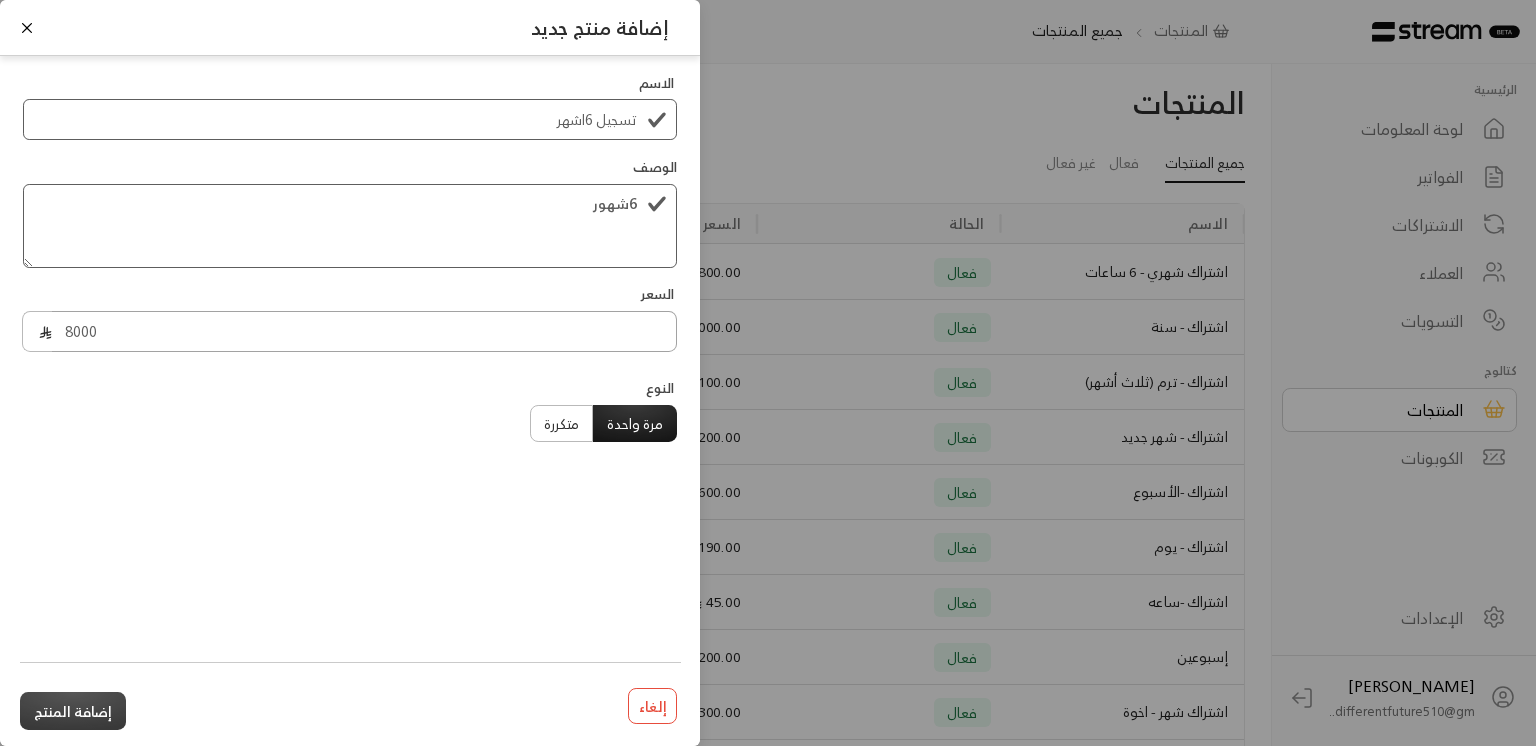 type on "8000" 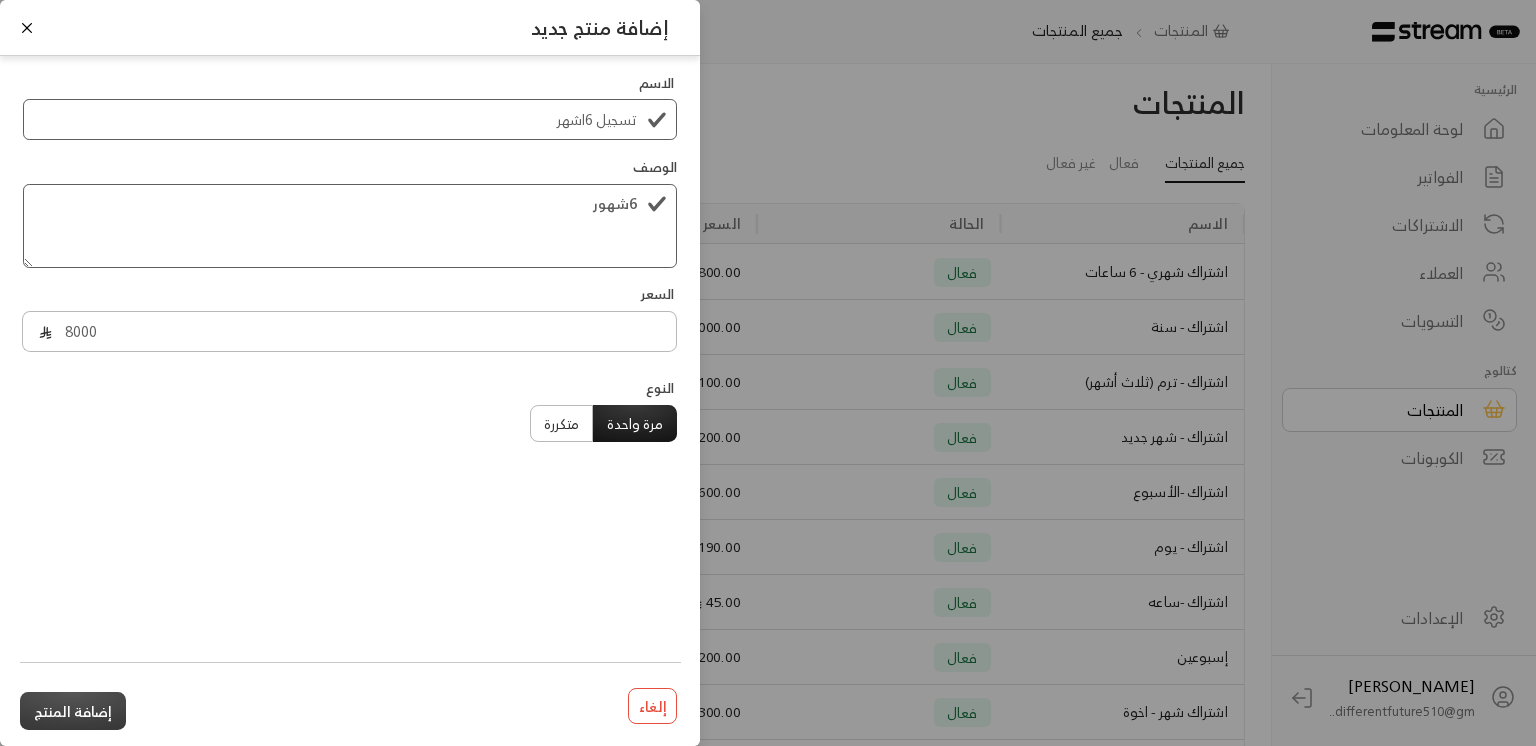 click on "إضافة المنتج" at bounding box center [73, 710] 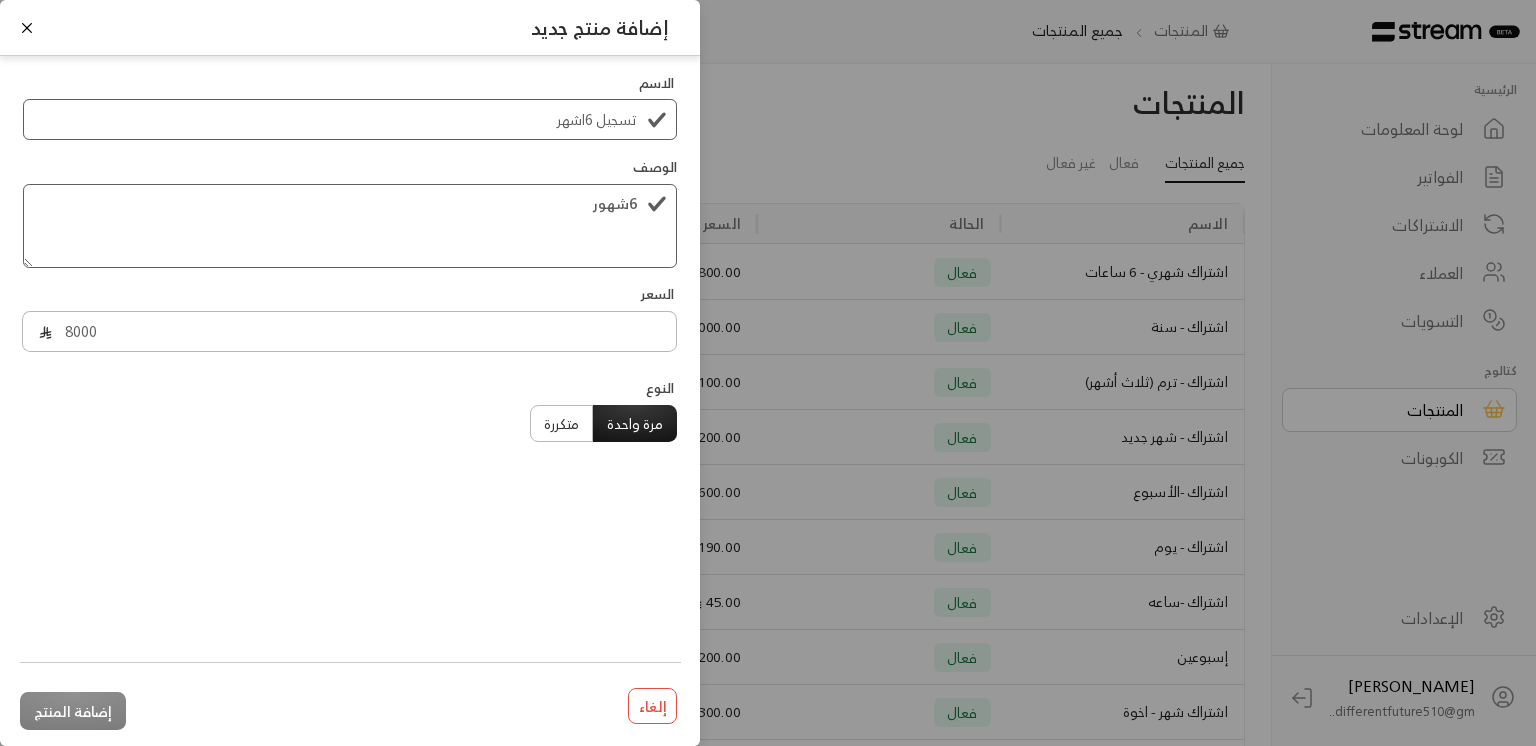 type 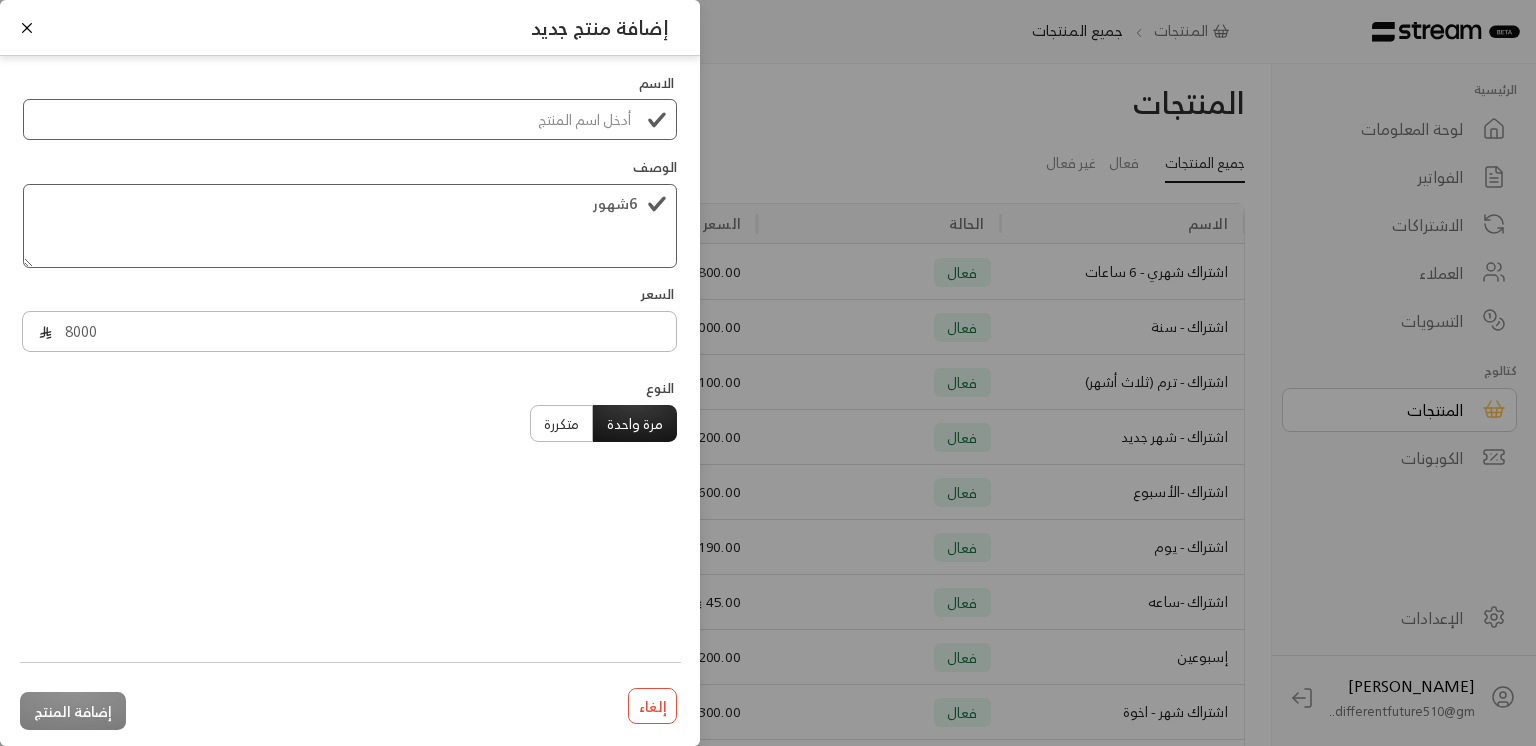 type 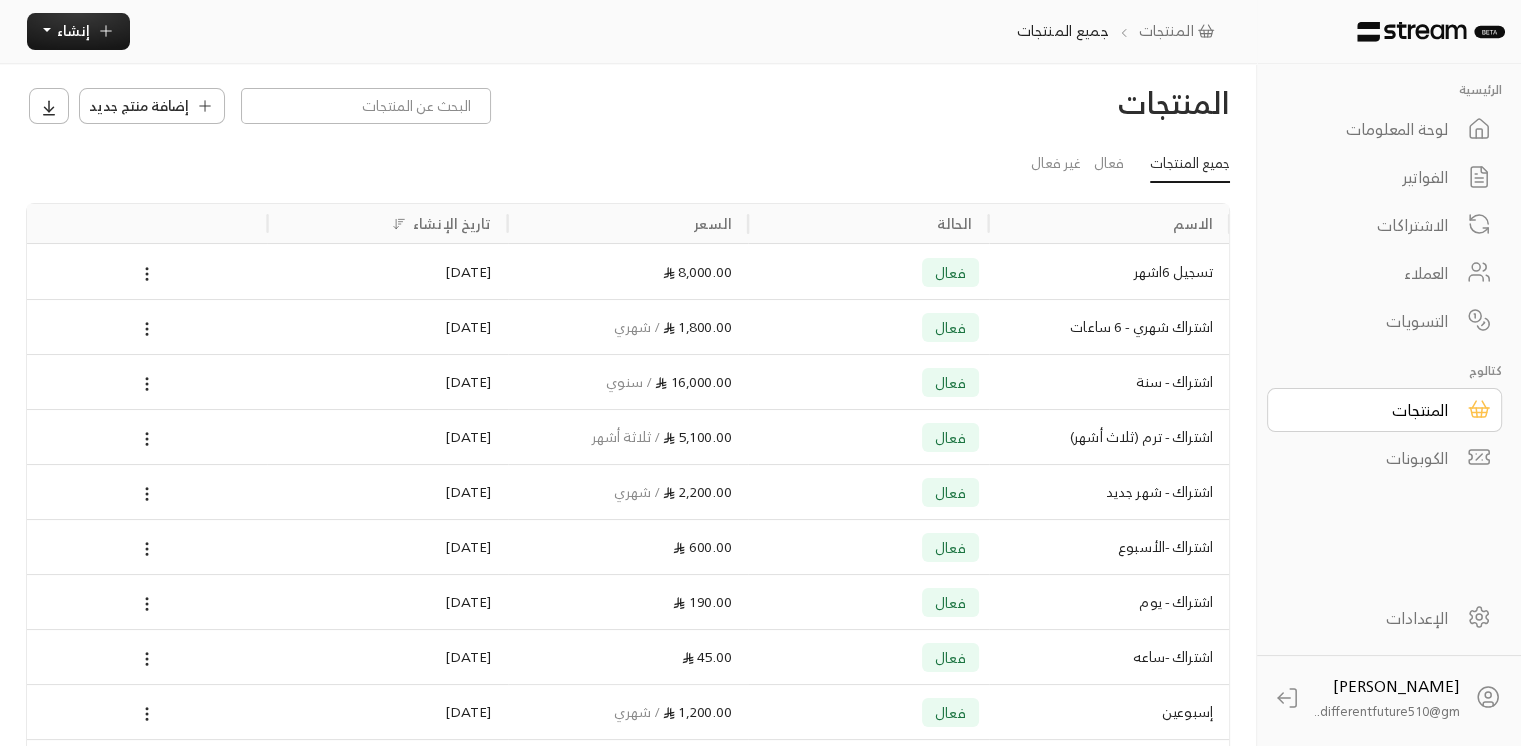 click on "المنتجات" at bounding box center [1371, 410] 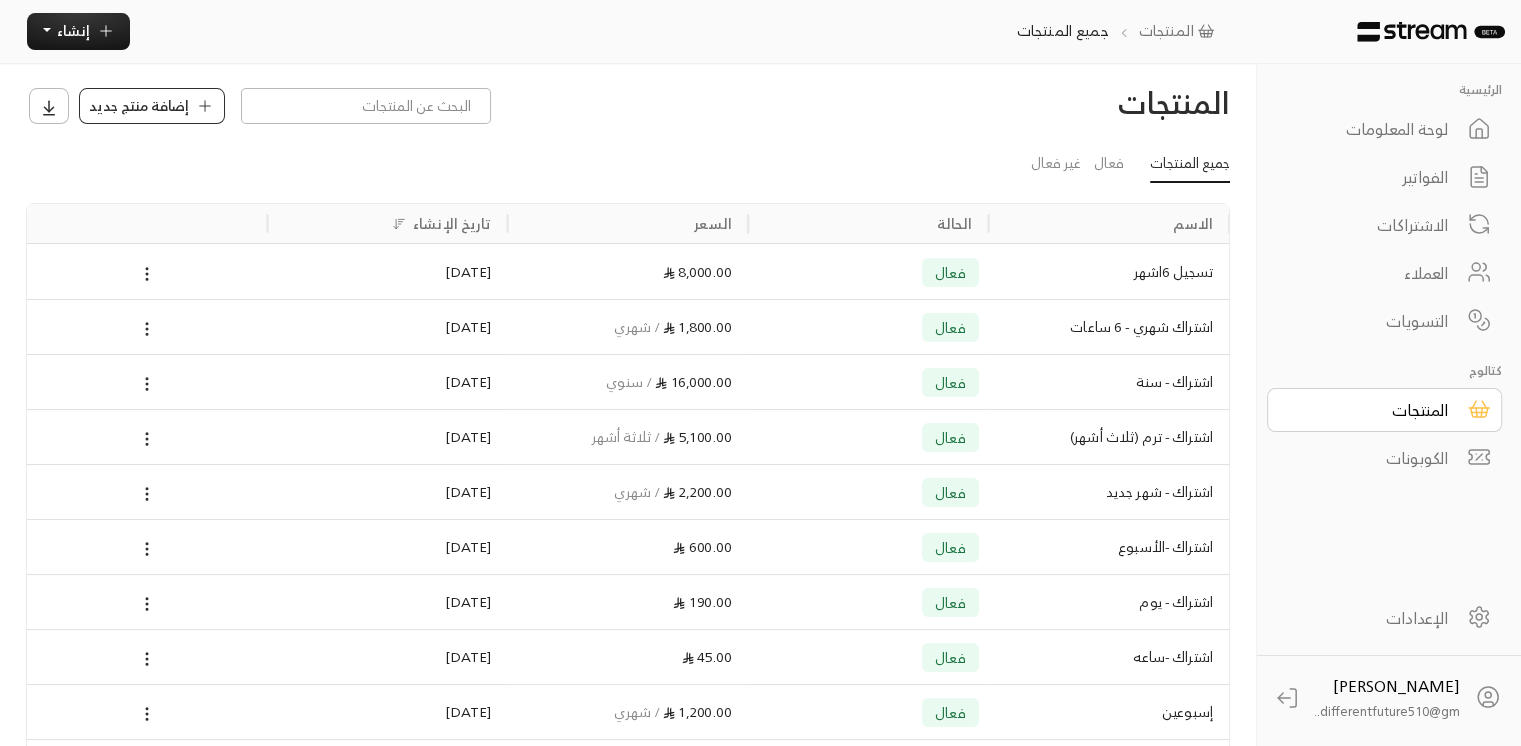 click on "إضافة منتج جديد" at bounding box center (139, 105) 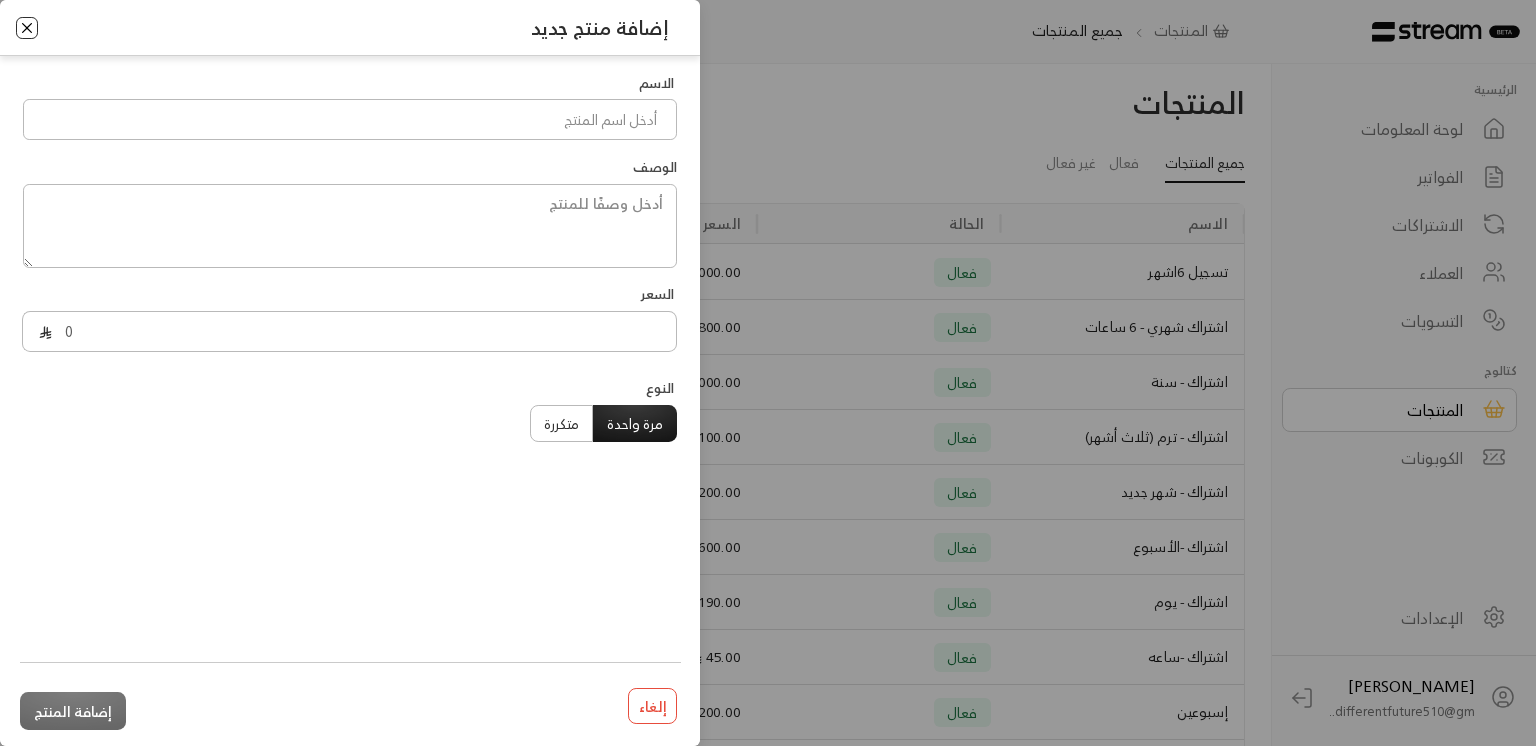 click at bounding box center (27, 28) 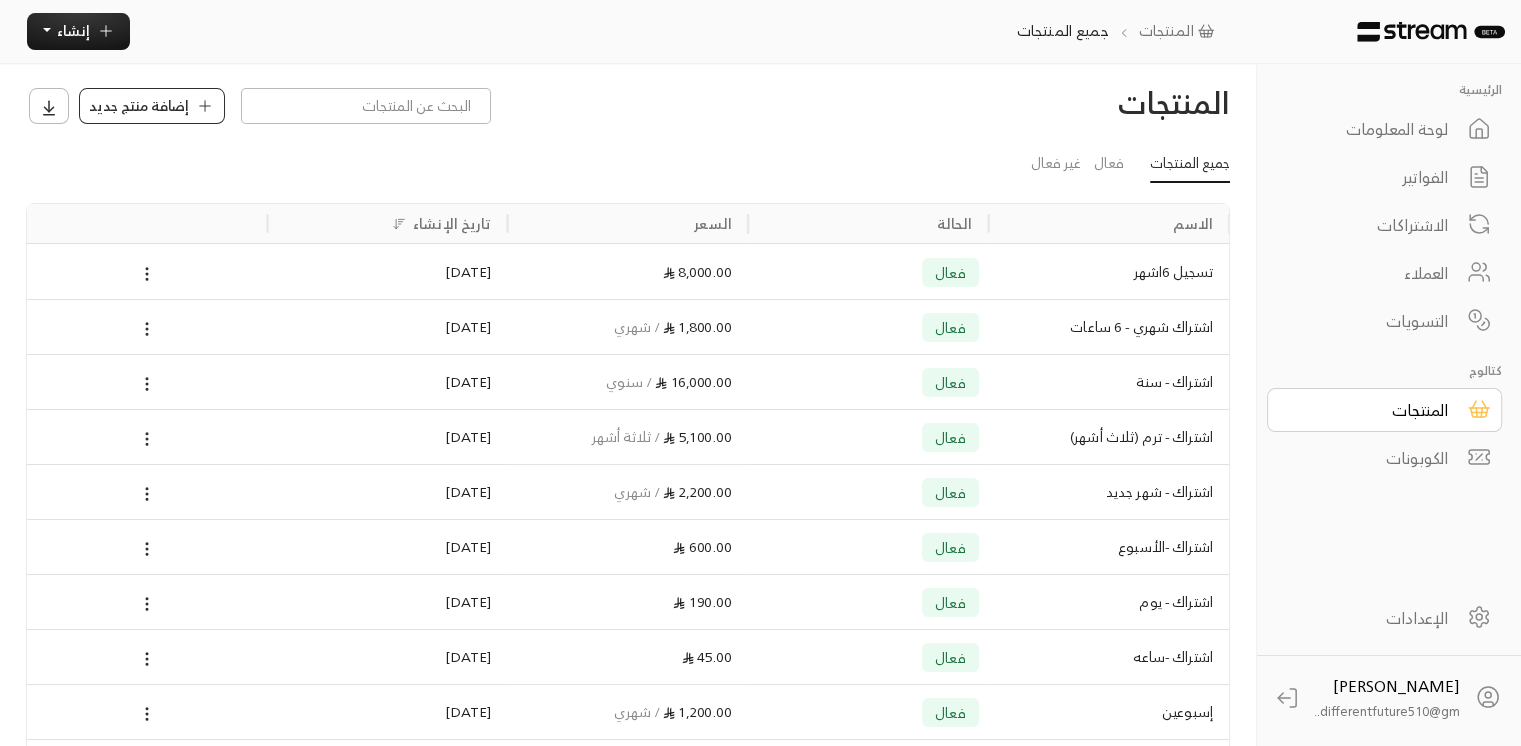 click on "إضافة منتج جديد" at bounding box center [139, 105] 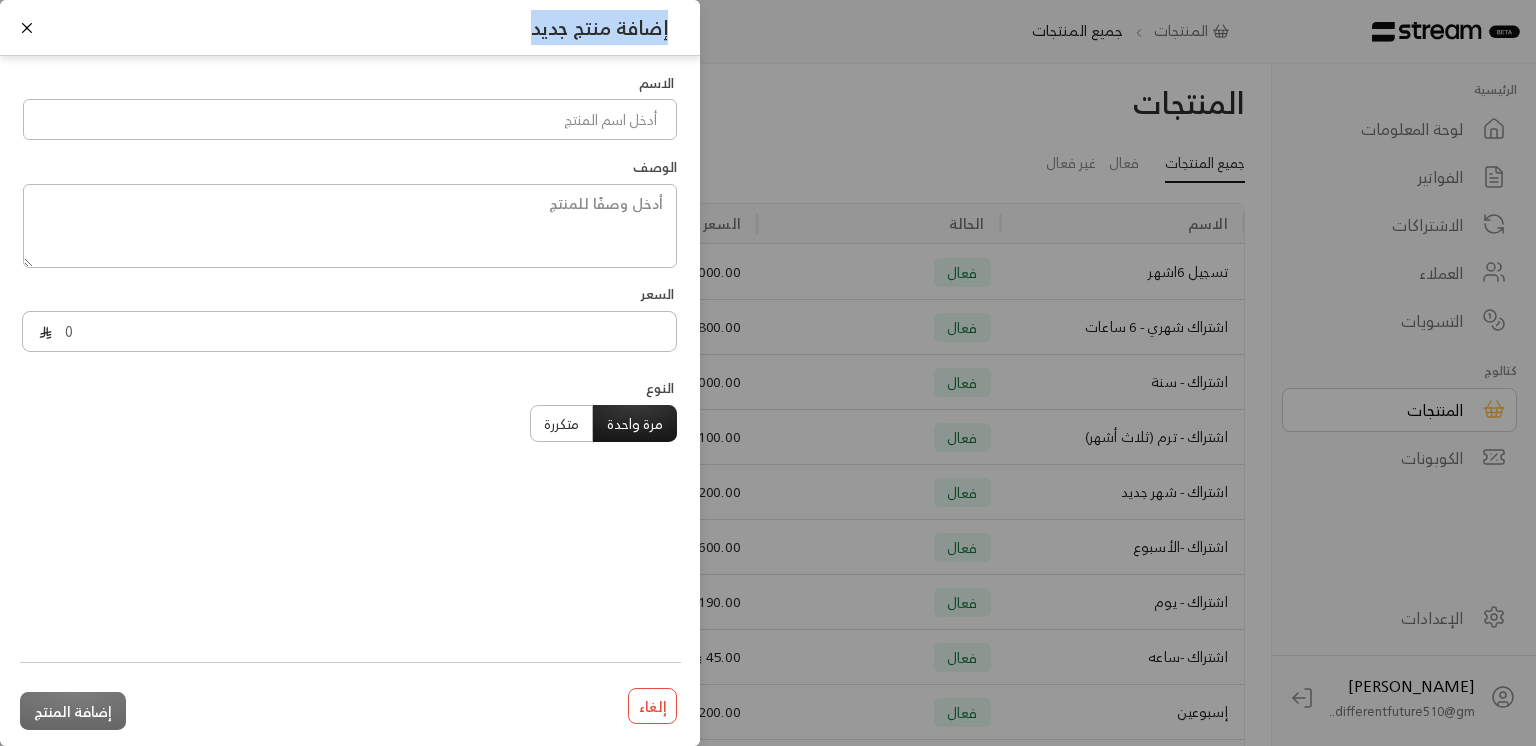 drag, startPoint x: 740, startPoint y: 158, endPoint x: 22, endPoint y: 121, distance: 718.9527 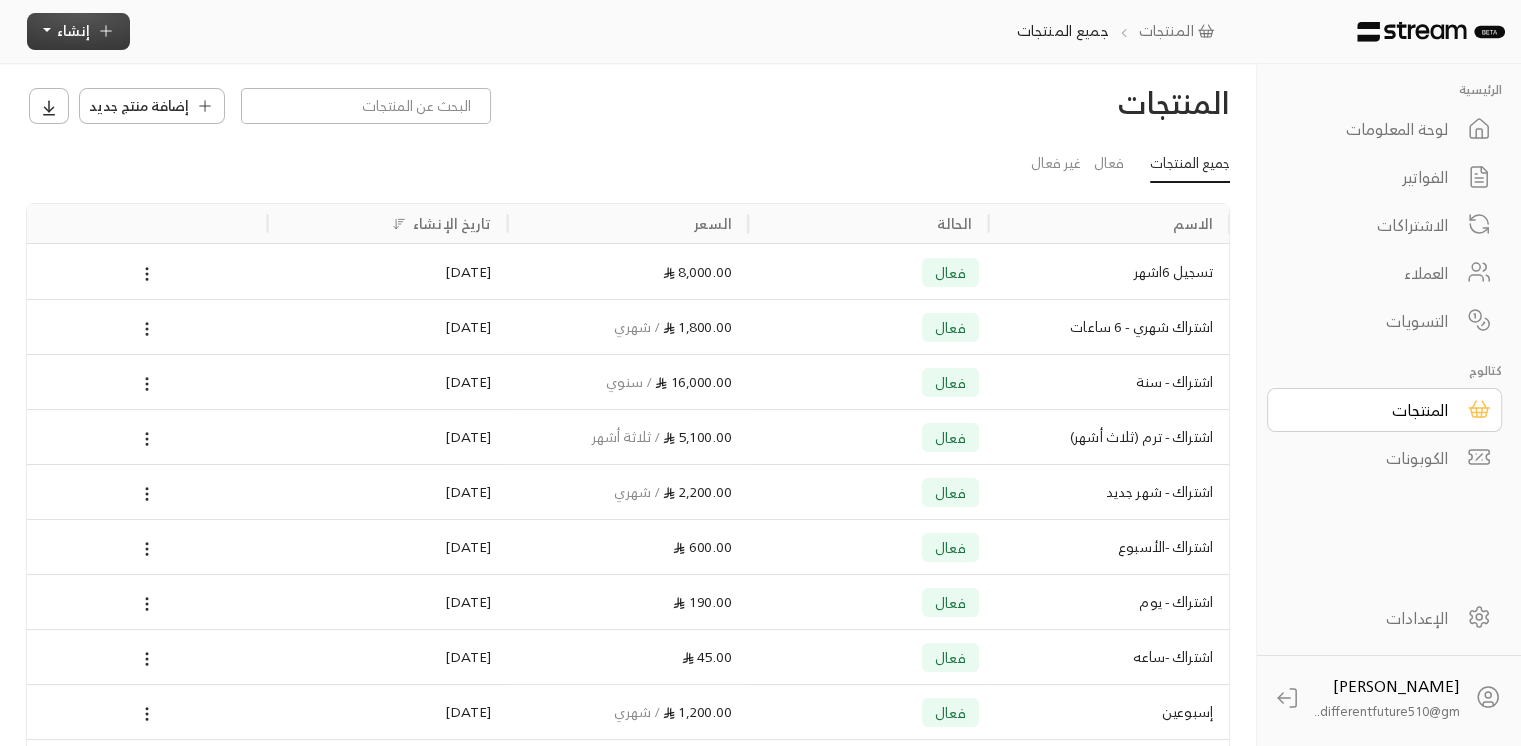 click on "إنشاء" at bounding box center (73, 30) 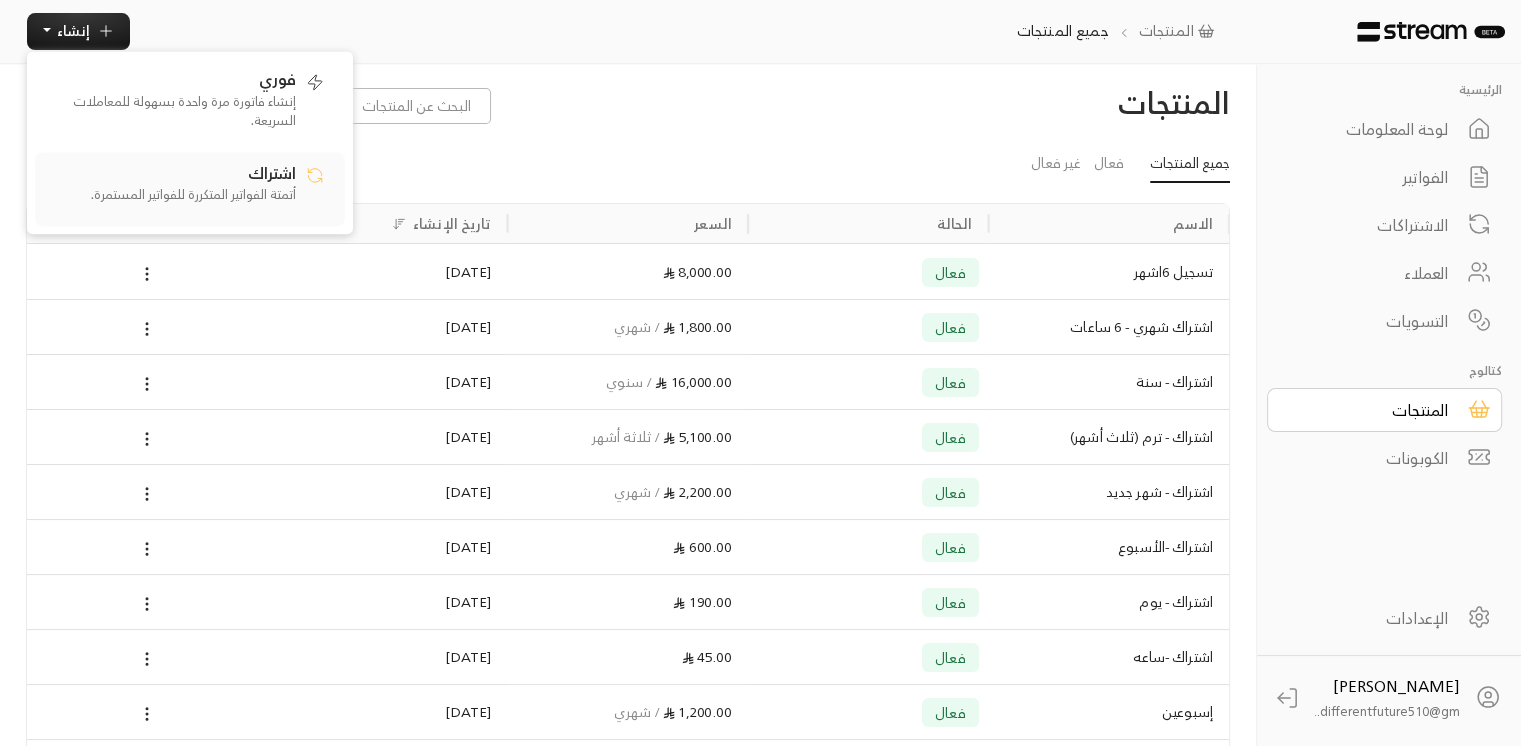 click on "اشتراك أتمتة الفواتير المتكررة للفواتير المستمرة." at bounding box center (171, 189) 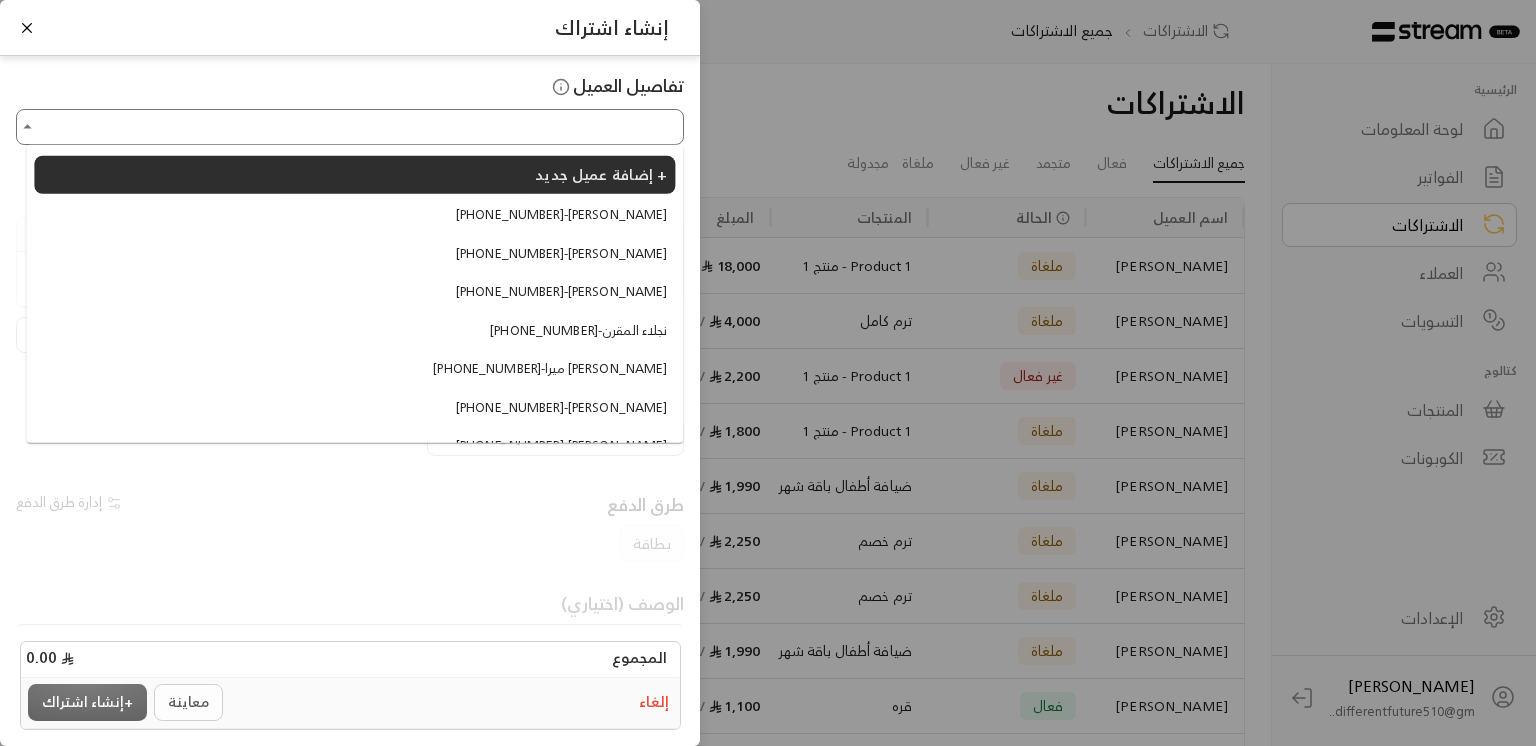 click on "اختر العميل" at bounding box center [350, 127] 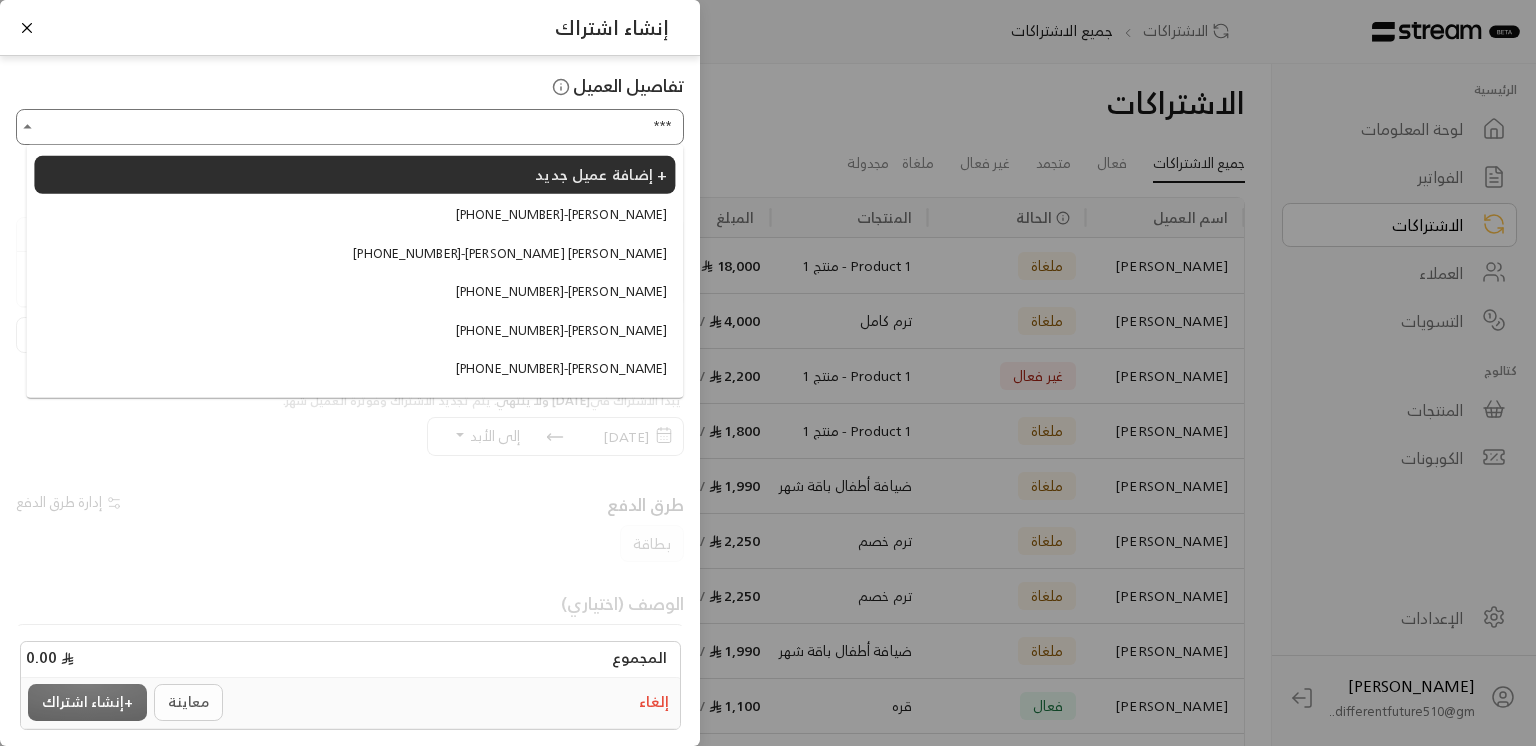 click on "[PHONE_NUMBER]  -  [PERSON_NAME]" at bounding box center (561, 292) 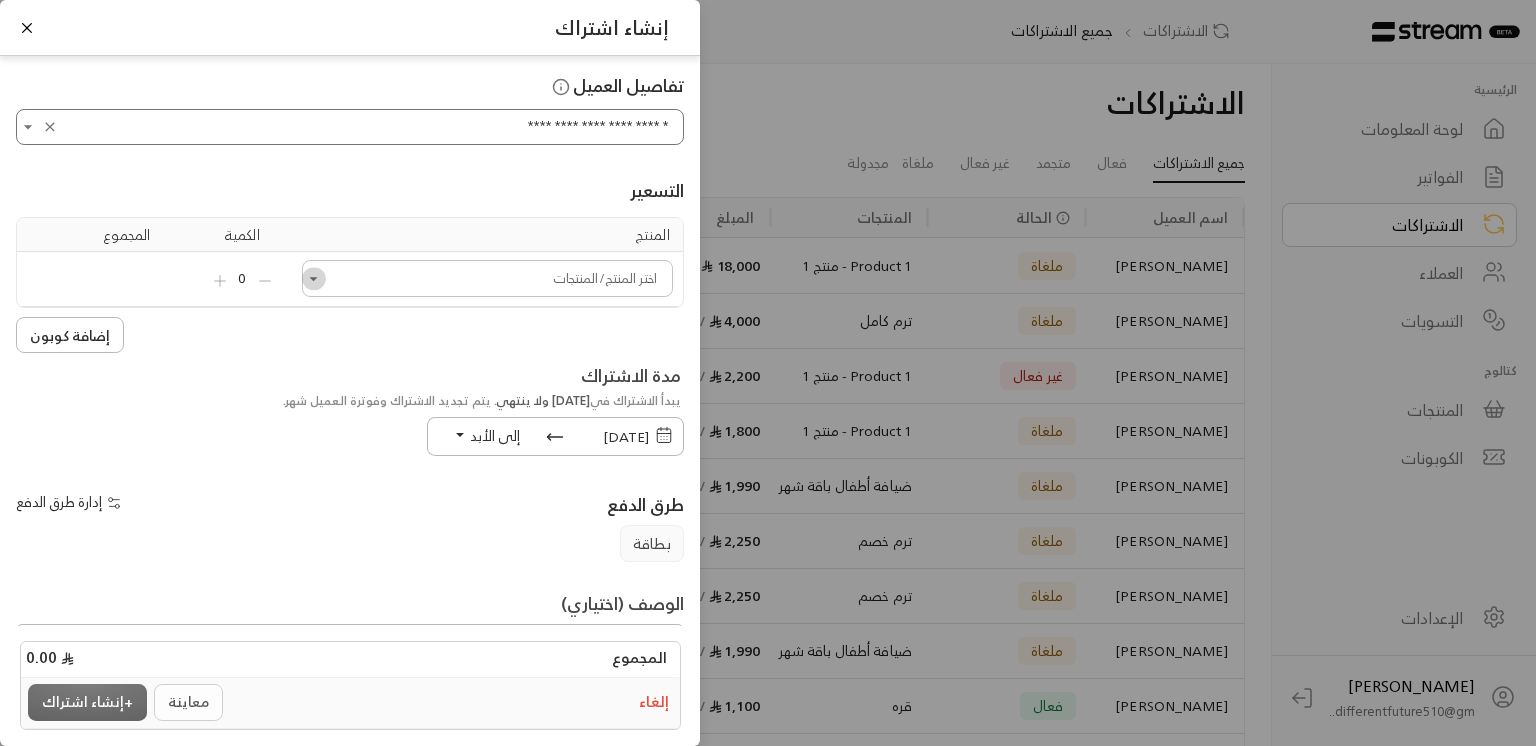click 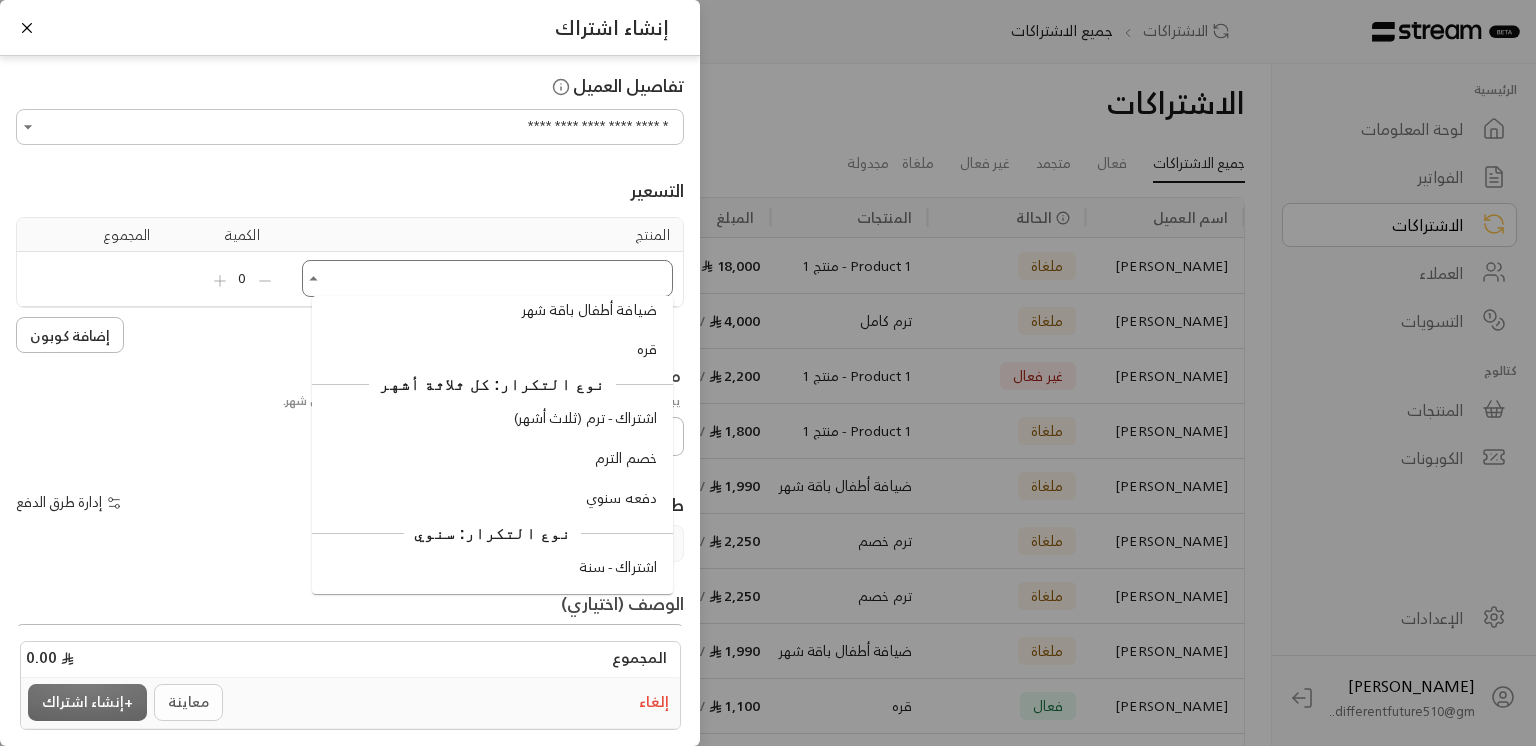 scroll, scrollTop: 877, scrollLeft: 0, axis: vertical 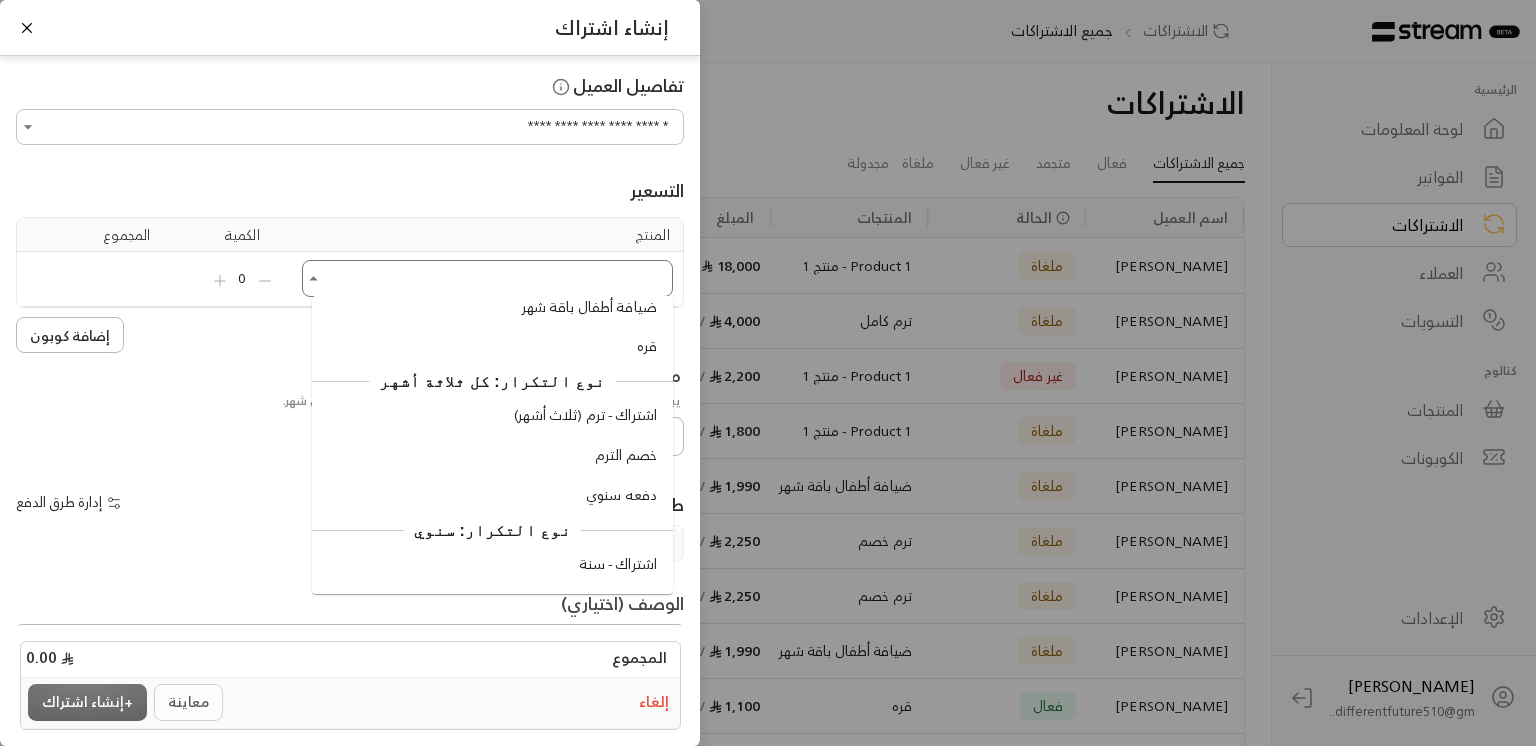 click on "نوع التكرار: سنوي" at bounding box center [492, 530] 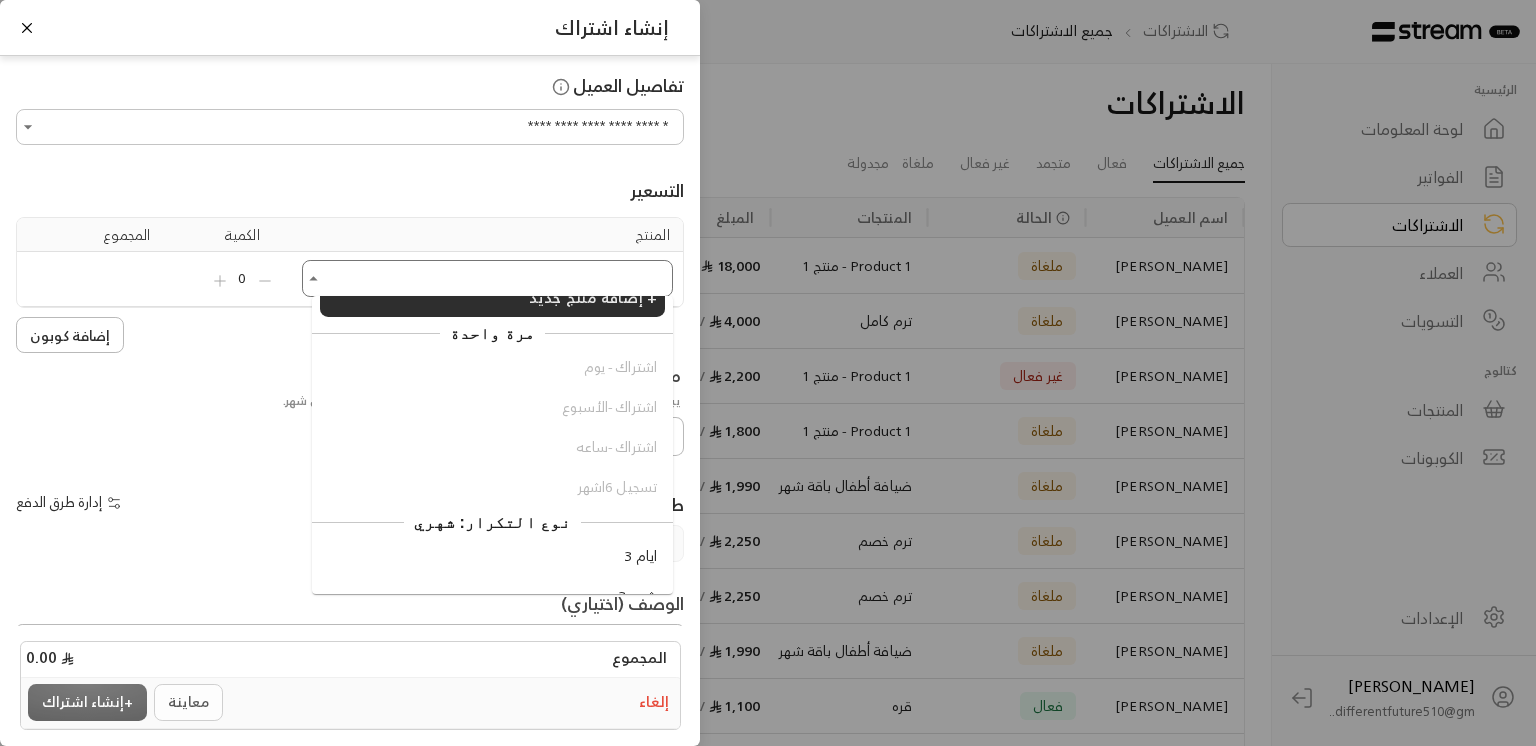 scroll, scrollTop: 0, scrollLeft: 0, axis: both 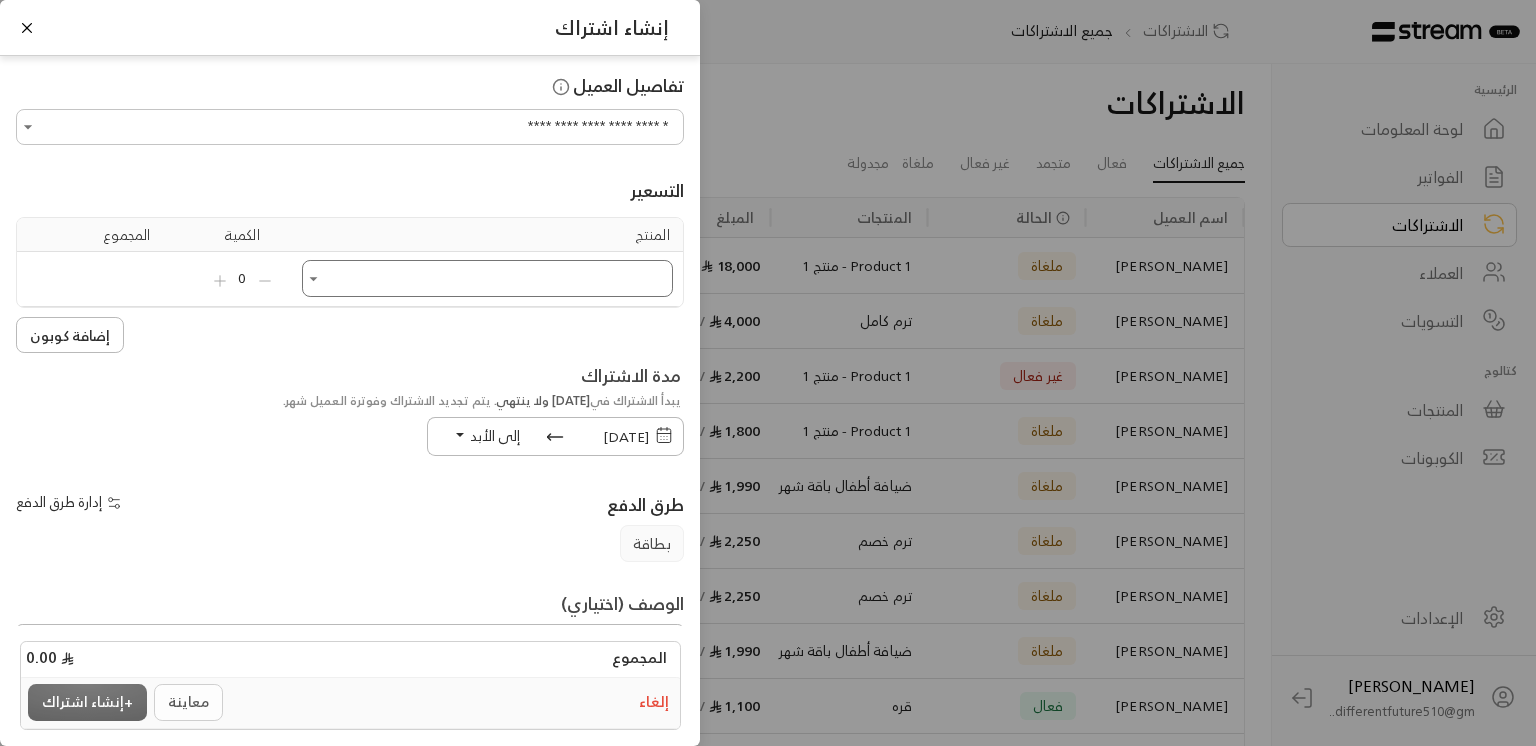 click on "اختر العميل" at bounding box center (487, 278) 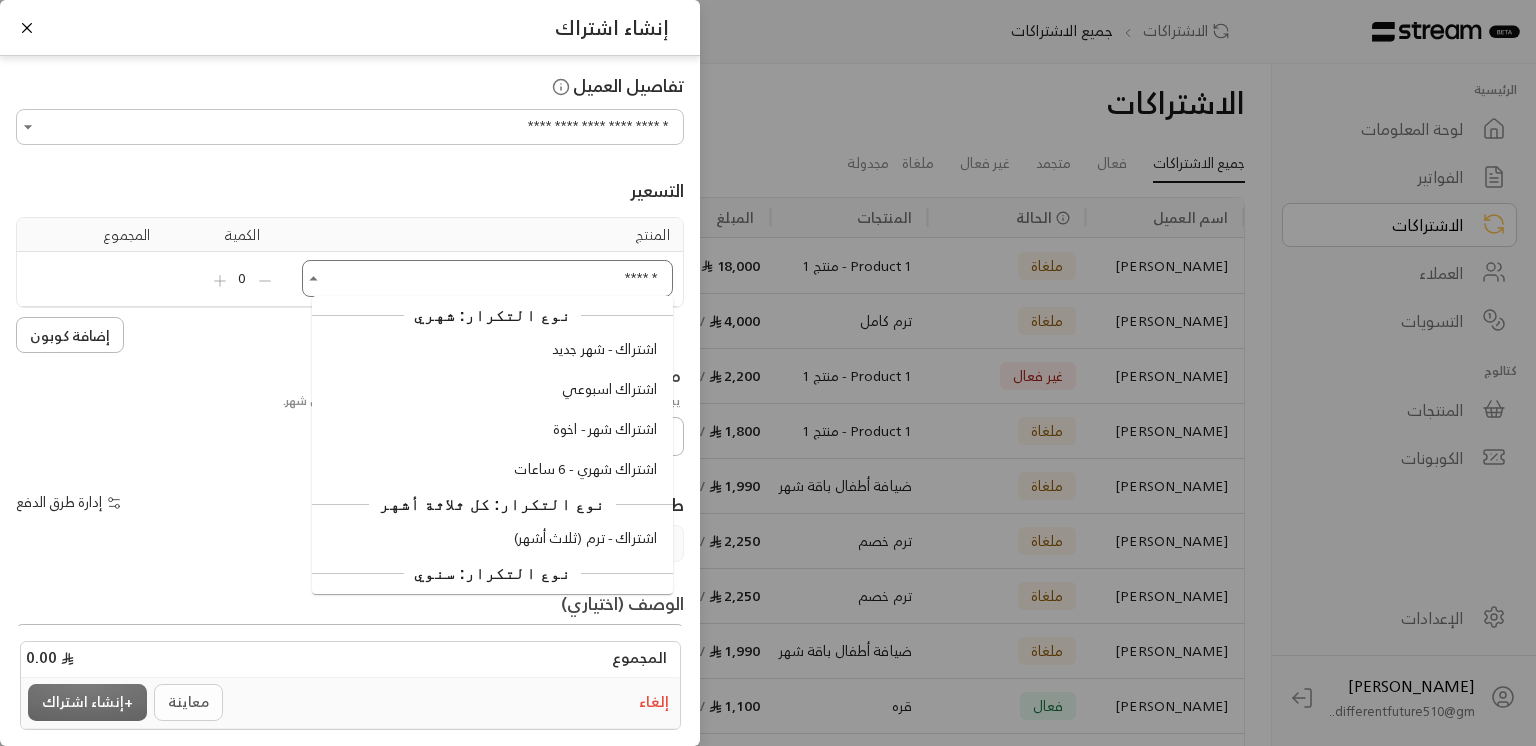 scroll, scrollTop: 237, scrollLeft: 0, axis: vertical 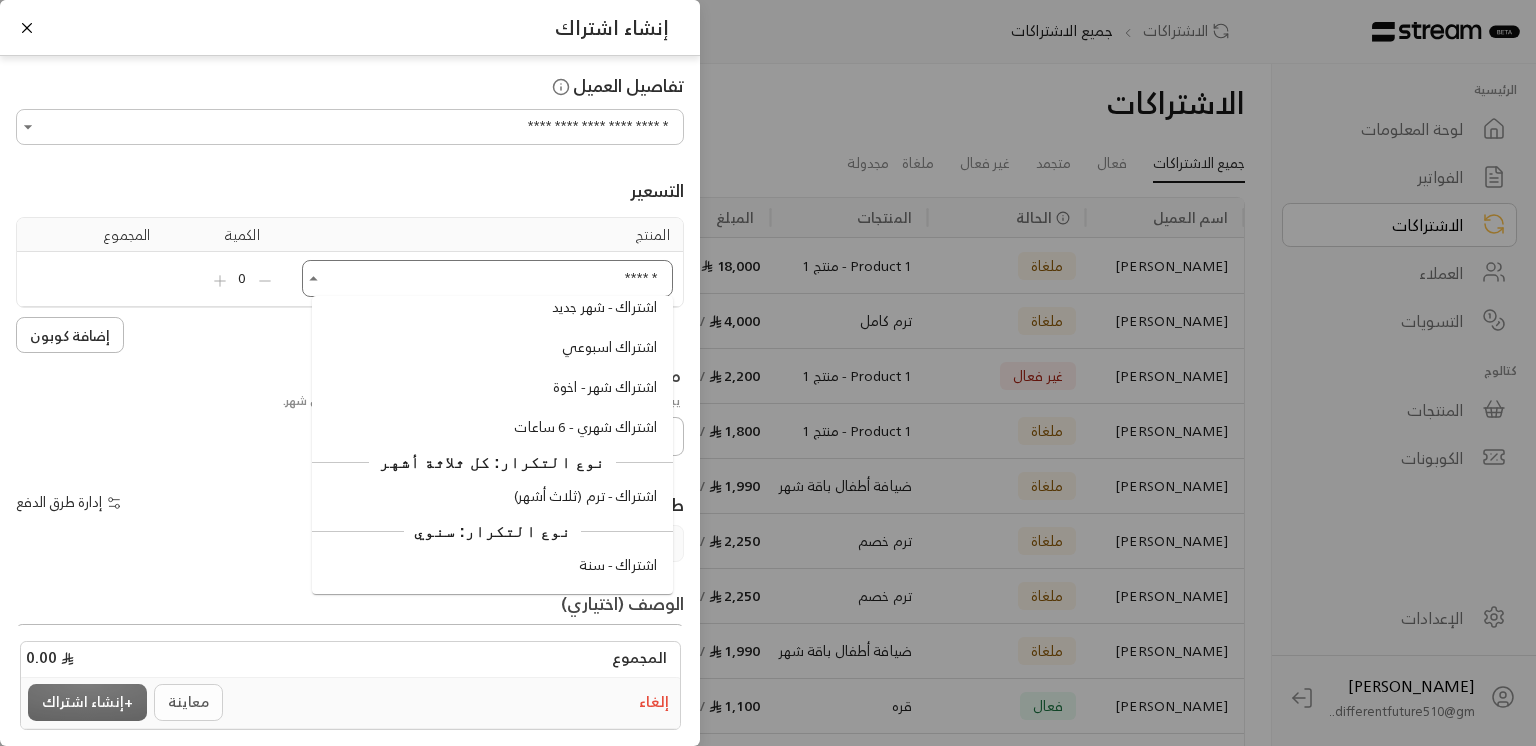 type on "******" 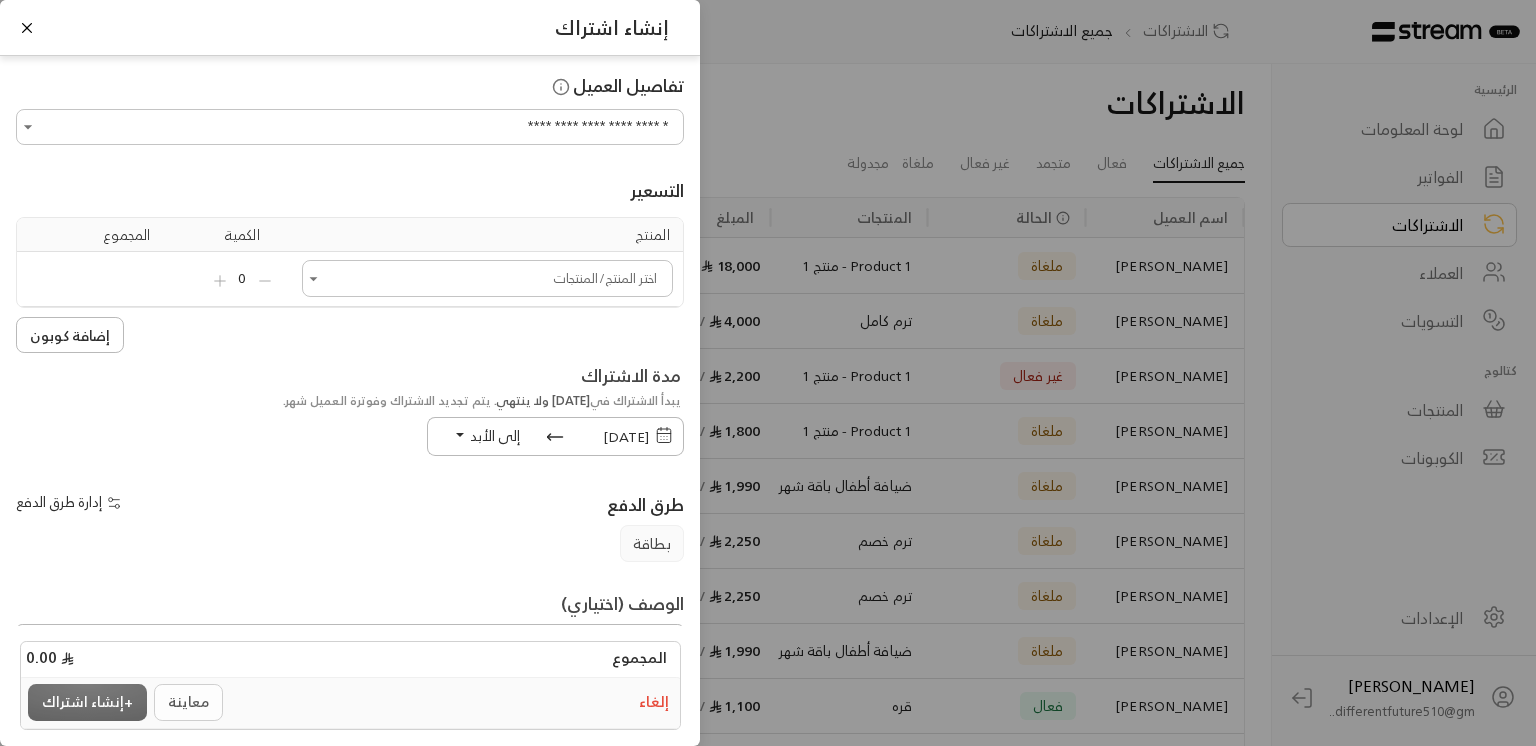 click on "**********" at bounding box center [768, 373] 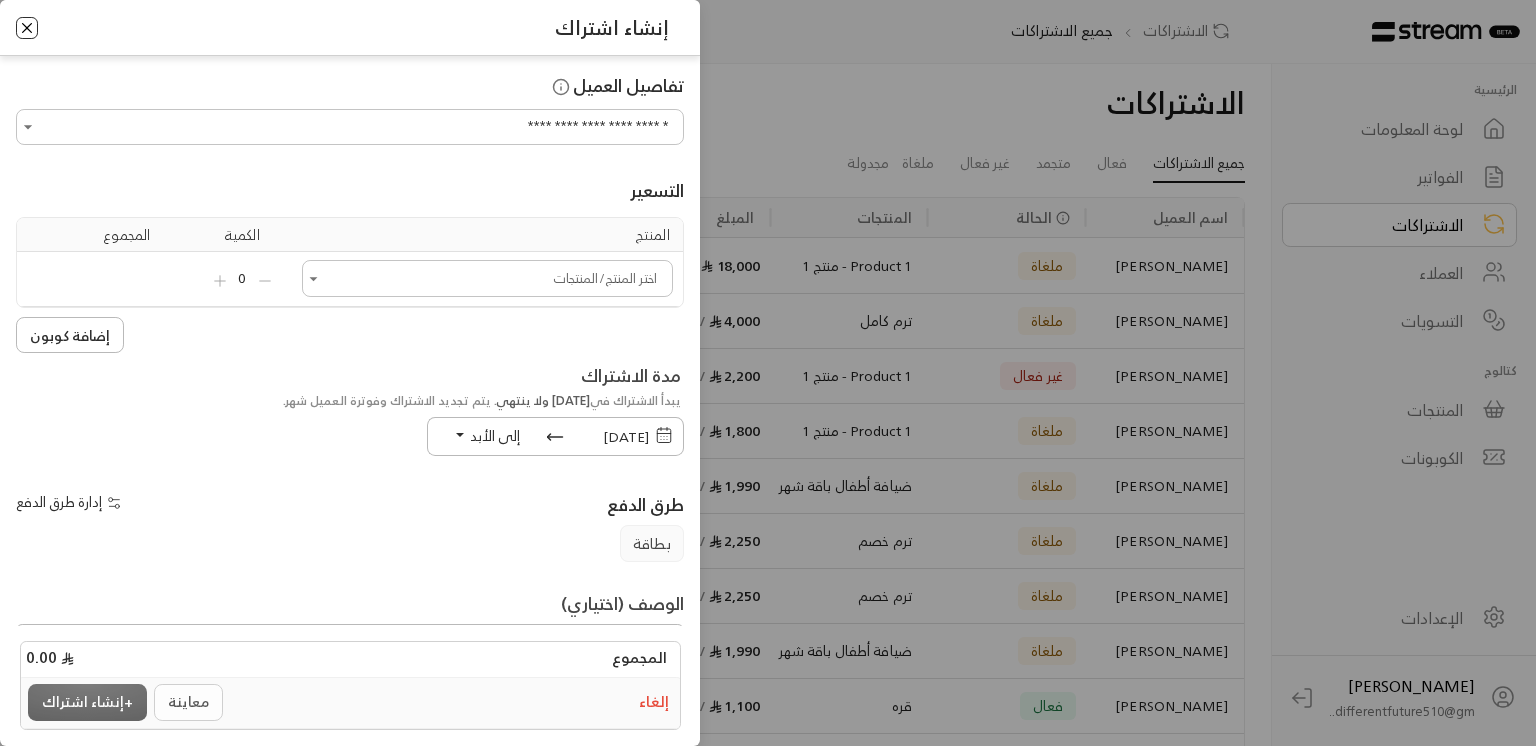 click at bounding box center (27, 28) 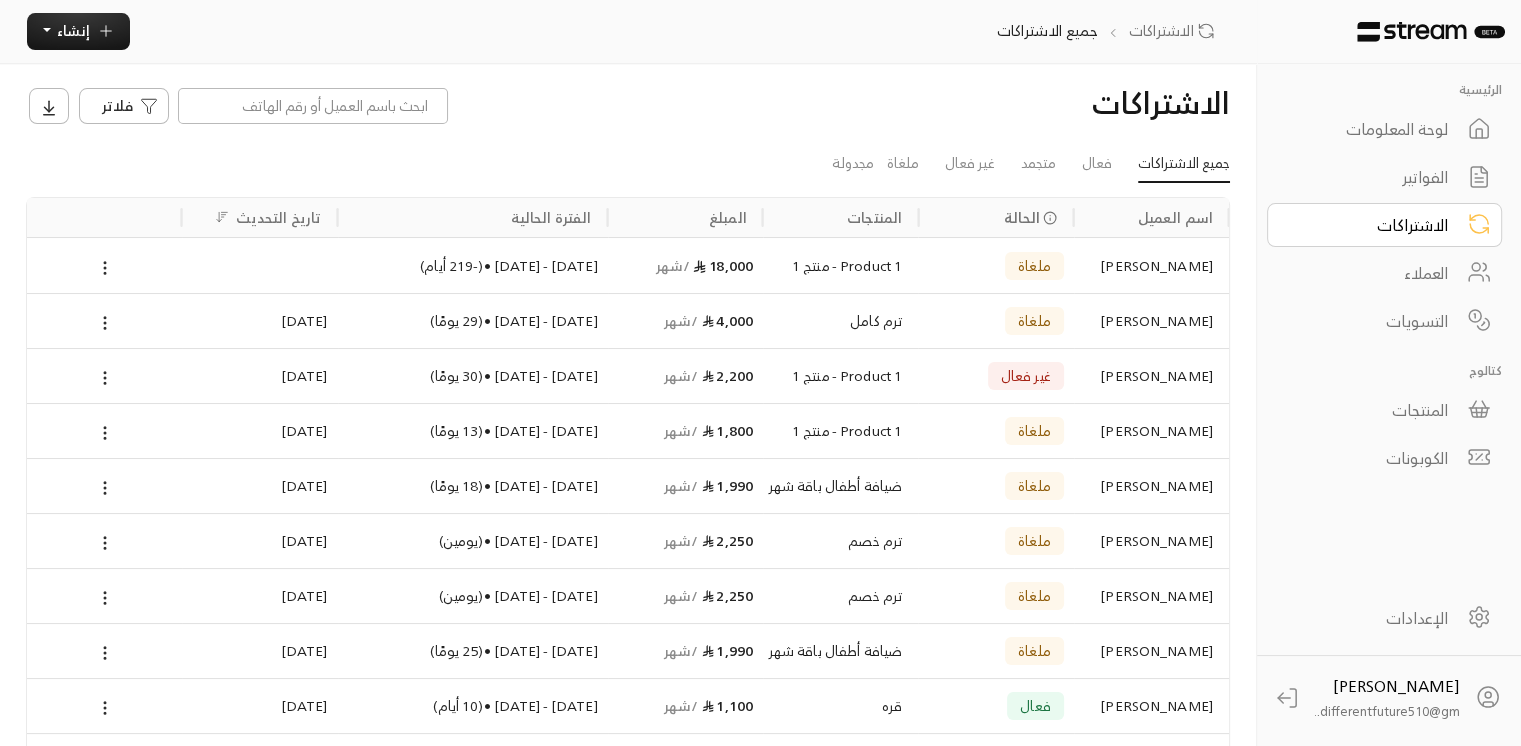 click on "المنتجات" at bounding box center [1371, 410] 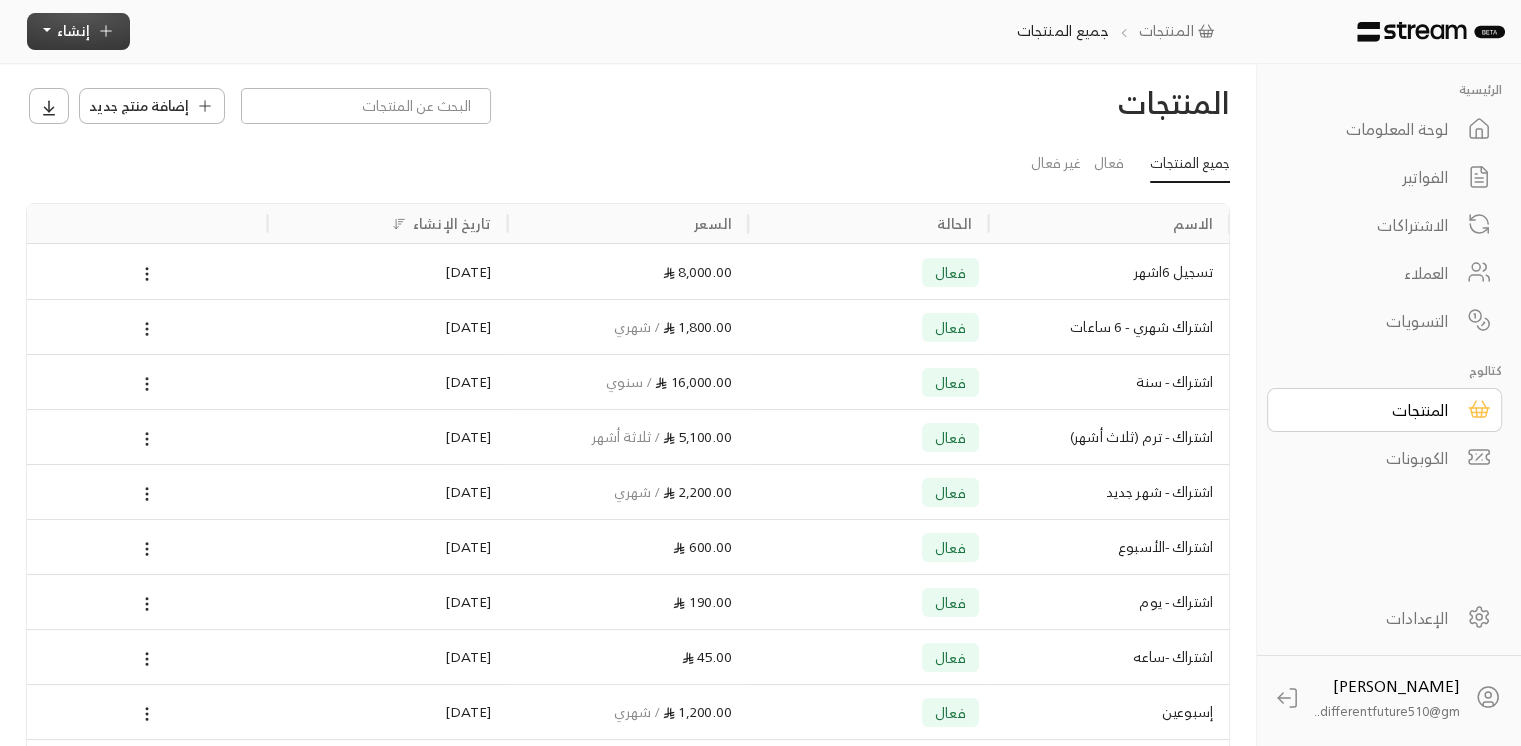 click 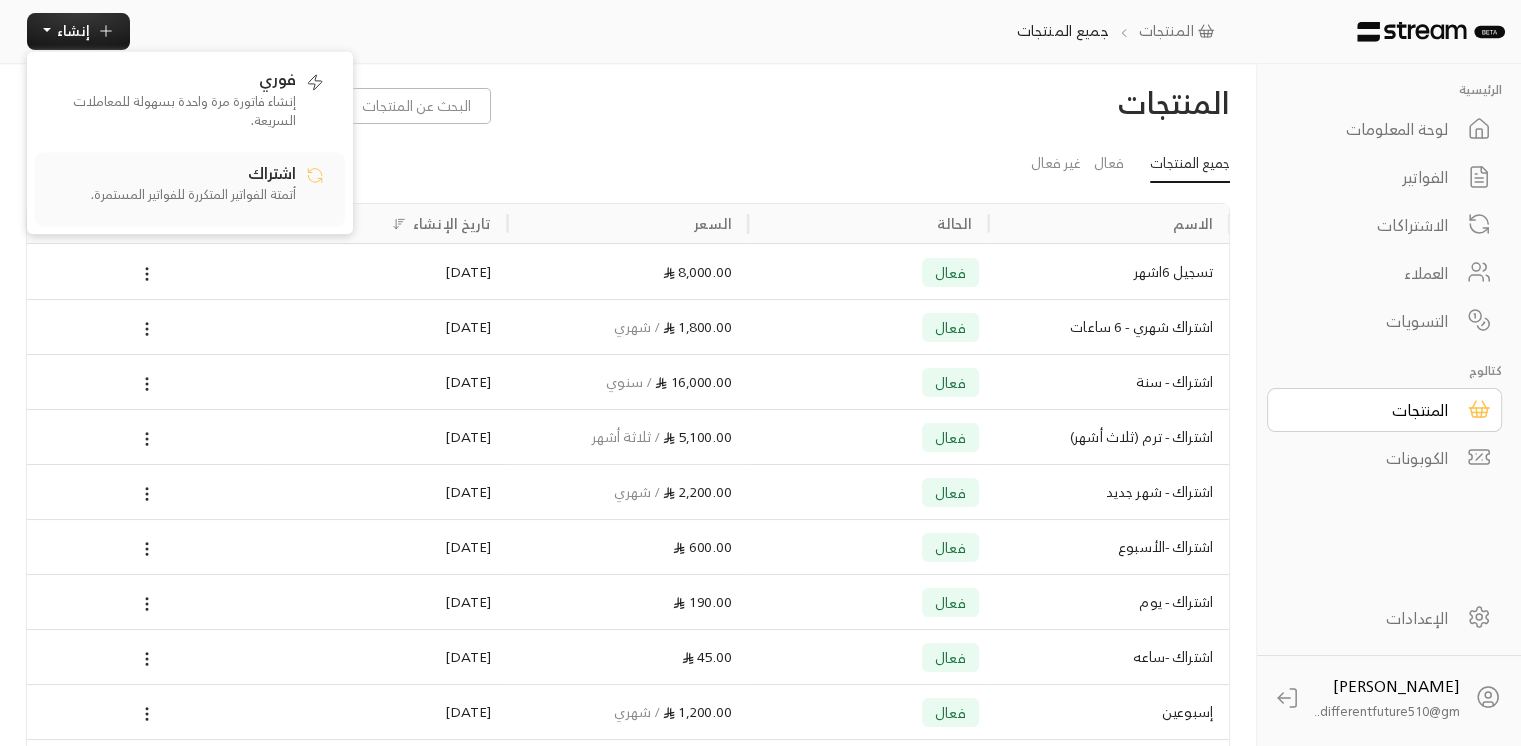 click on "أتمتة الفواتير المتكررة للفواتير المستمرة." at bounding box center (171, 195) 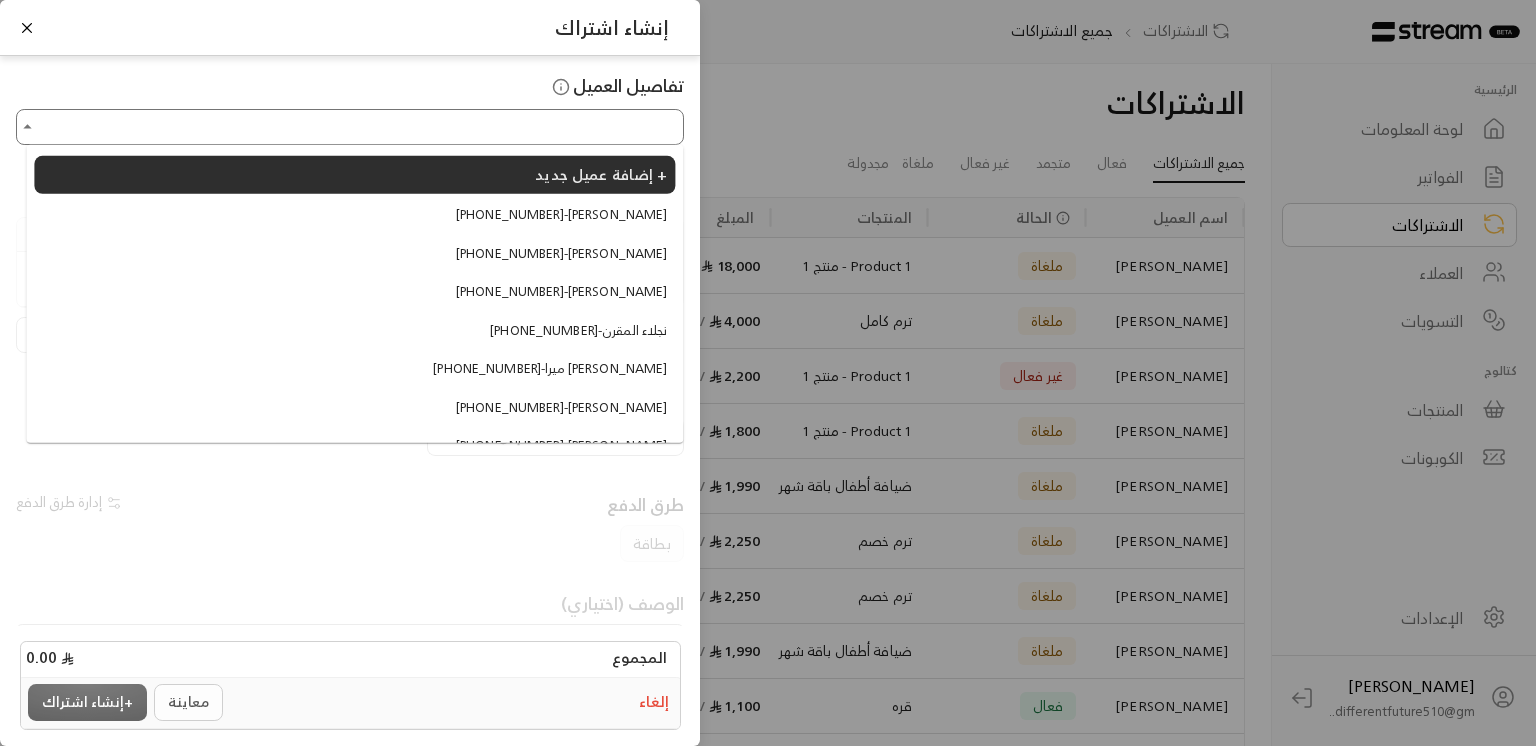 click on "اختر العميل" at bounding box center [350, 127] 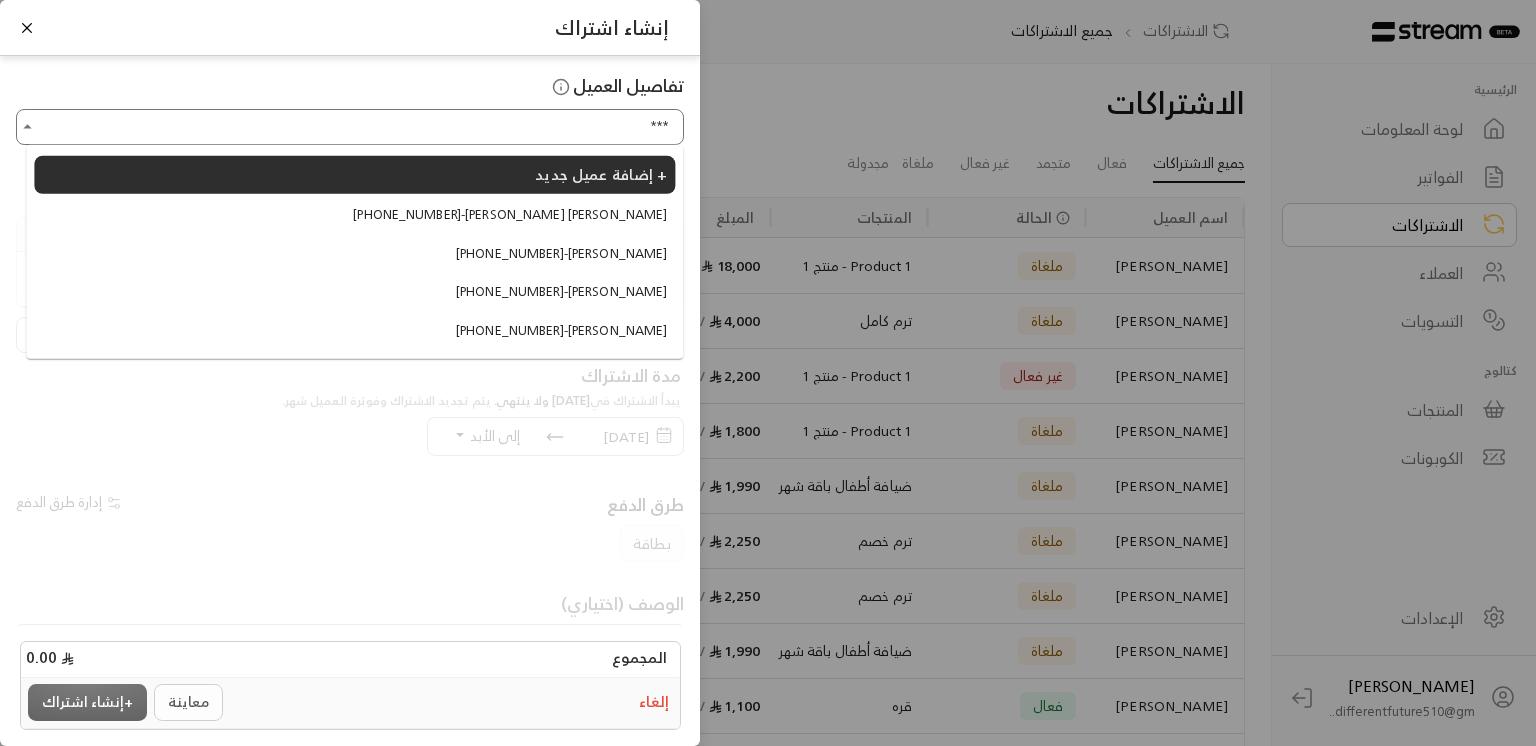 click on "[PHONE_NUMBER]  -  [PERSON_NAME]" at bounding box center (561, 253) 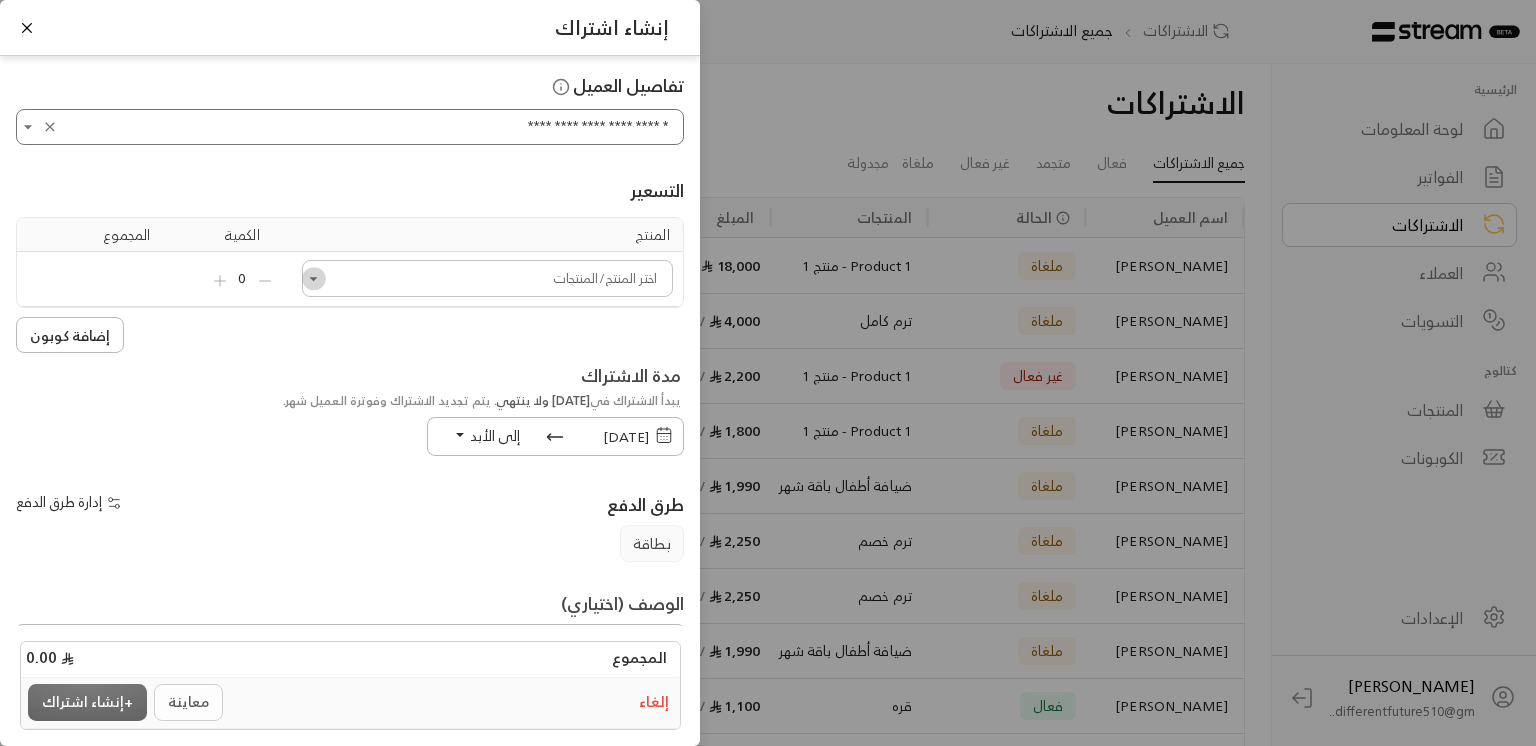 click 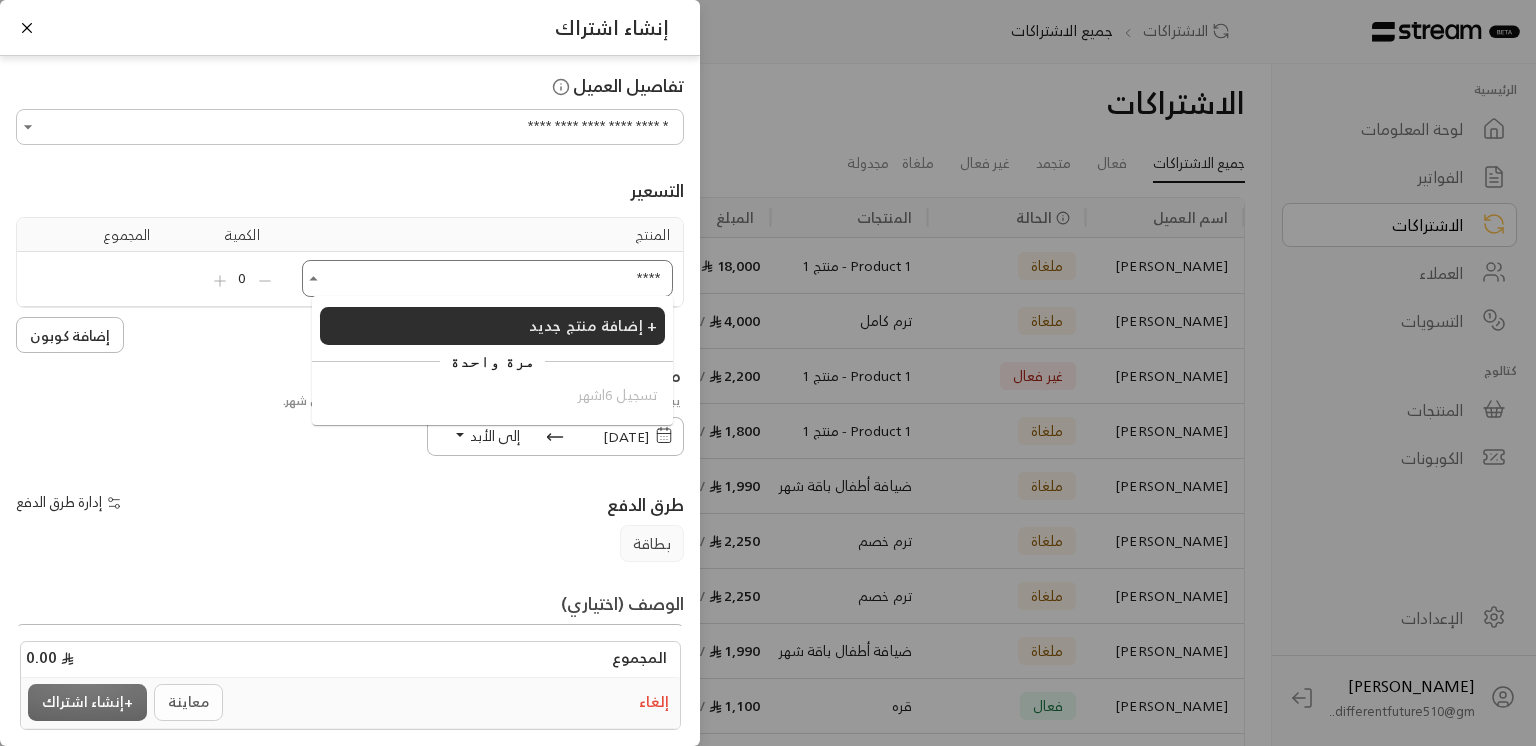 type on "*****" 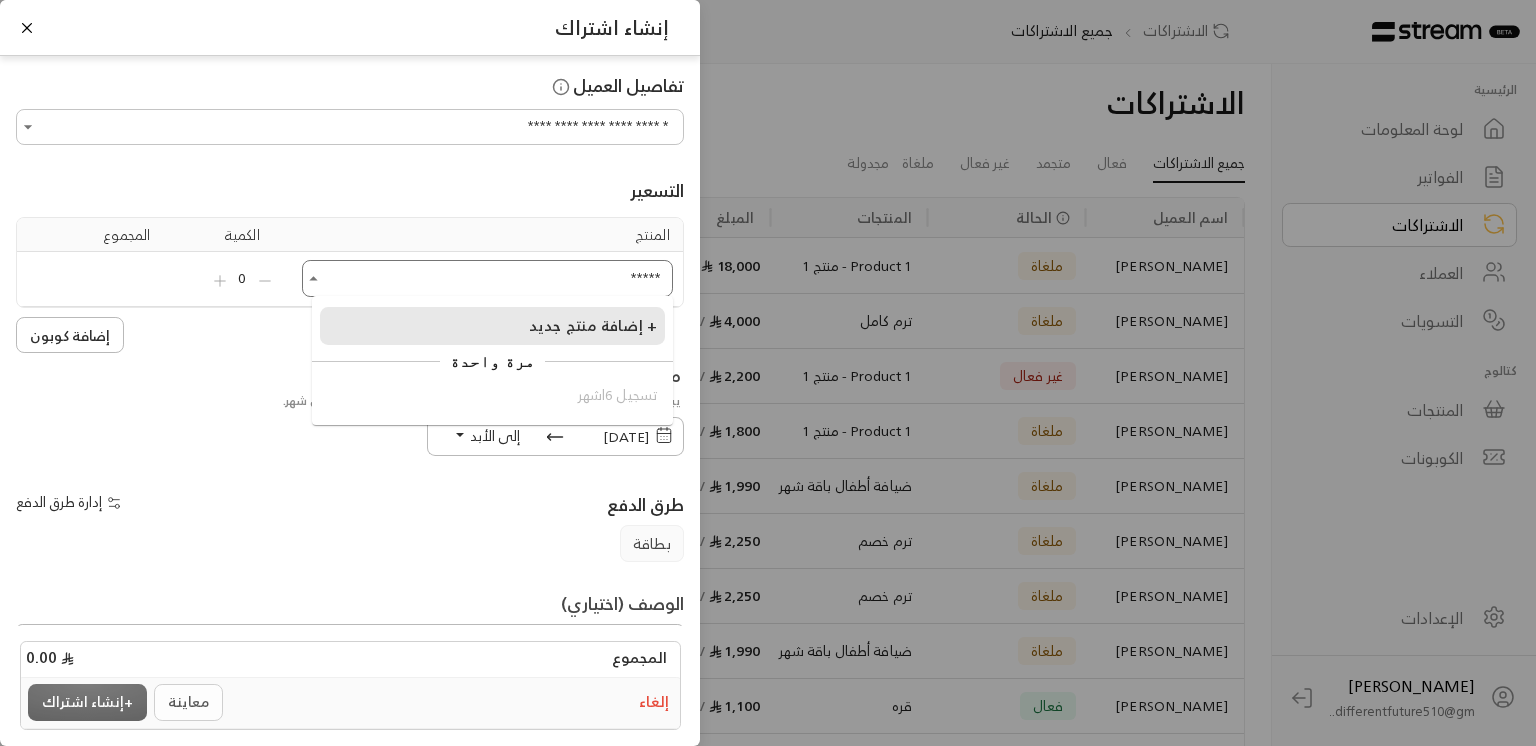 click on "إضافة منتج جديد +" at bounding box center [593, 325] 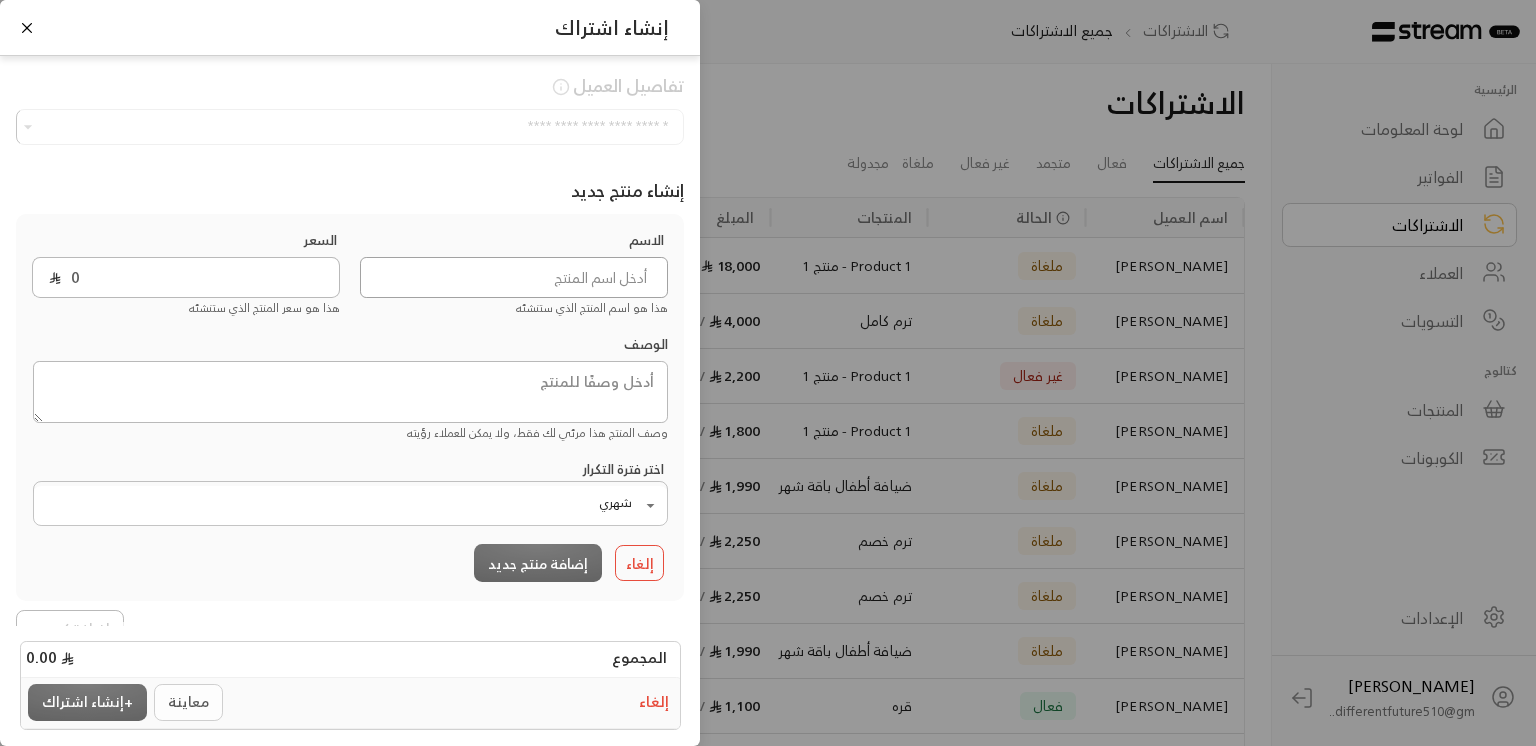 click at bounding box center (514, 277) 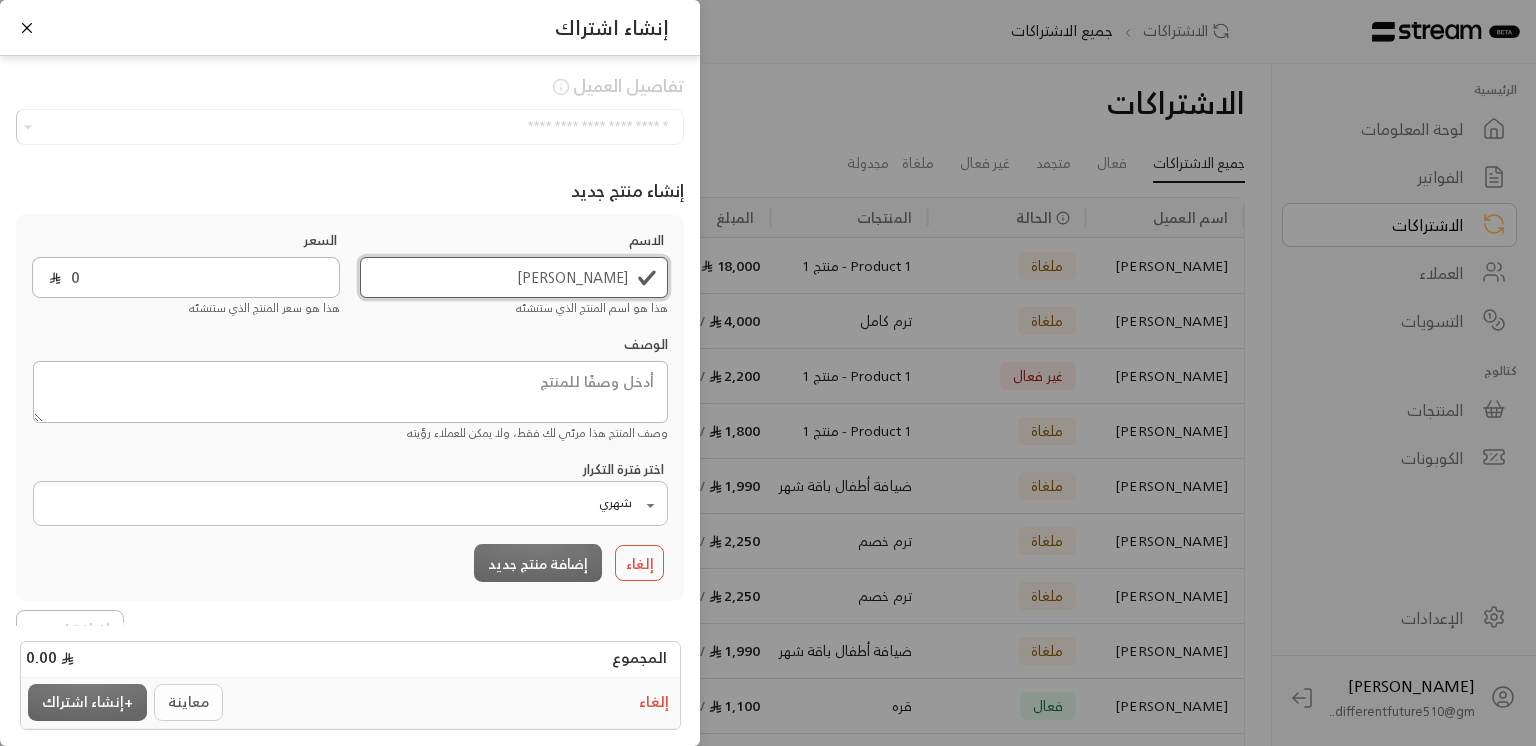 type on "[PERSON_NAME]" 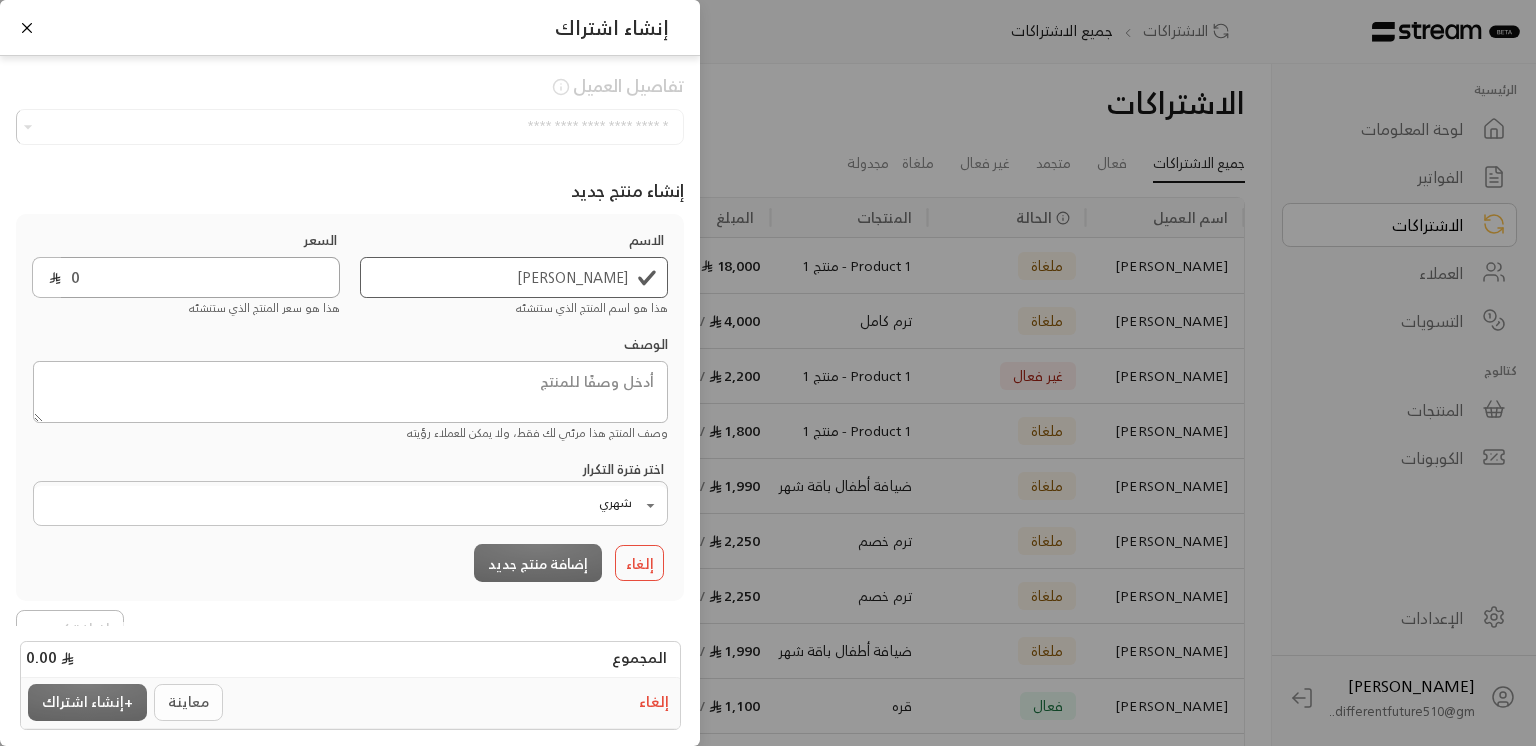 click on "0" at bounding box center [200, 277] 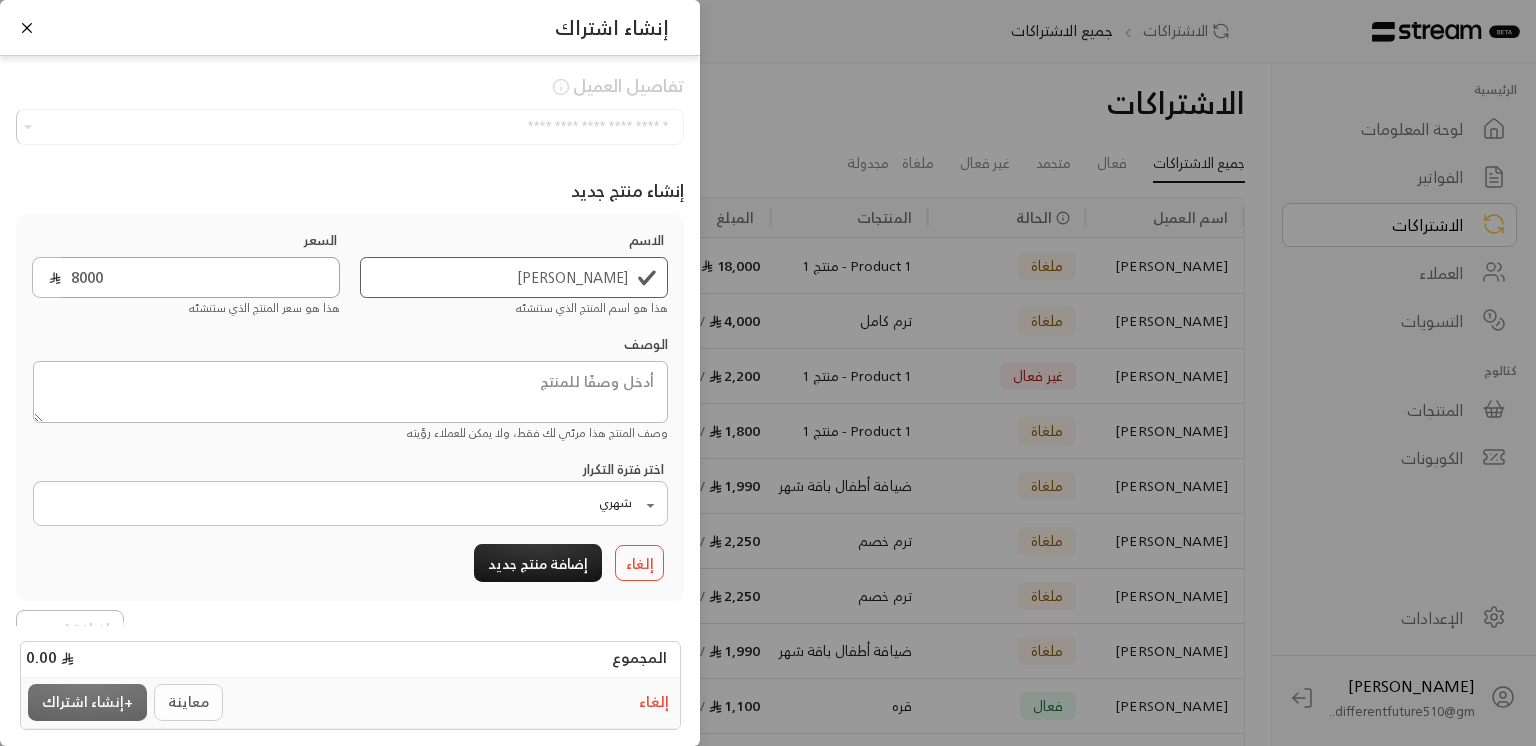 type on "8000" 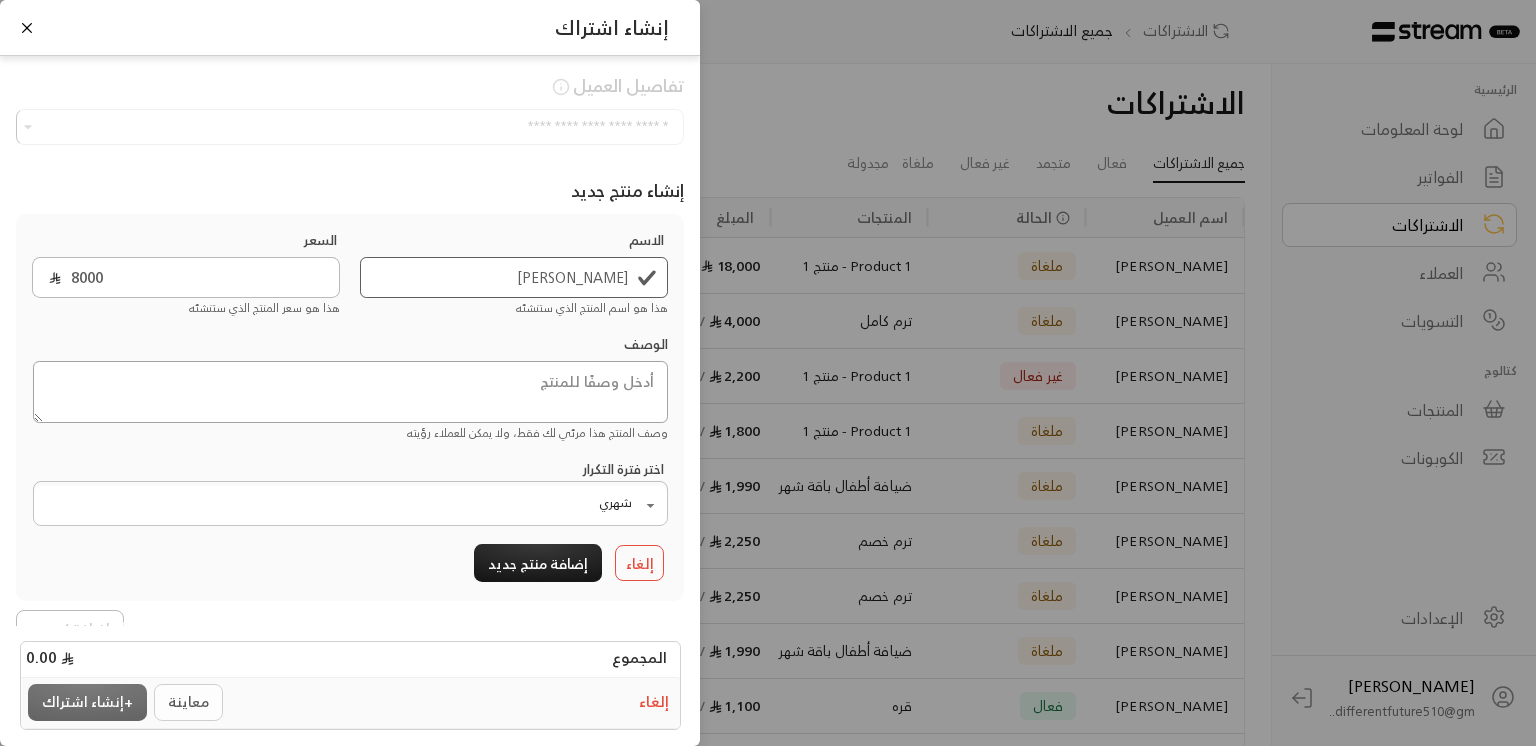 click at bounding box center (350, 392) 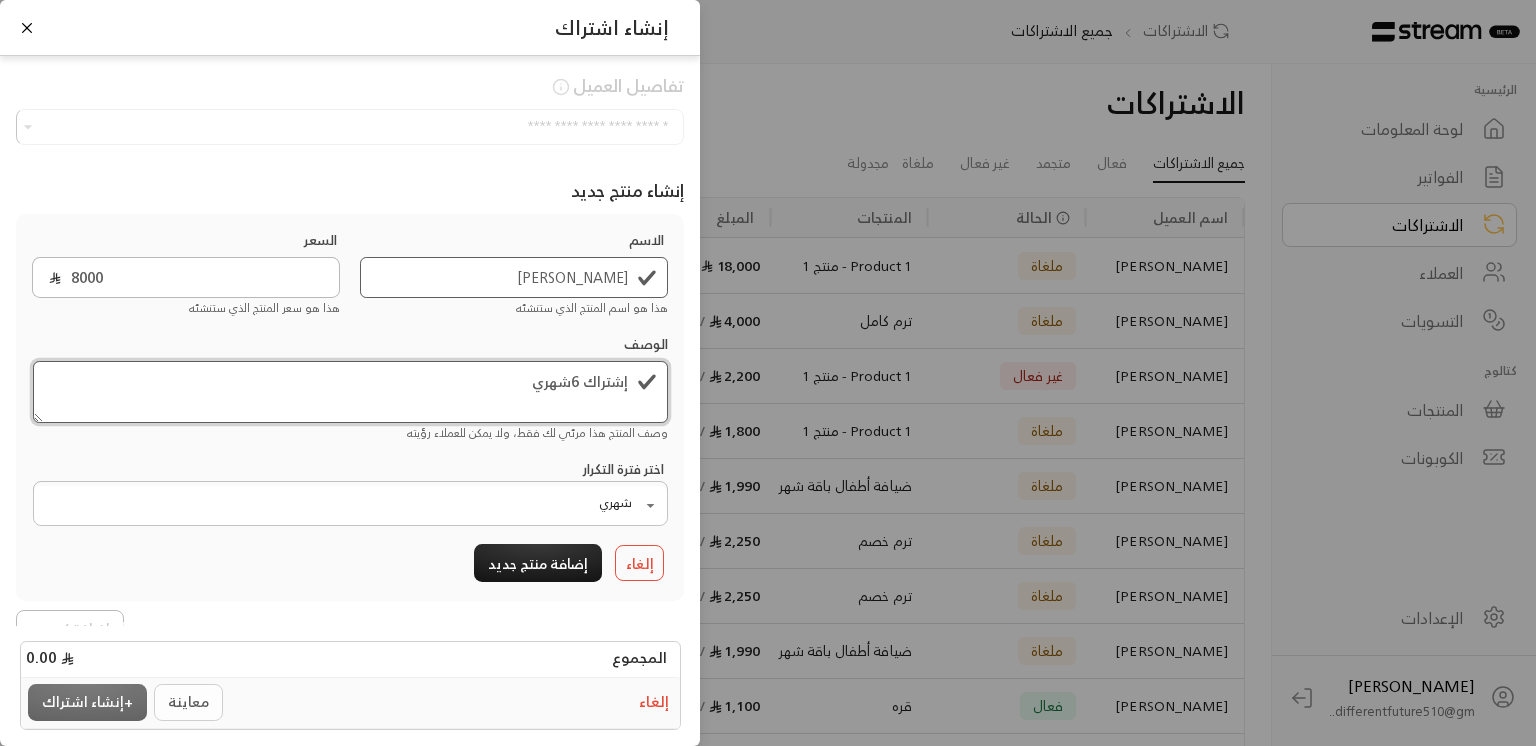 click on "إشتراك 6شهري" at bounding box center (350, 392) 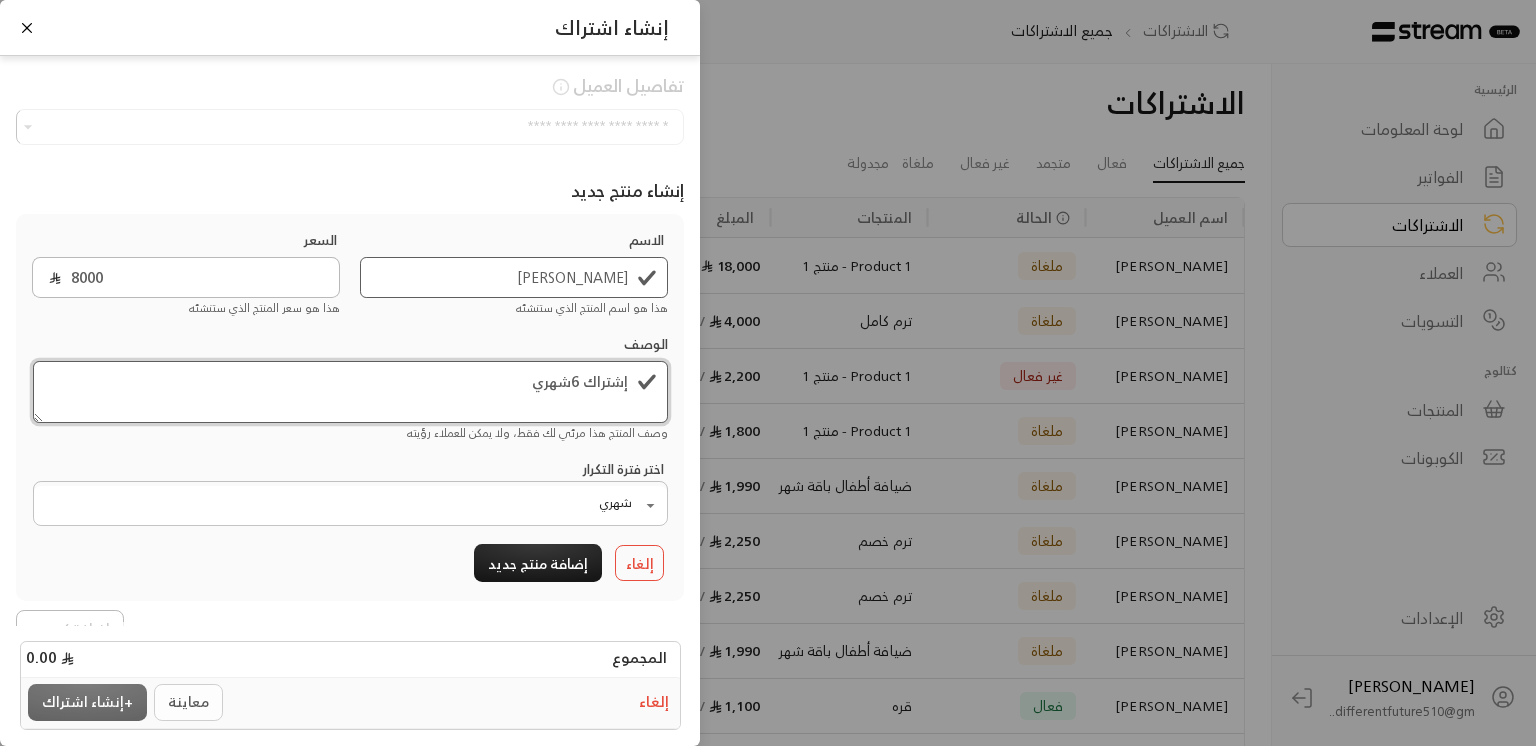 type on "إشتراك 6شهري" 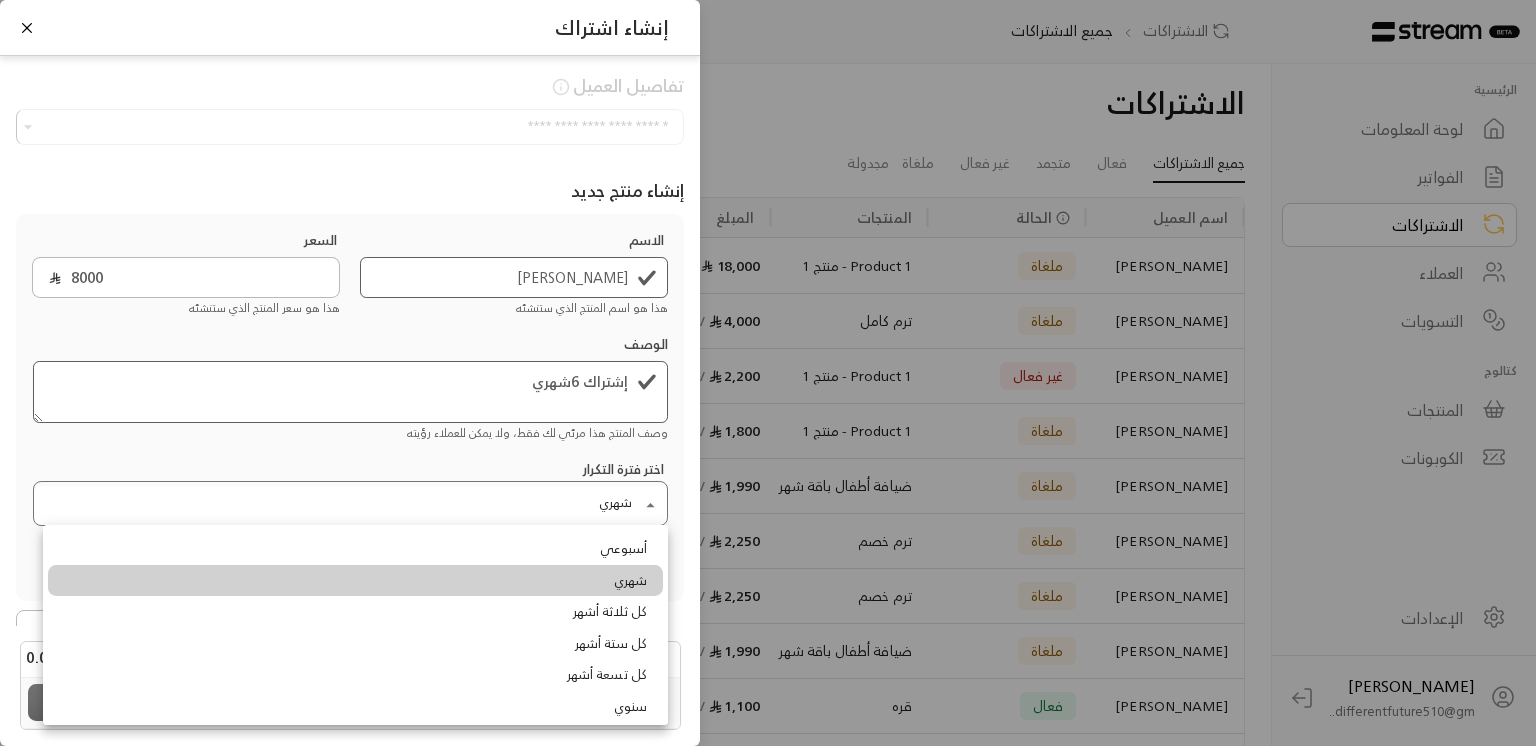 click on "الرئيسية لوحة المعلومات الفواتير الاشتراكات العملاء التسويات كتالوج المنتجات الكوبونات الإعدادات   [PERSON_NAME]     differentfuture510@gm...   الرئيسية لوحة المعلومات الفواتير الاشتراكات العملاء التسويات كتالوج المنتجات الكوبونات الإعدادات   [PERSON_NAME]     differentfuture510@gm...   الاشتراكات جميع الاشتراكات إنشاء   فوري إنشاء فاتورة مرة واحدة بسهولة للمعاملات السريعة. اشتراك أتمتة الفواتير المتكررة للفواتير المستمرة. الاشتراكات فلاتر جميع الاشتراكات فعال متجمد غير فعال ملغاة مجدولة اسم العميل الحالة   المنتجات المبلغ الفترة الحالية تاريخ التحديث ملغاة 18,000" at bounding box center (768, 373) 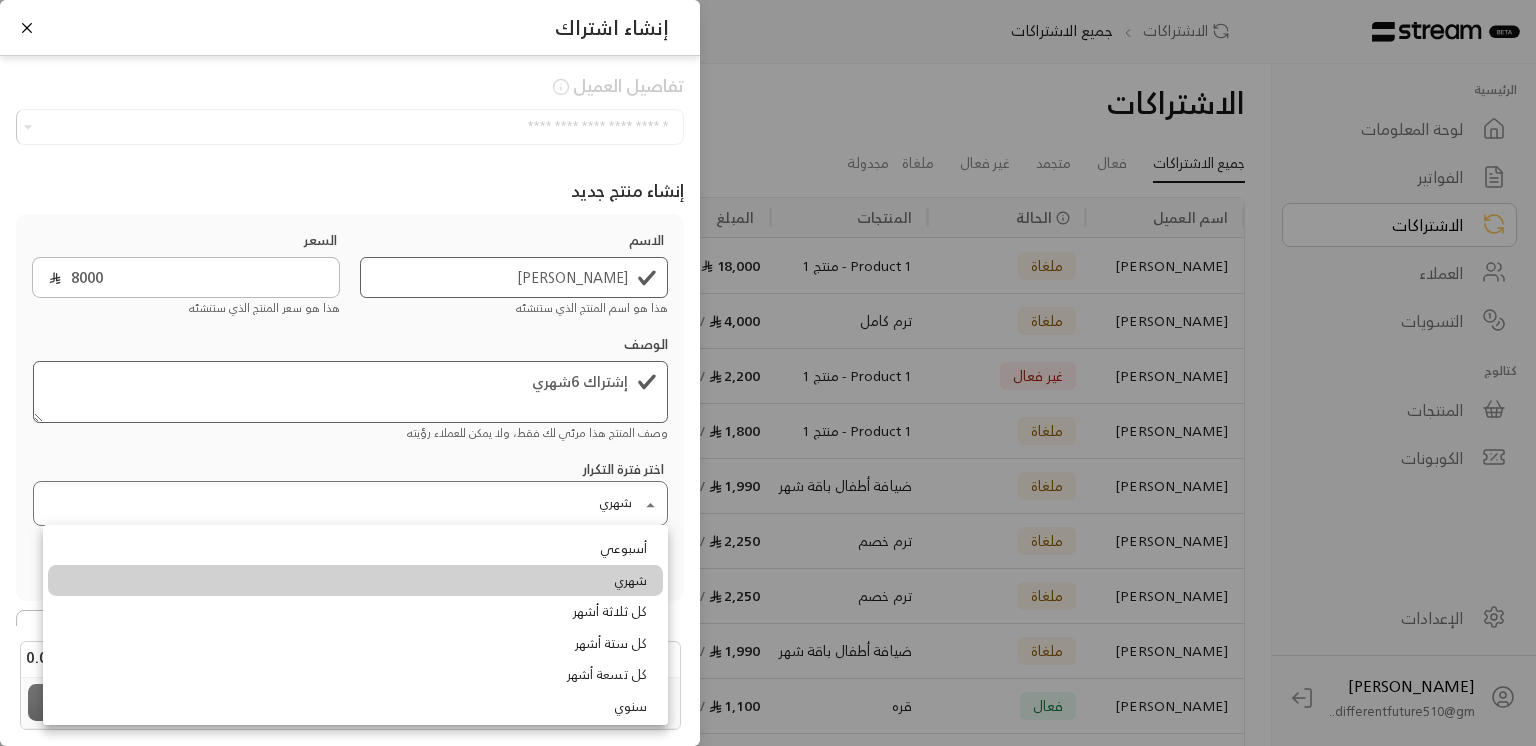 click at bounding box center [768, 373] 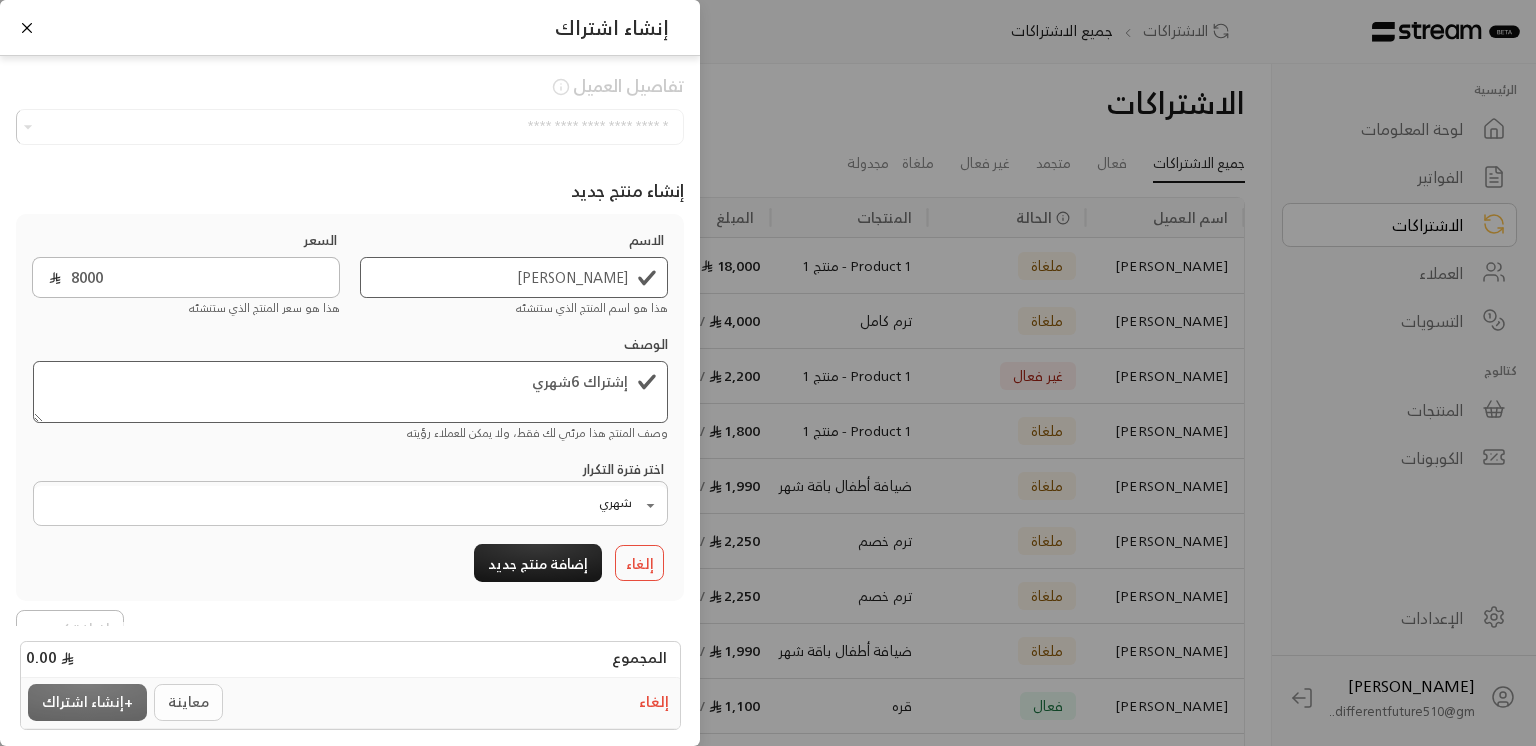click on "معاينة +  إنشاء اشتراك" at bounding box center [128, 702] 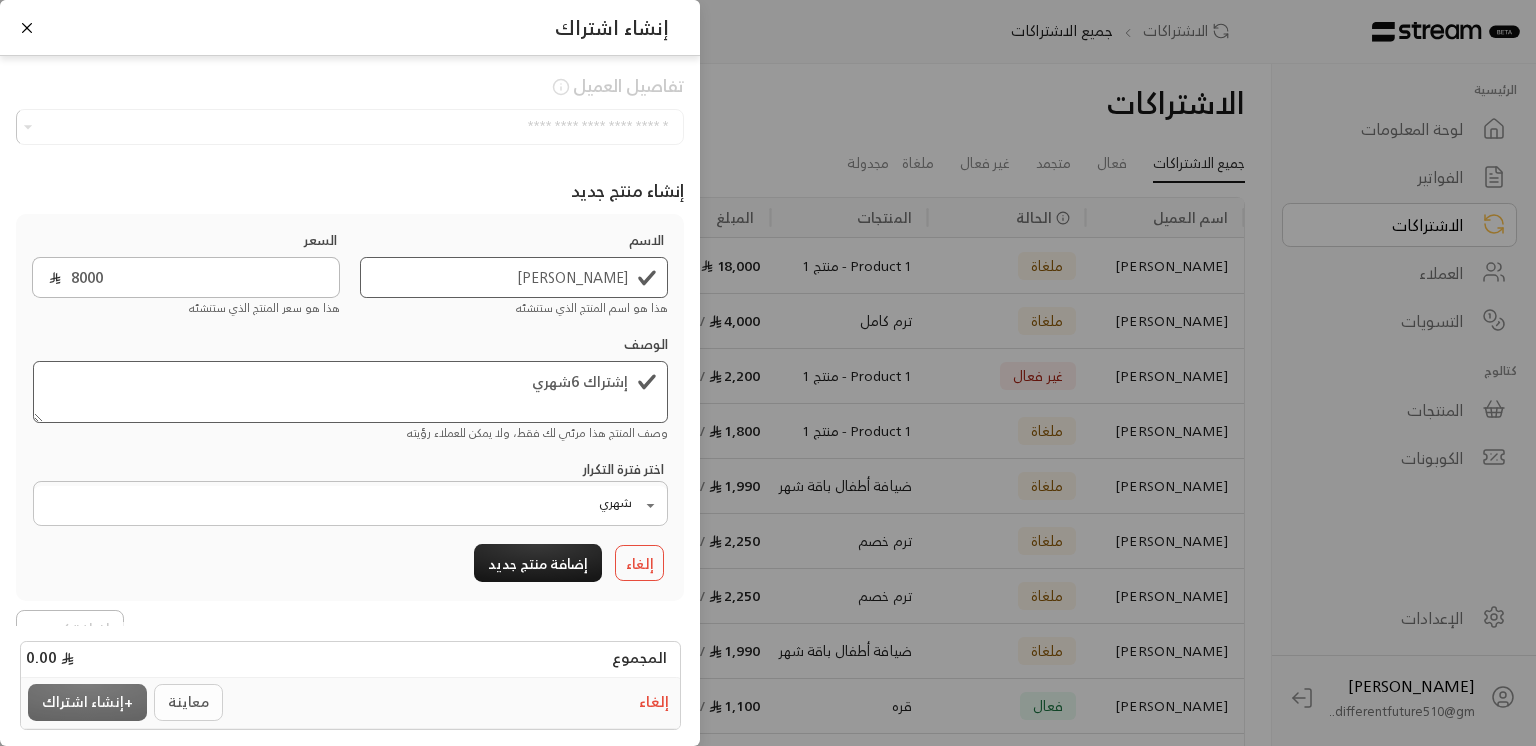 click on "الرئيسية لوحة المعلومات الفواتير الاشتراكات العملاء التسويات كتالوج المنتجات الكوبونات الإعدادات   [PERSON_NAME]     differentfuture510@gm...   الرئيسية لوحة المعلومات الفواتير الاشتراكات العملاء التسويات كتالوج المنتجات الكوبونات الإعدادات   [PERSON_NAME]     differentfuture510@gm...   الاشتراكات جميع الاشتراكات إنشاء   فوري إنشاء فاتورة مرة واحدة بسهولة للمعاملات السريعة. اشتراك أتمتة الفواتير المتكررة للفواتير المستمرة. الاشتراكات فلاتر جميع الاشتراكات فعال متجمد غير فعال ملغاة مجدولة اسم العميل الحالة   المنتجات المبلغ الفترة الحالية تاريخ التحديث ملغاة 18,000" at bounding box center [768, 373] 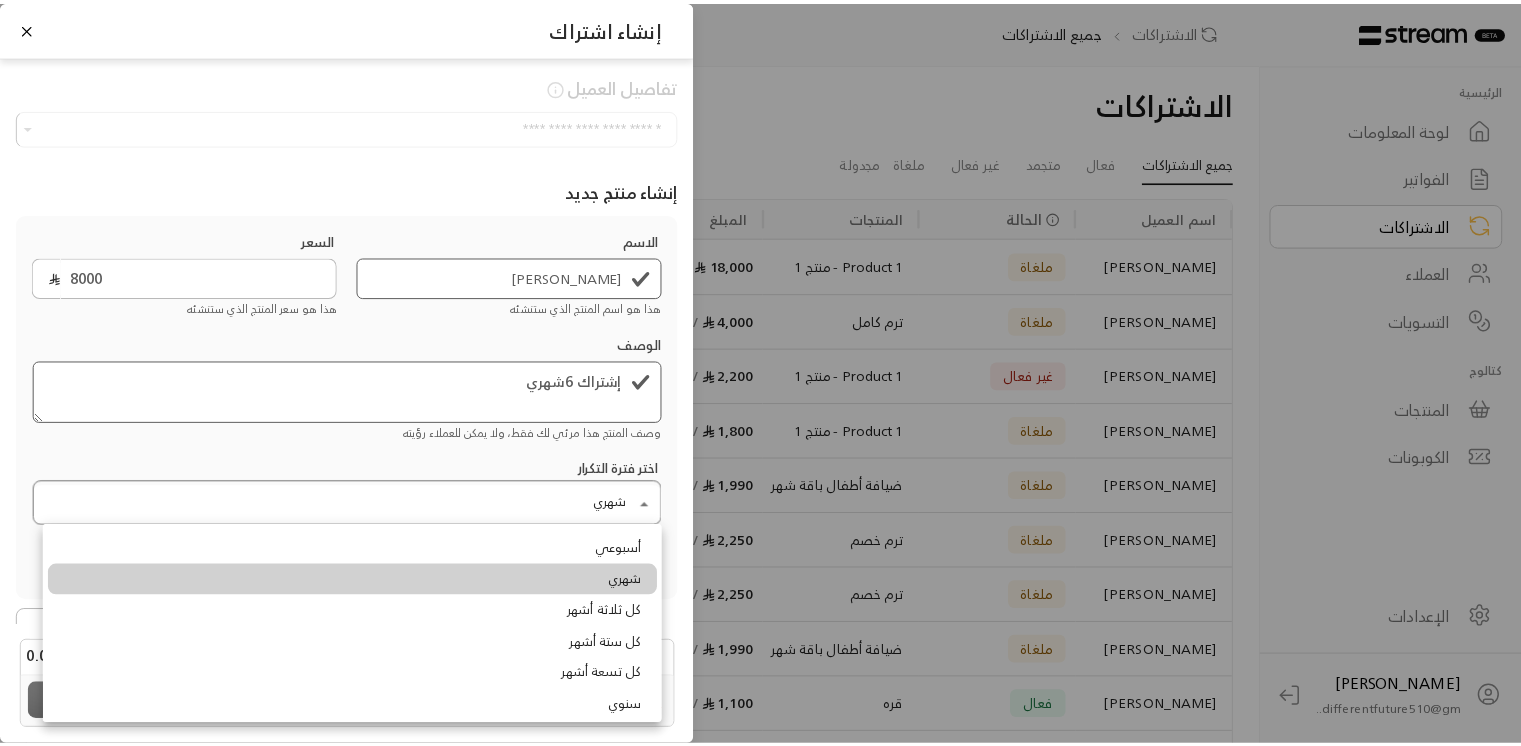 scroll, scrollTop: 4, scrollLeft: 0, axis: vertical 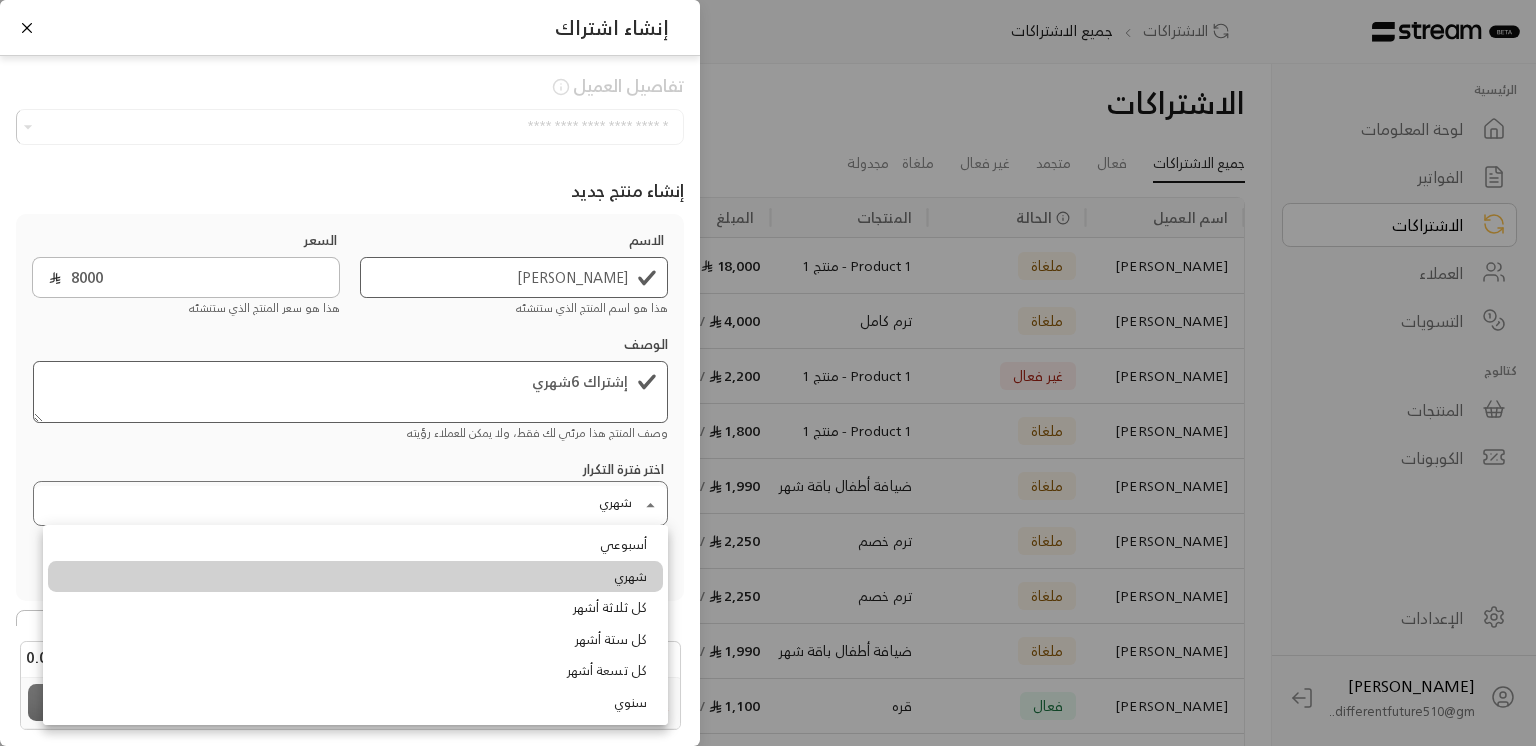 click on "كل تسعة أشهر" at bounding box center [355, 671] 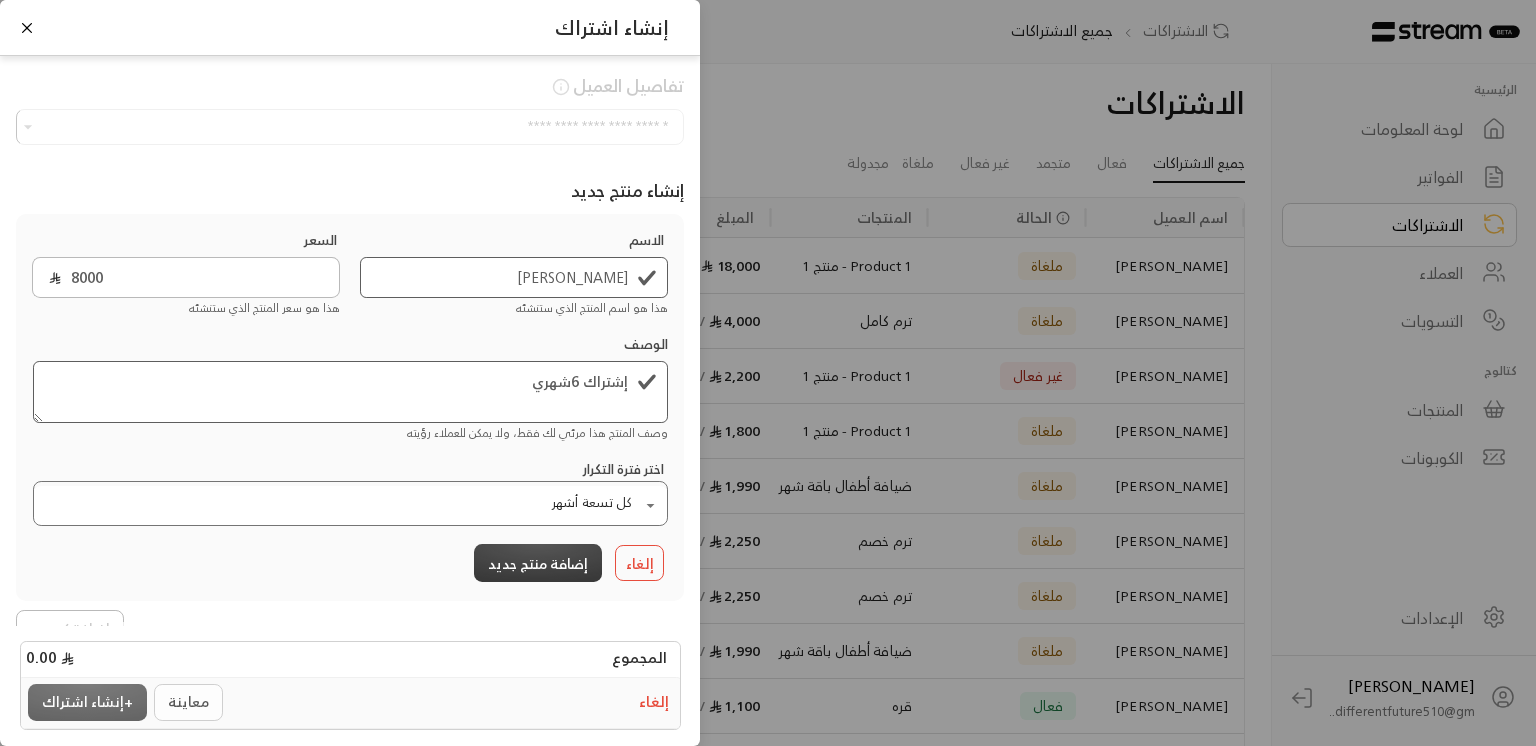 click on "إضافة منتج جديد" at bounding box center [538, 562] 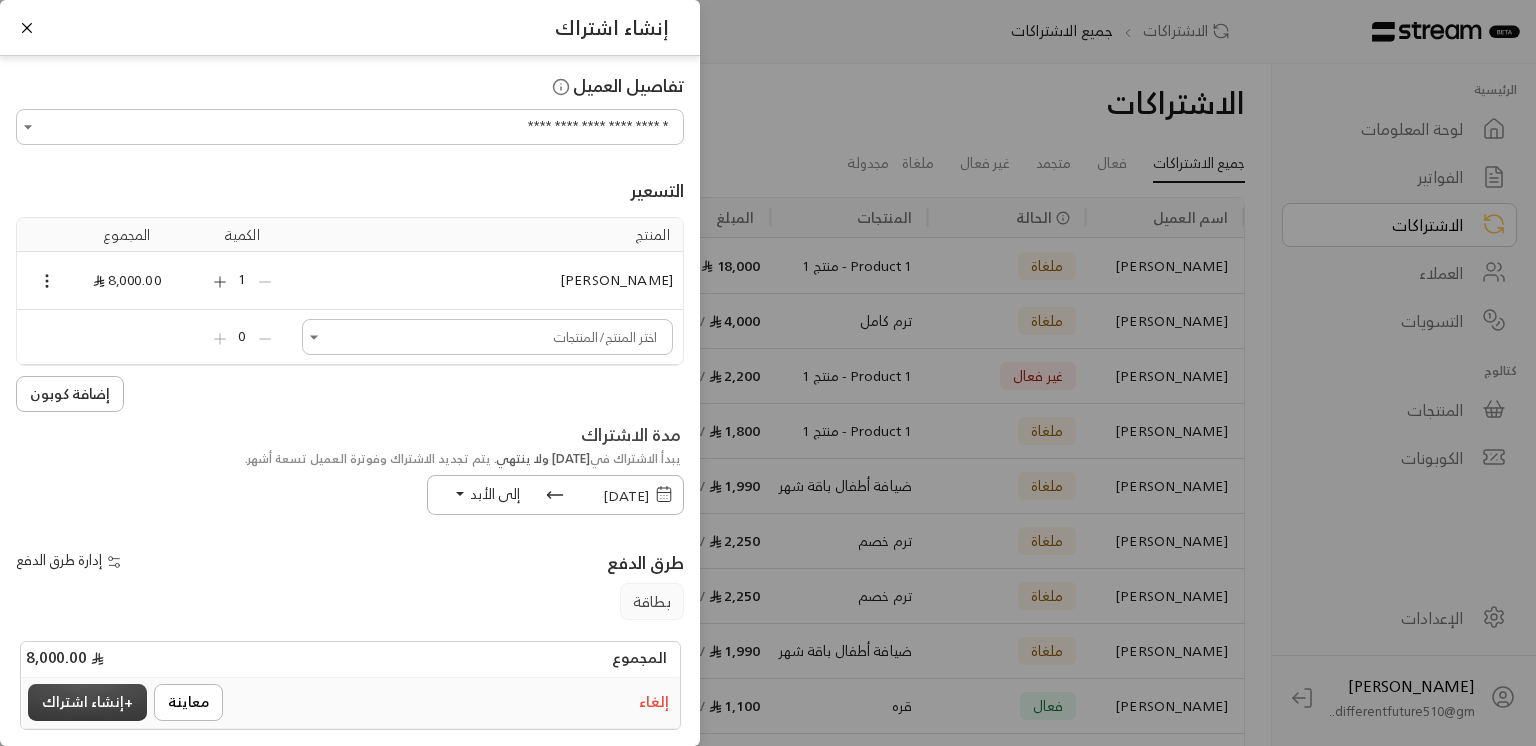 click on "+  إنشاء اشتراك" at bounding box center [87, 702] 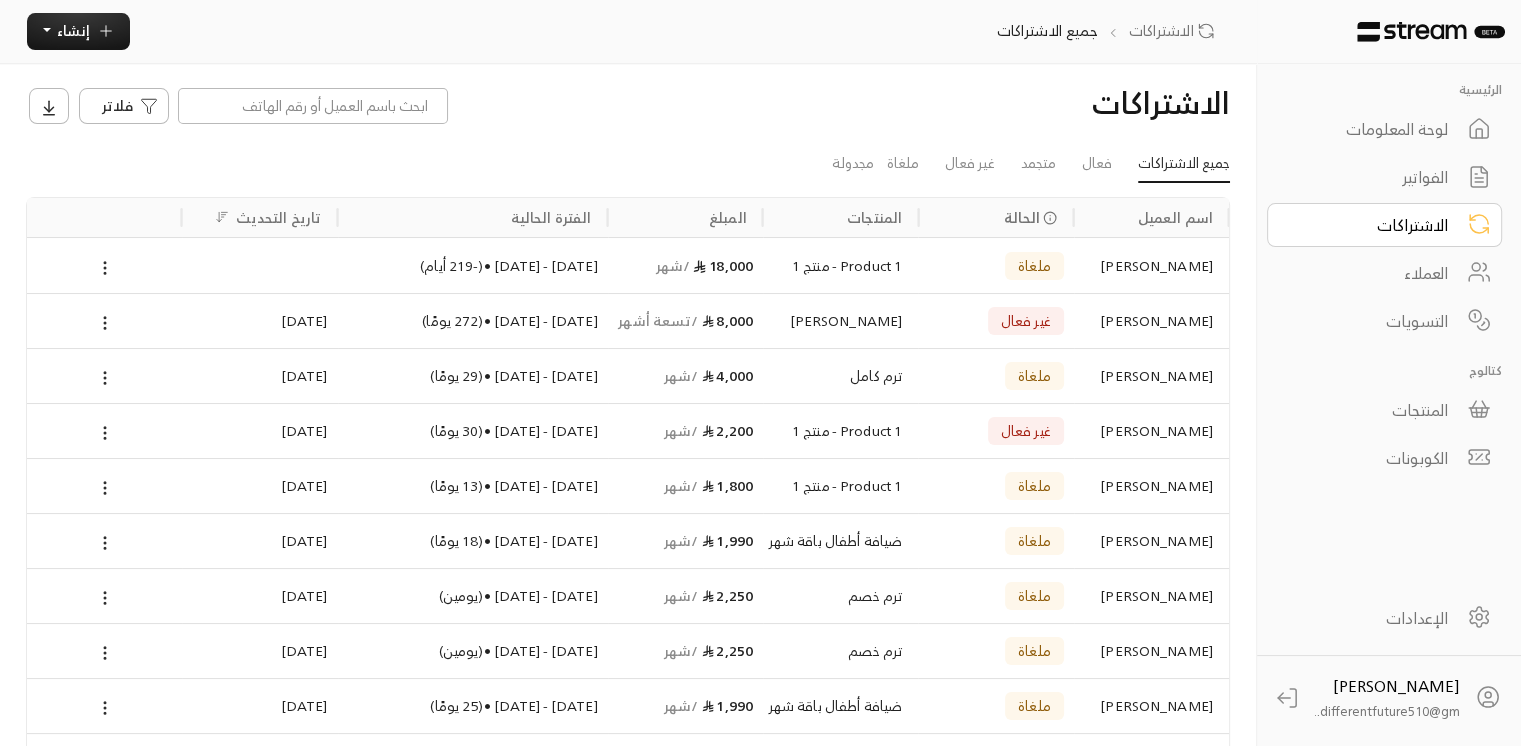 click on "الفواتير" at bounding box center [1371, 177] 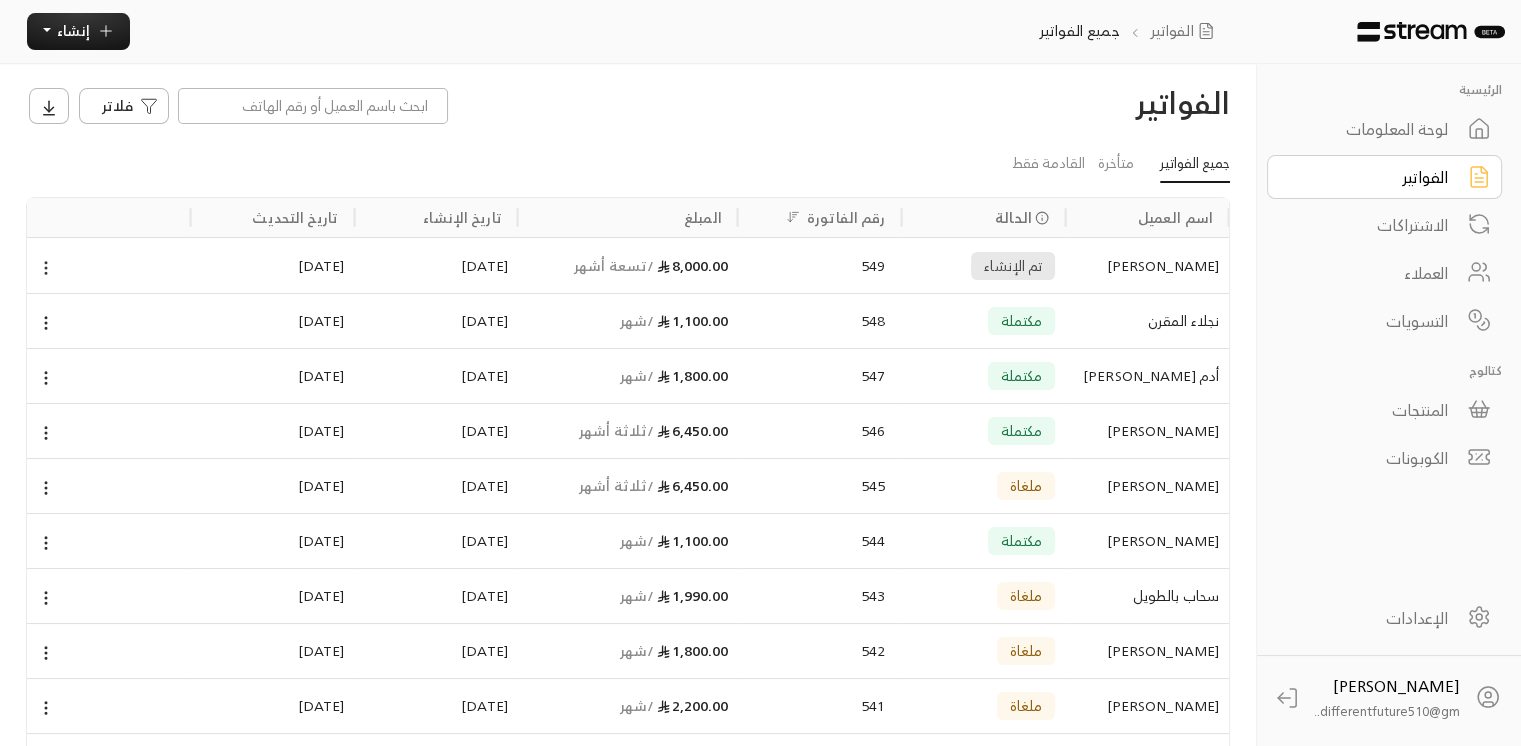 click 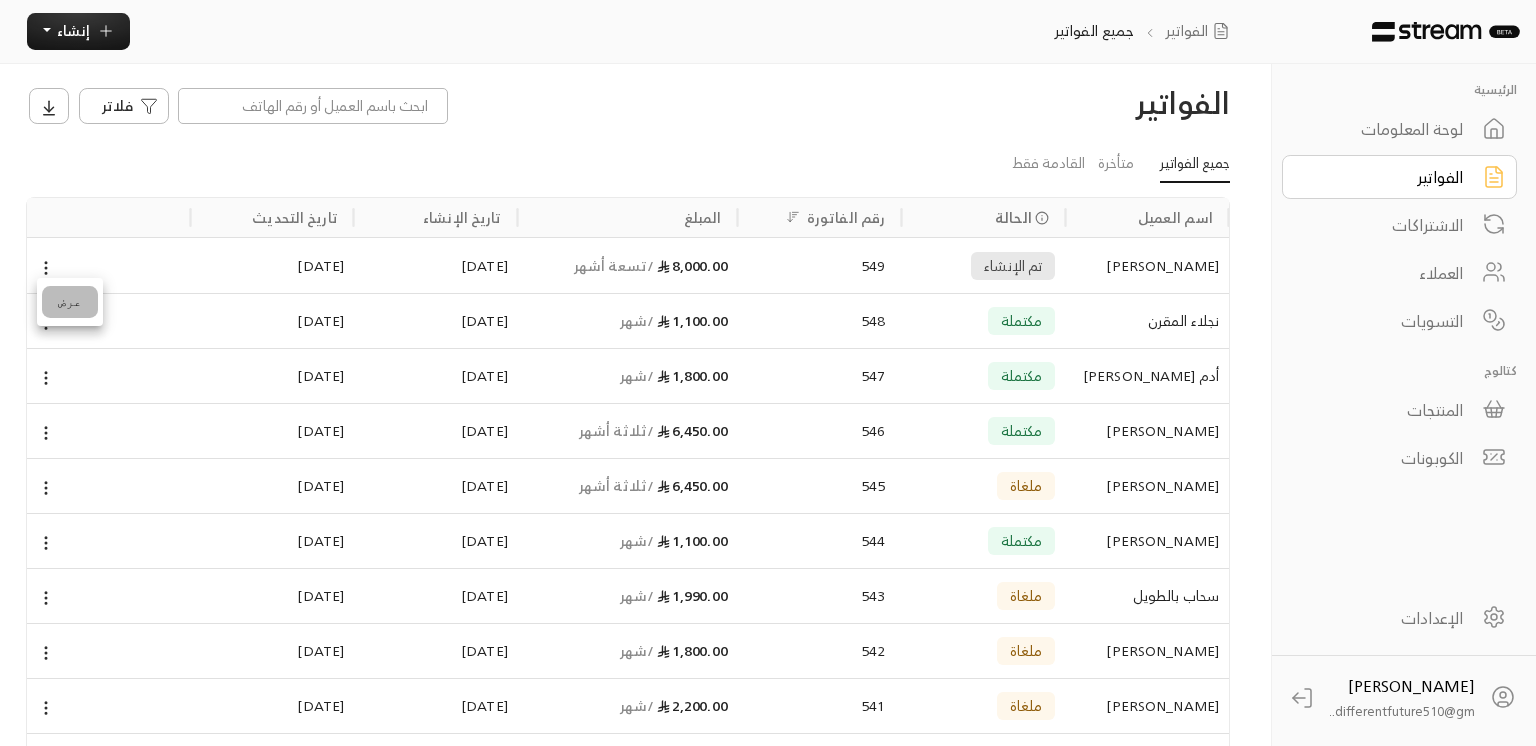 click on "عرض" at bounding box center [70, 302] 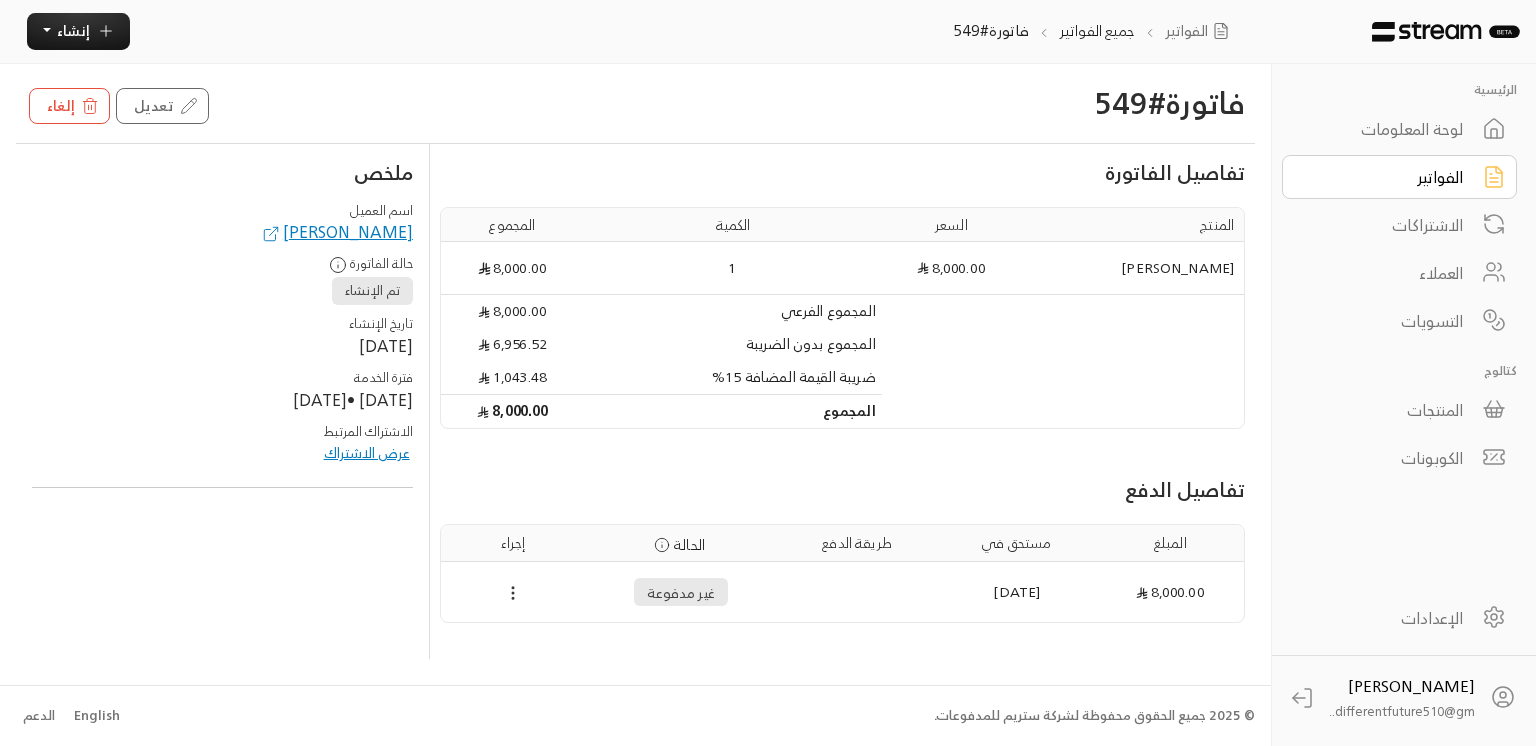 click at bounding box center [513, 592] 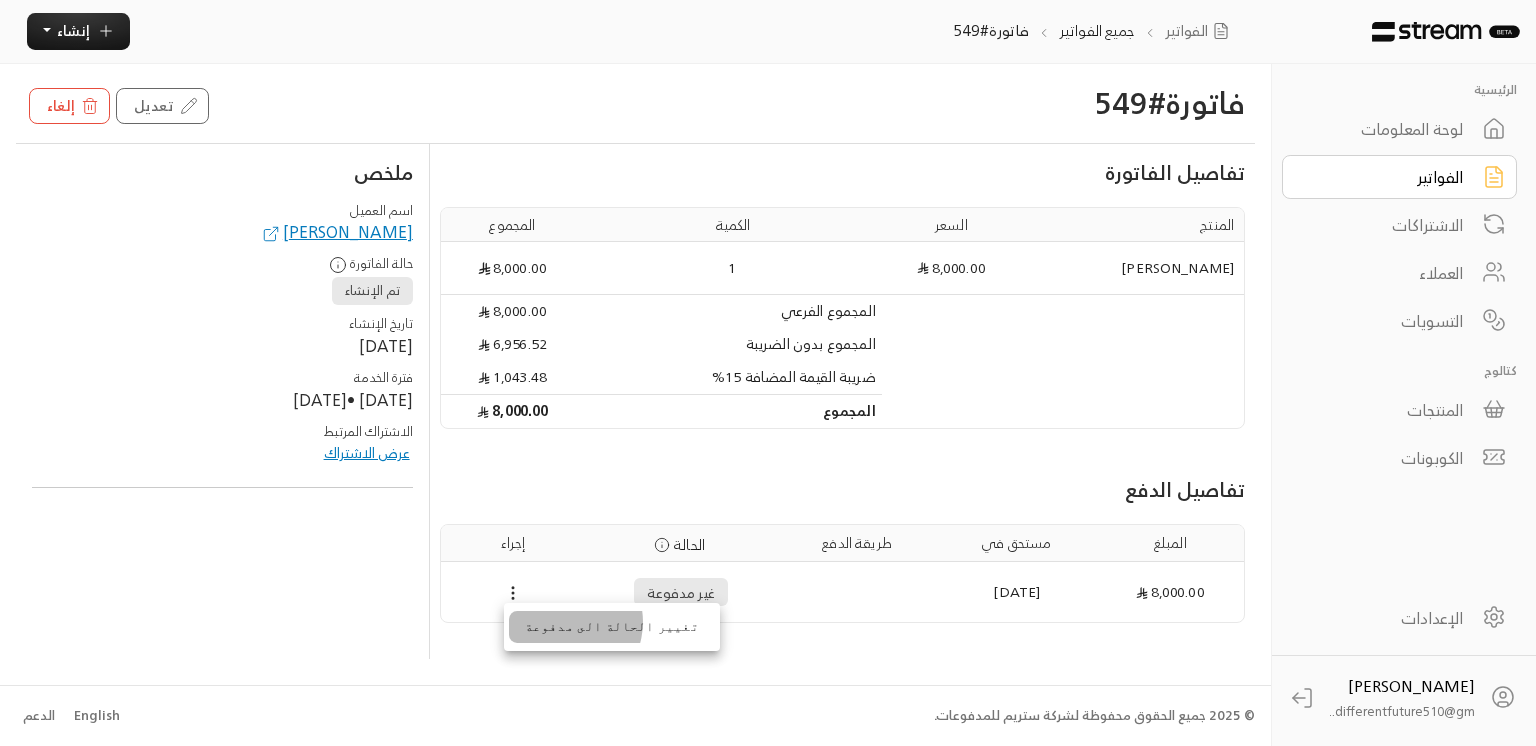 click on "تغيير الحالة الى مدفوعة" at bounding box center (612, 627) 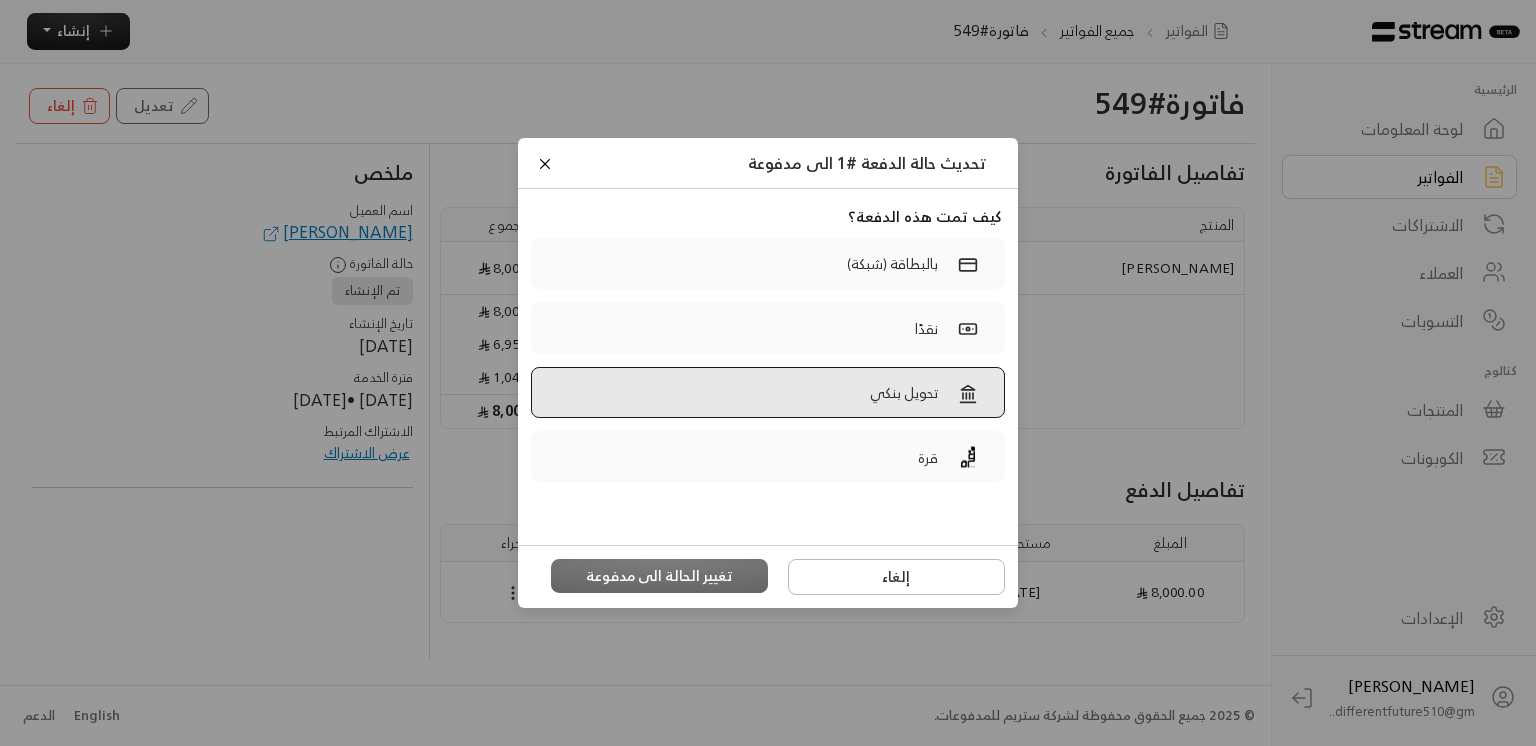 click on "تحويل بنكي" at bounding box center [768, 393] 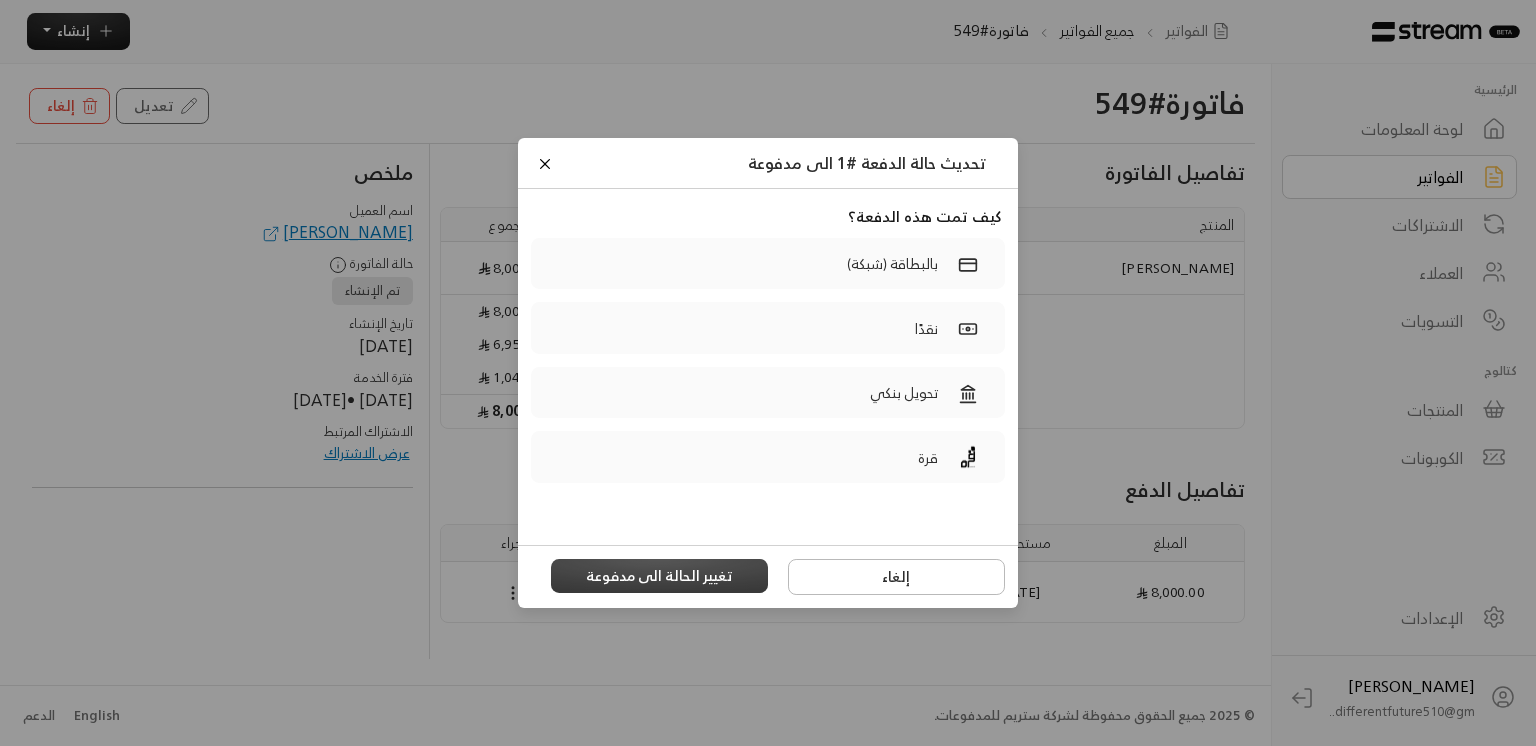 click on "تغيير الحالة الى مدفوعة" at bounding box center [660, 576] 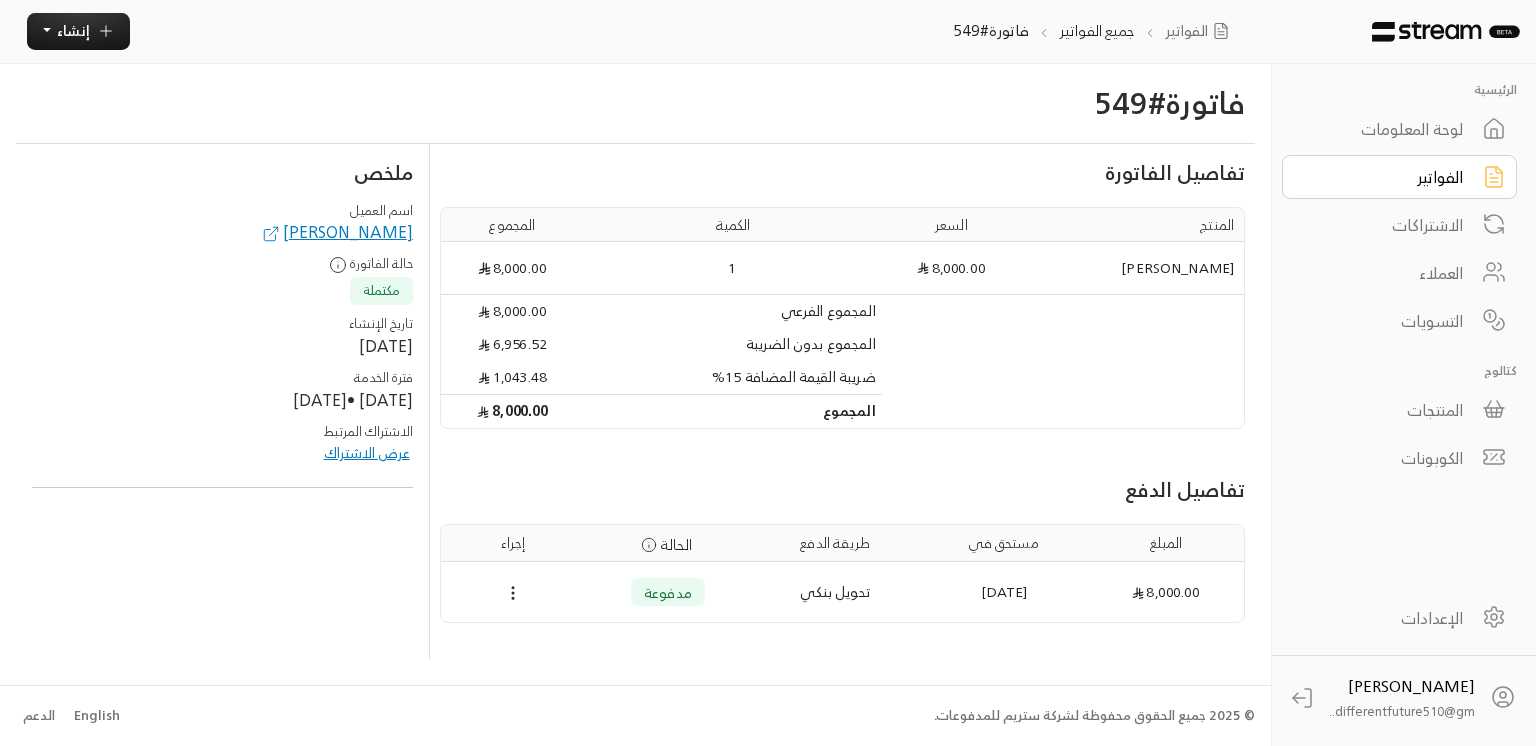 click on "لوحة المعلومات" at bounding box center (1399, 129) 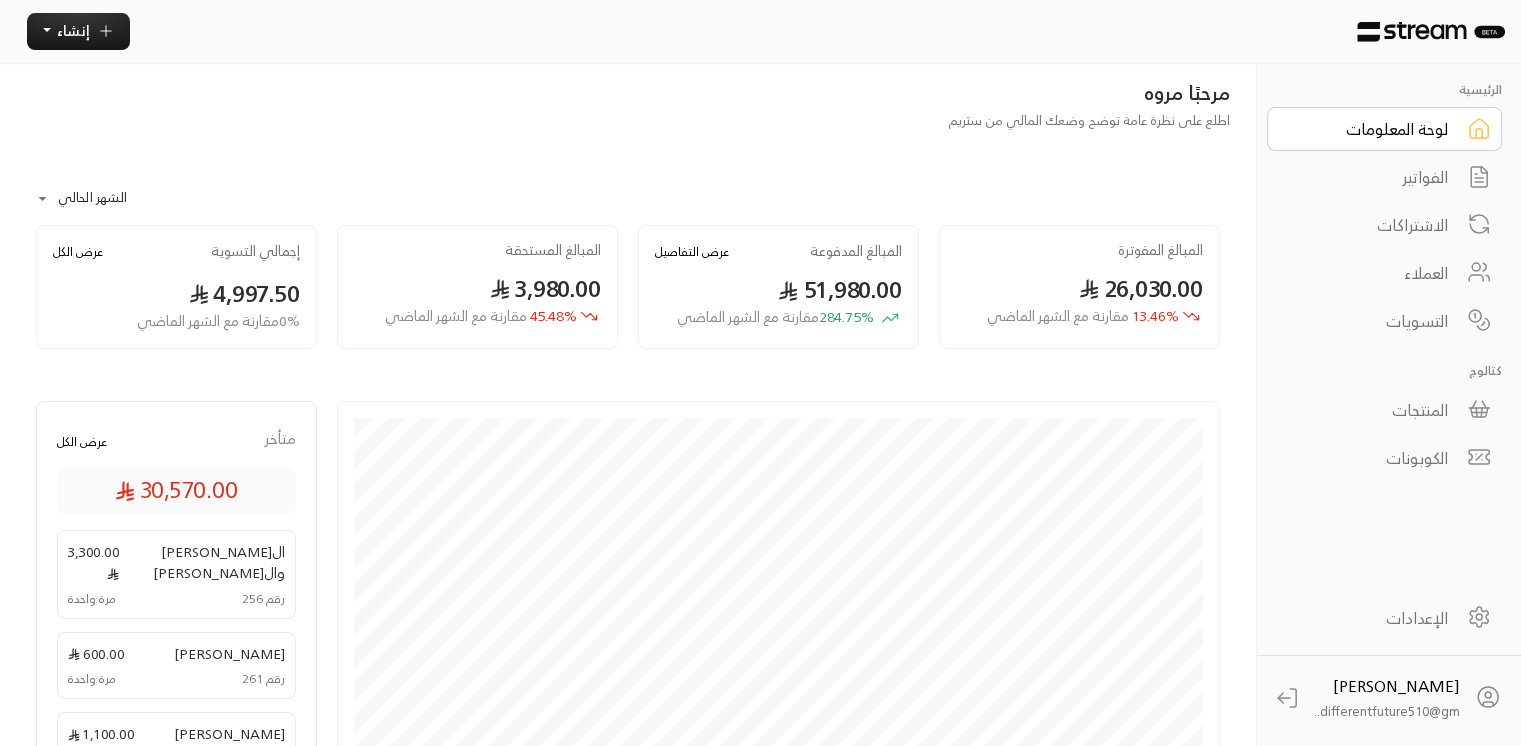 click on "الفواتير" at bounding box center [1384, 177] 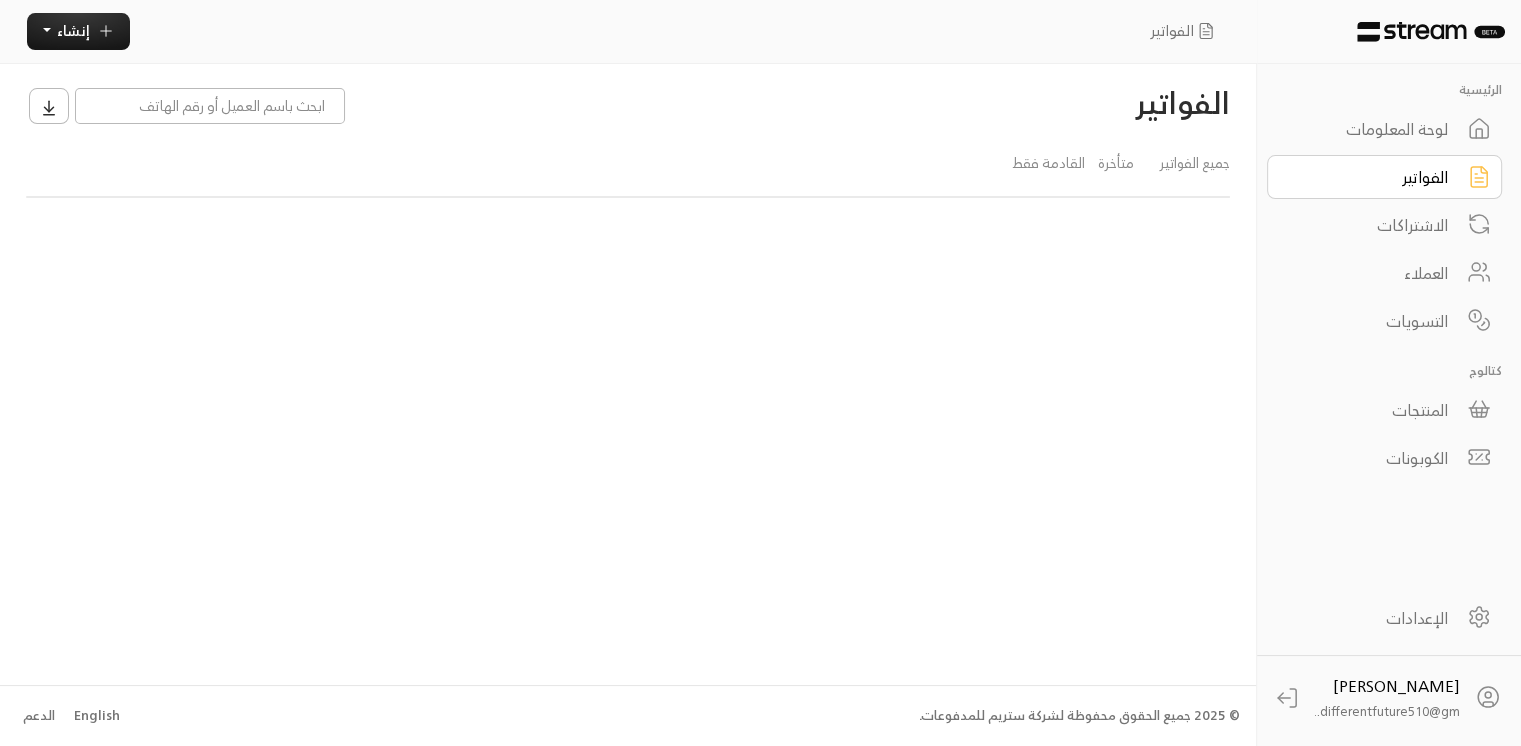 click on "الفواتير" at bounding box center (1384, 177) 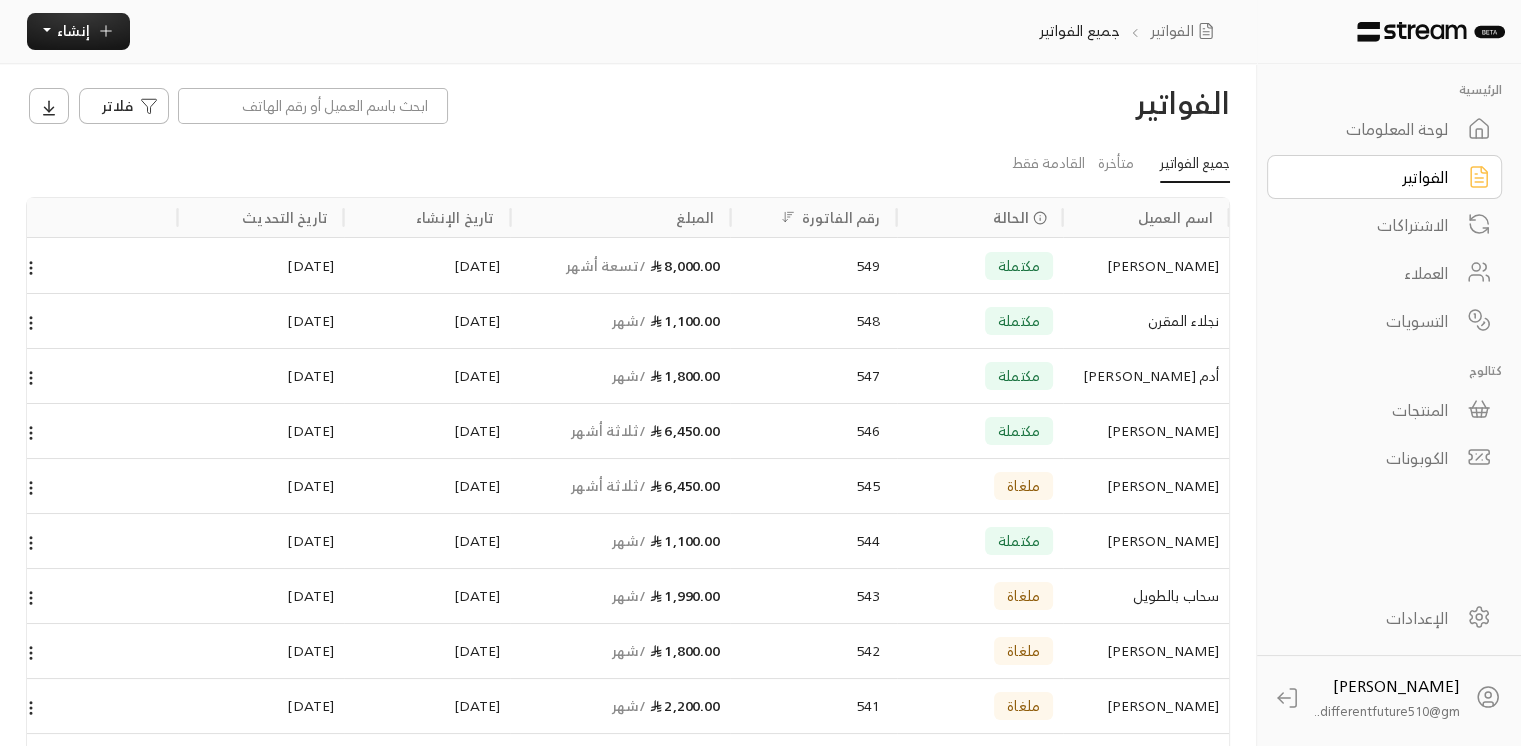 scroll, scrollTop: 184, scrollLeft: 0, axis: vertical 